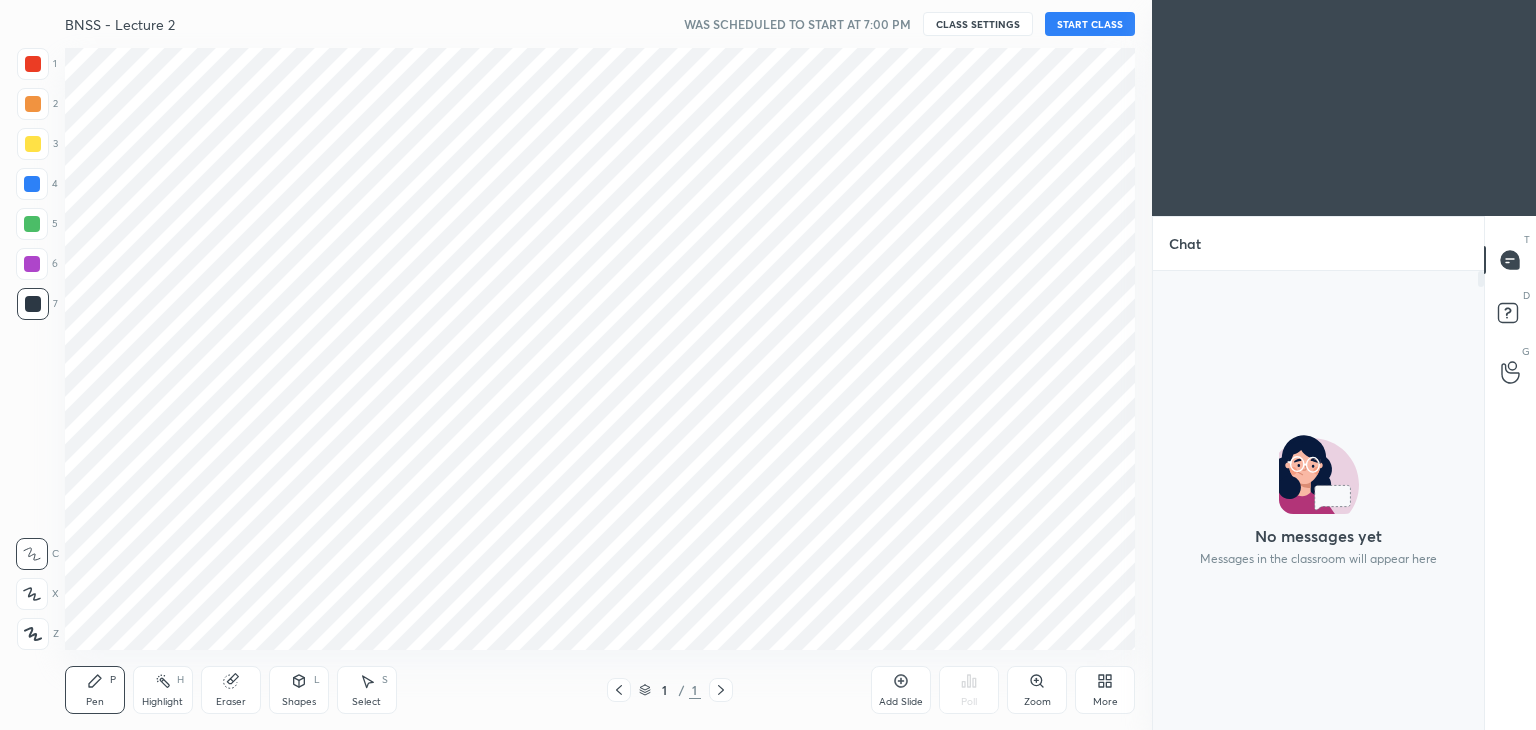 scroll, scrollTop: 0, scrollLeft: 0, axis: both 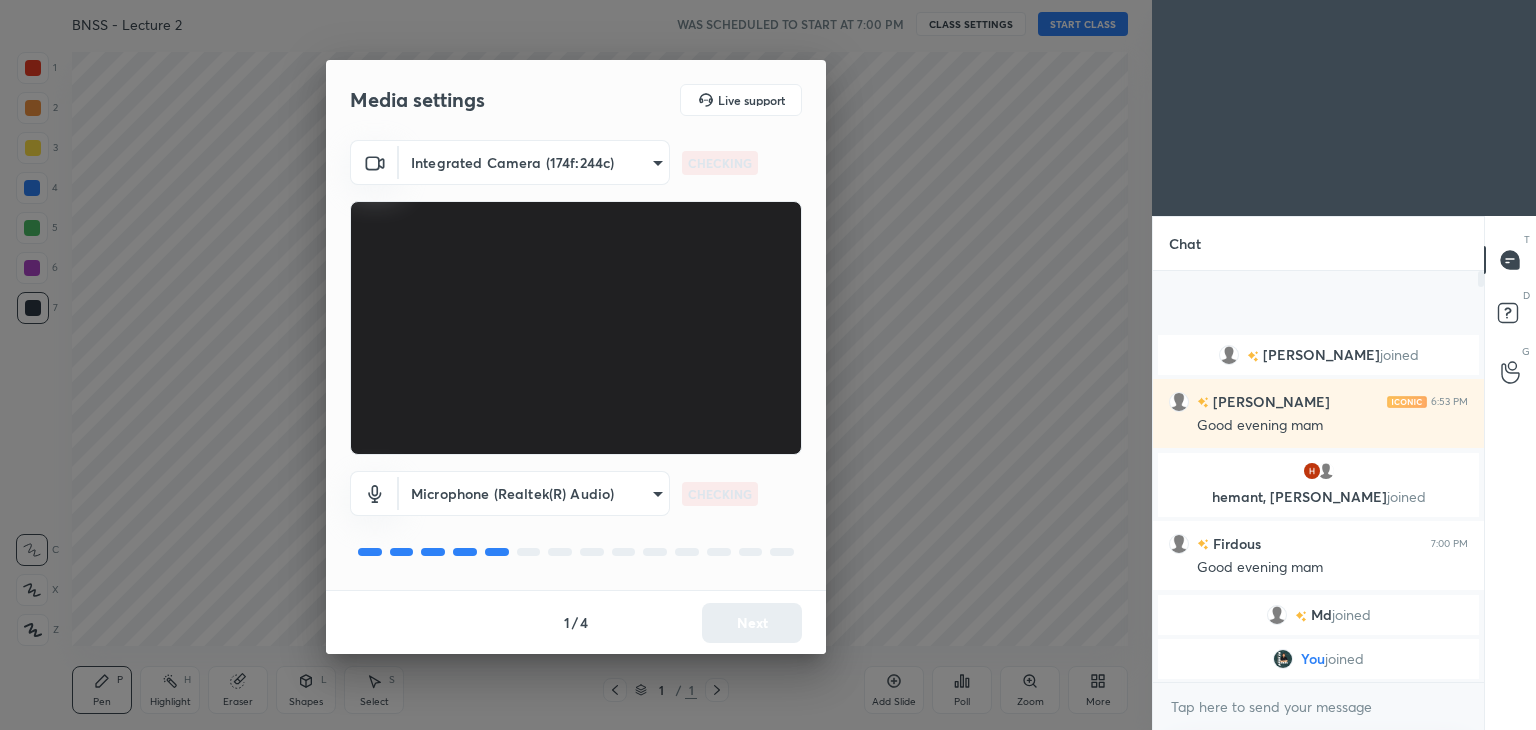click on "1 / 4 Next" at bounding box center (576, 622) 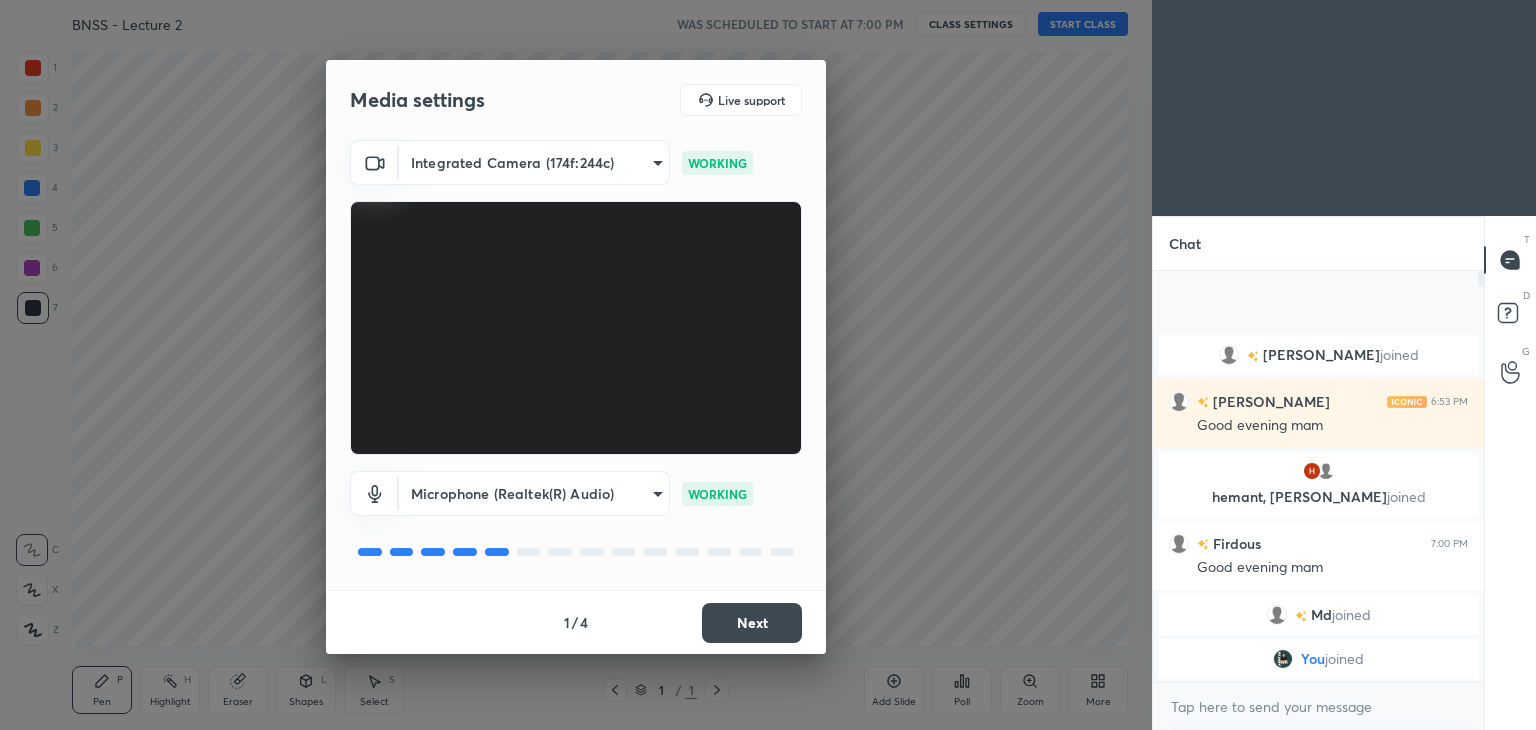 click on "Next" at bounding box center [752, 623] 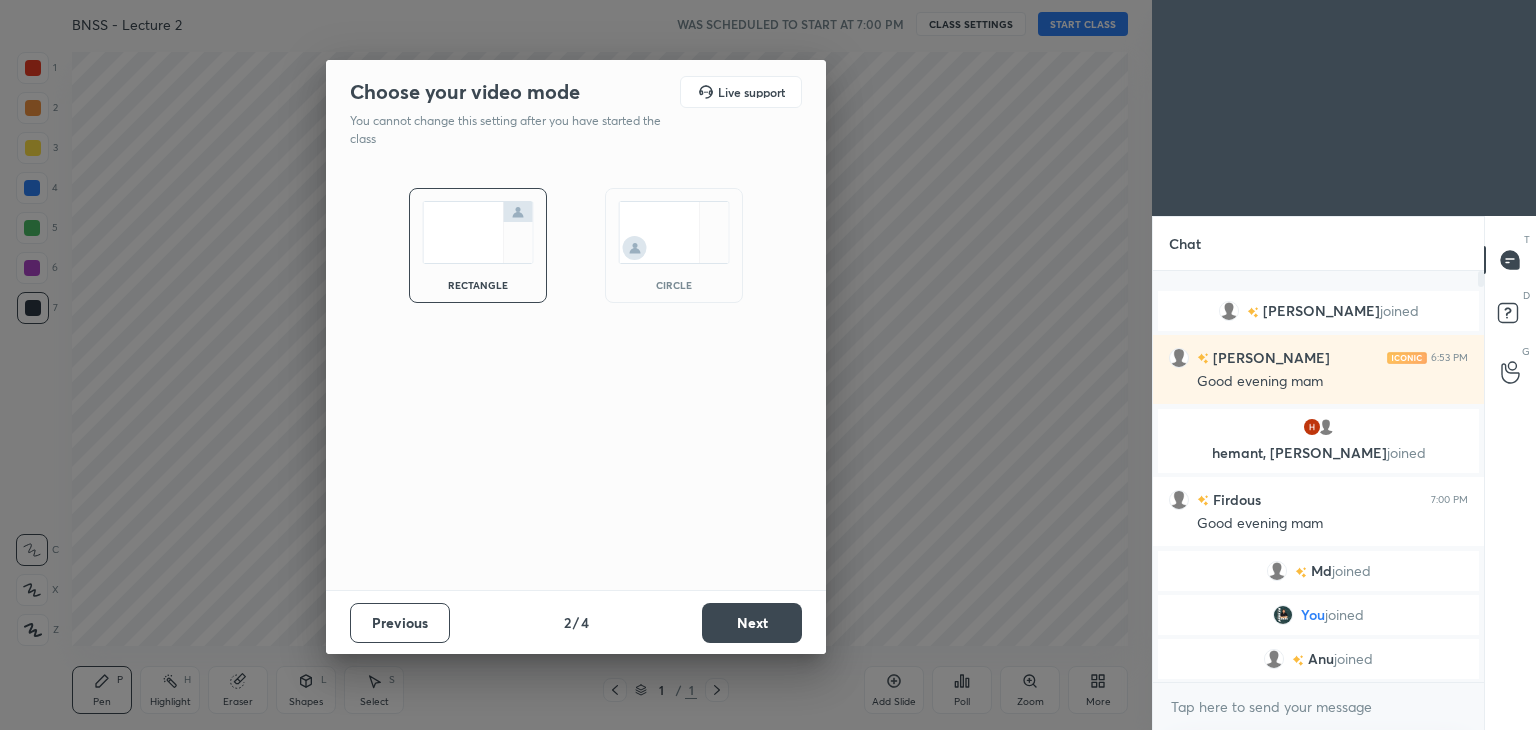 click on "Next" at bounding box center [752, 623] 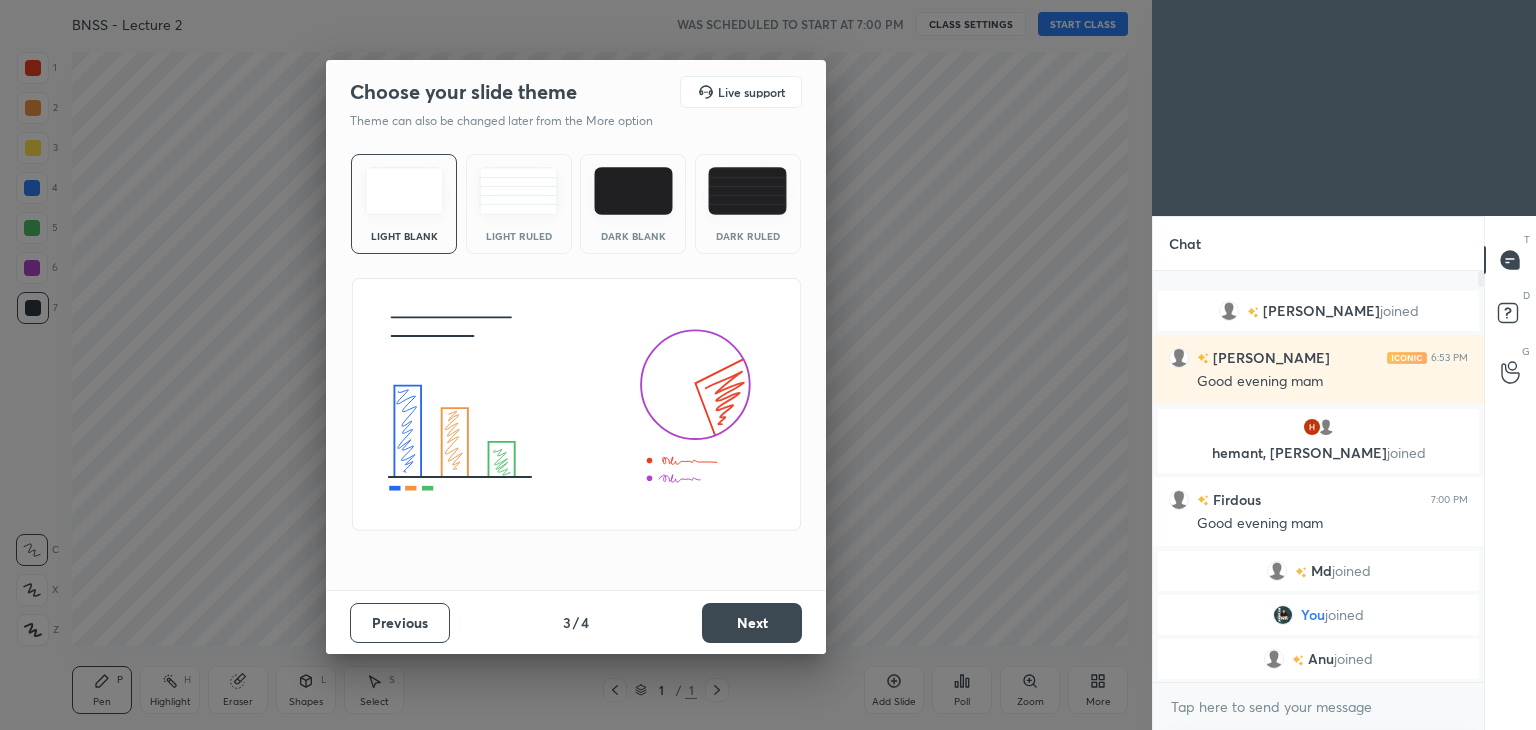 click on "Next" at bounding box center [752, 623] 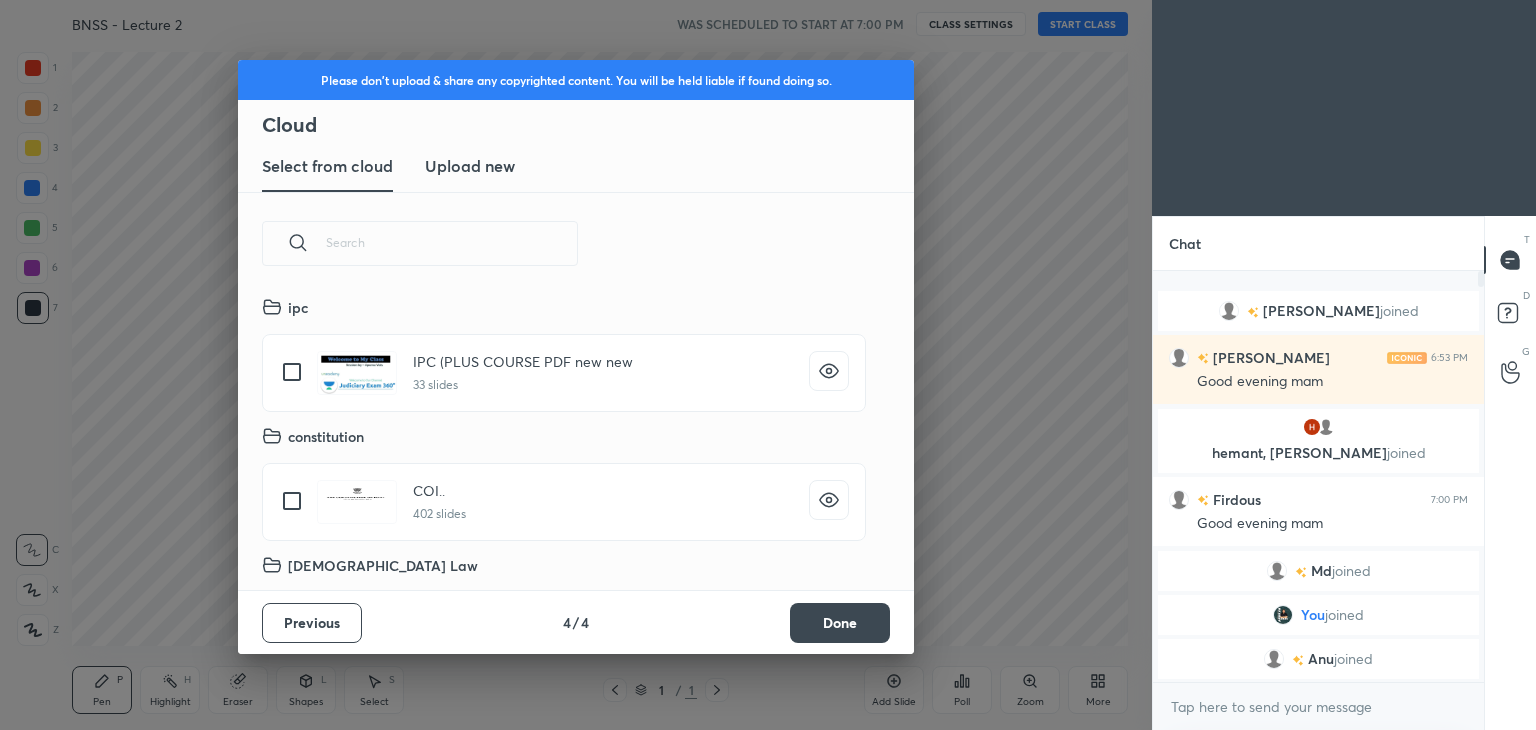 scroll, scrollTop: 6, scrollLeft: 10, axis: both 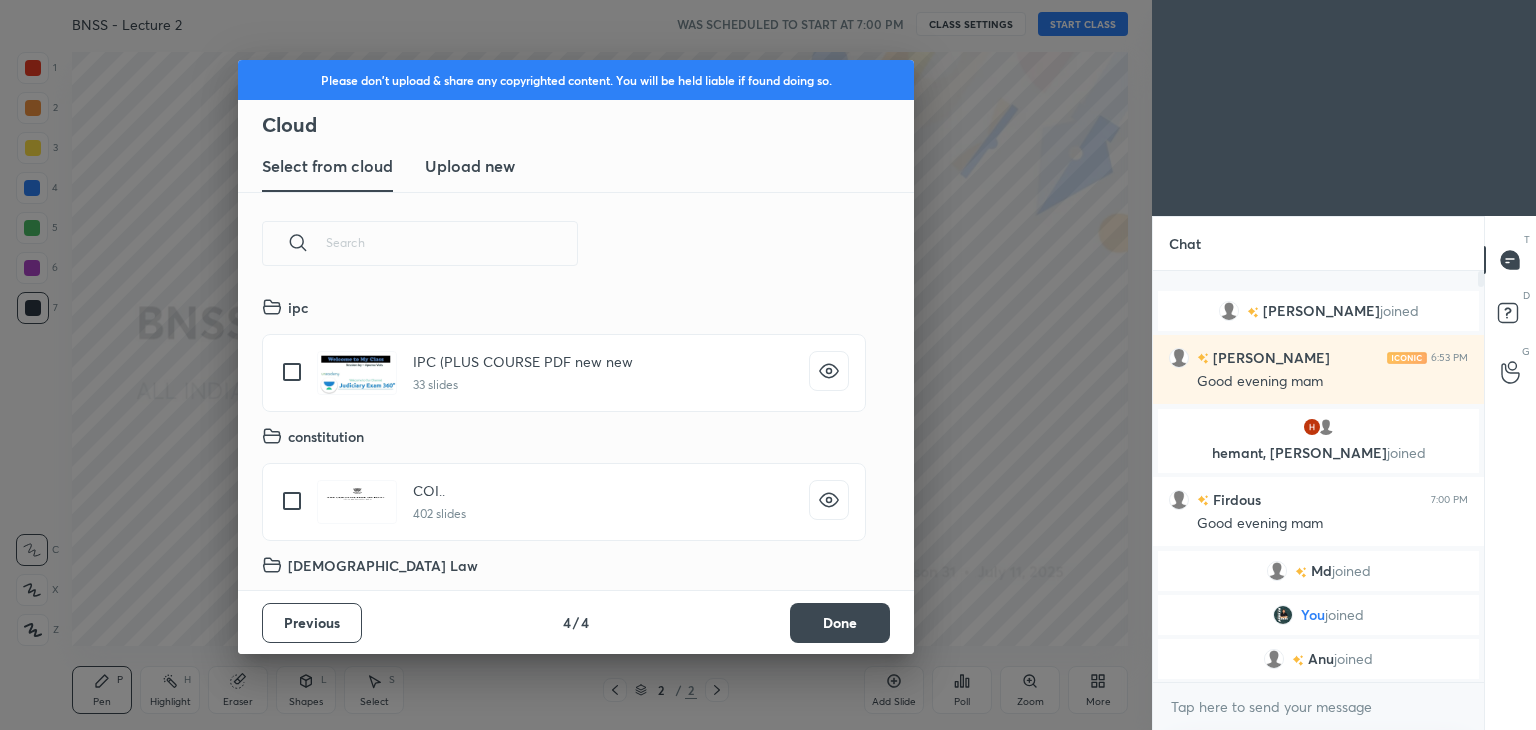 click on "Done" at bounding box center (840, 623) 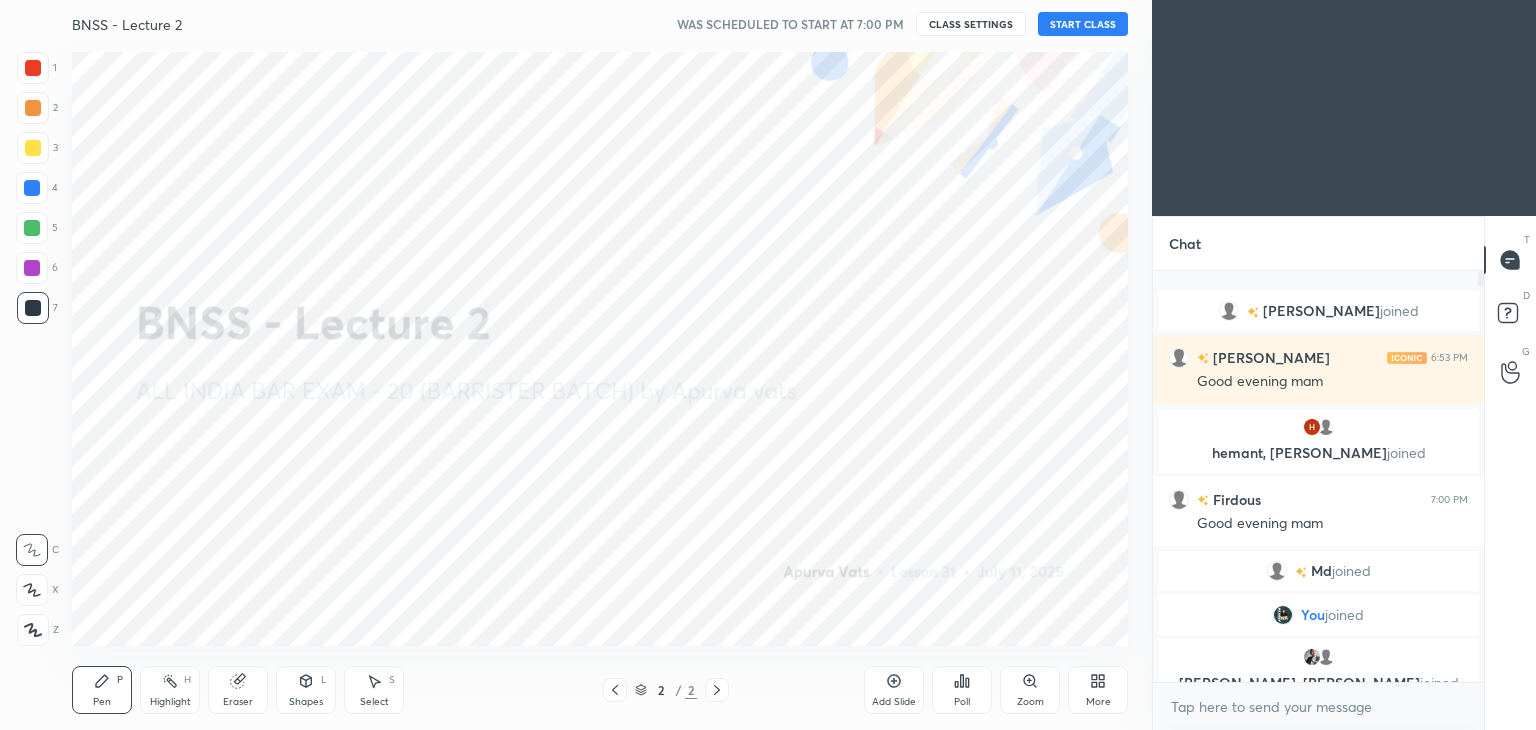 click on "START CLASS" at bounding box center (1083, 24) 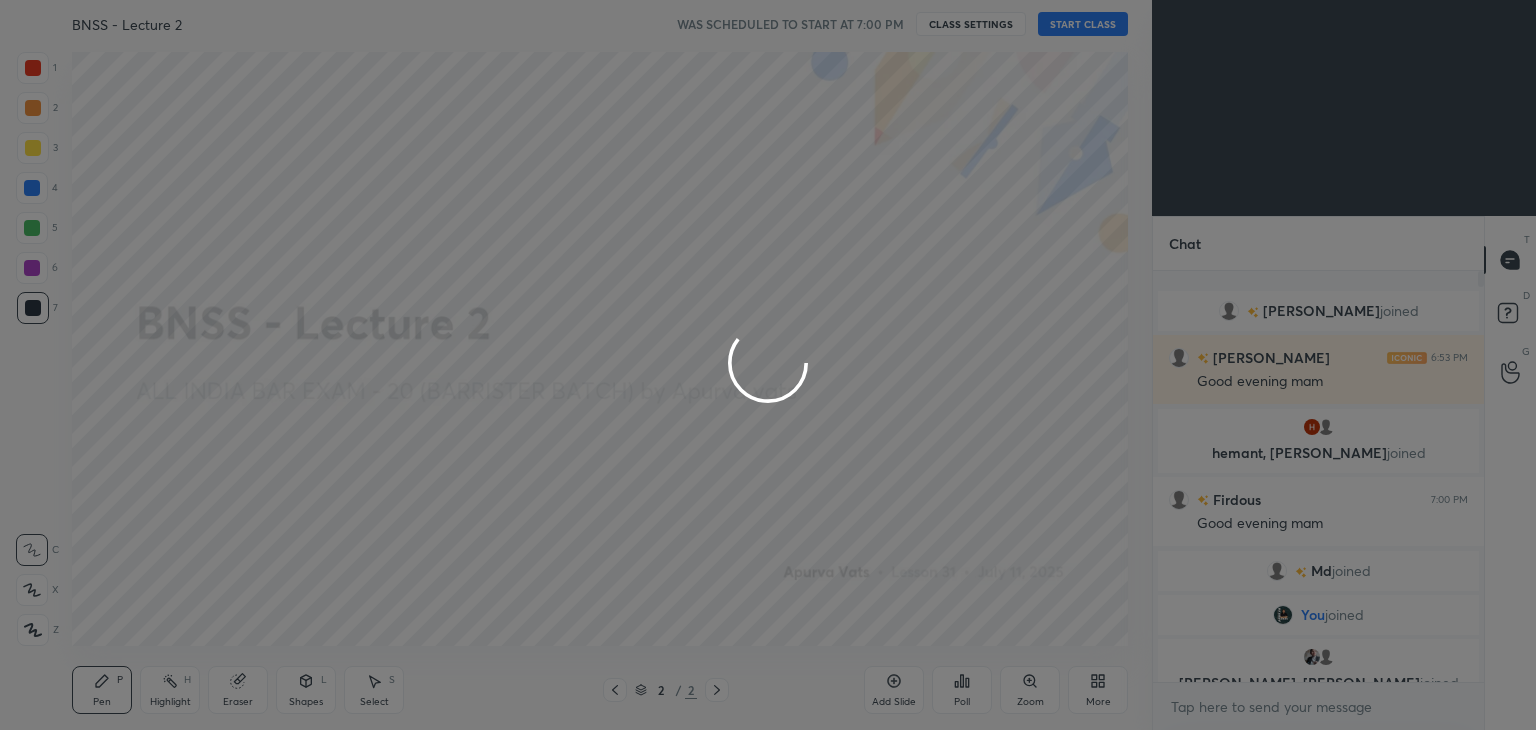 type on "x" 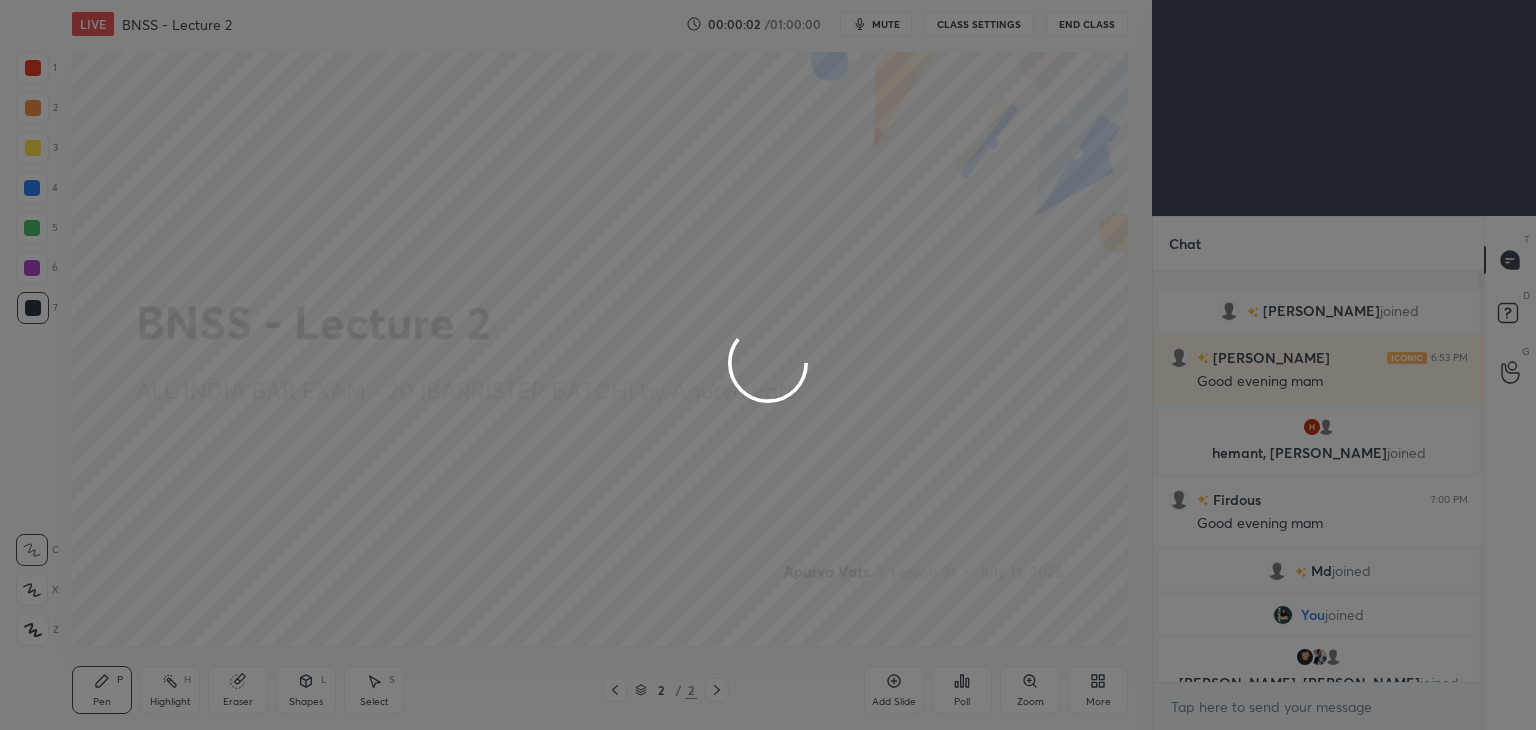 click at bounding box center (768, 365) 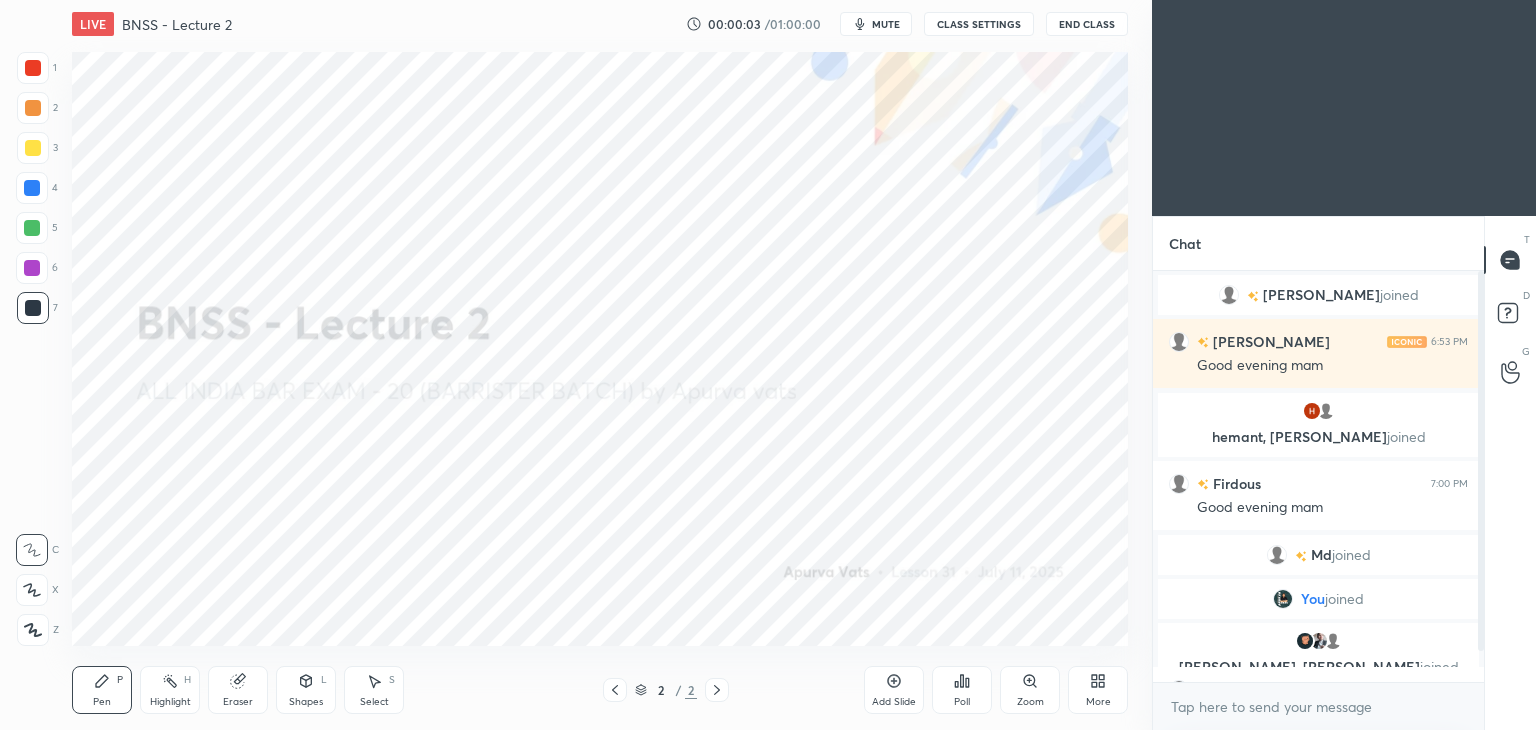 click on "mute" at bounding box center (886, 24) 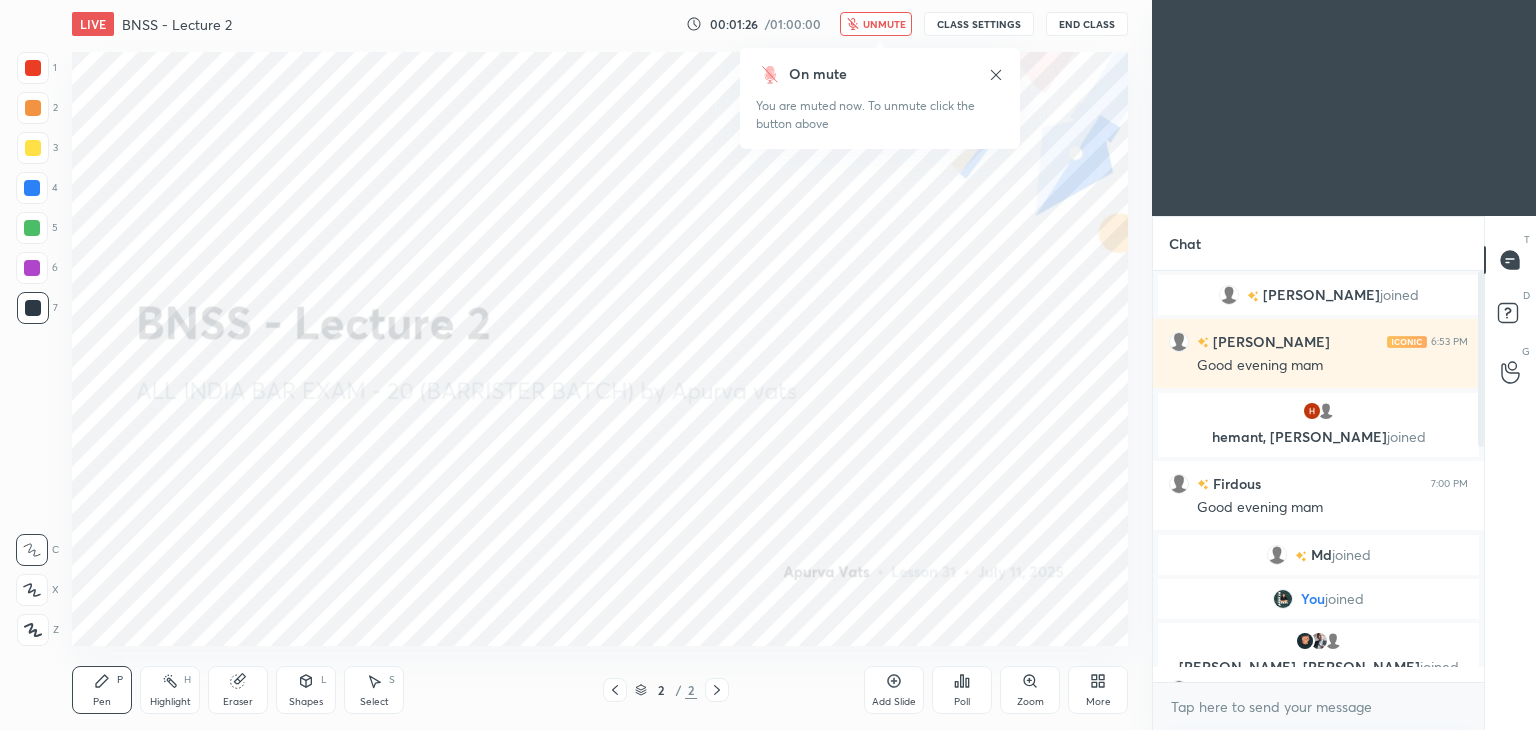 click on "unmute" at bounding box center [884, 24] 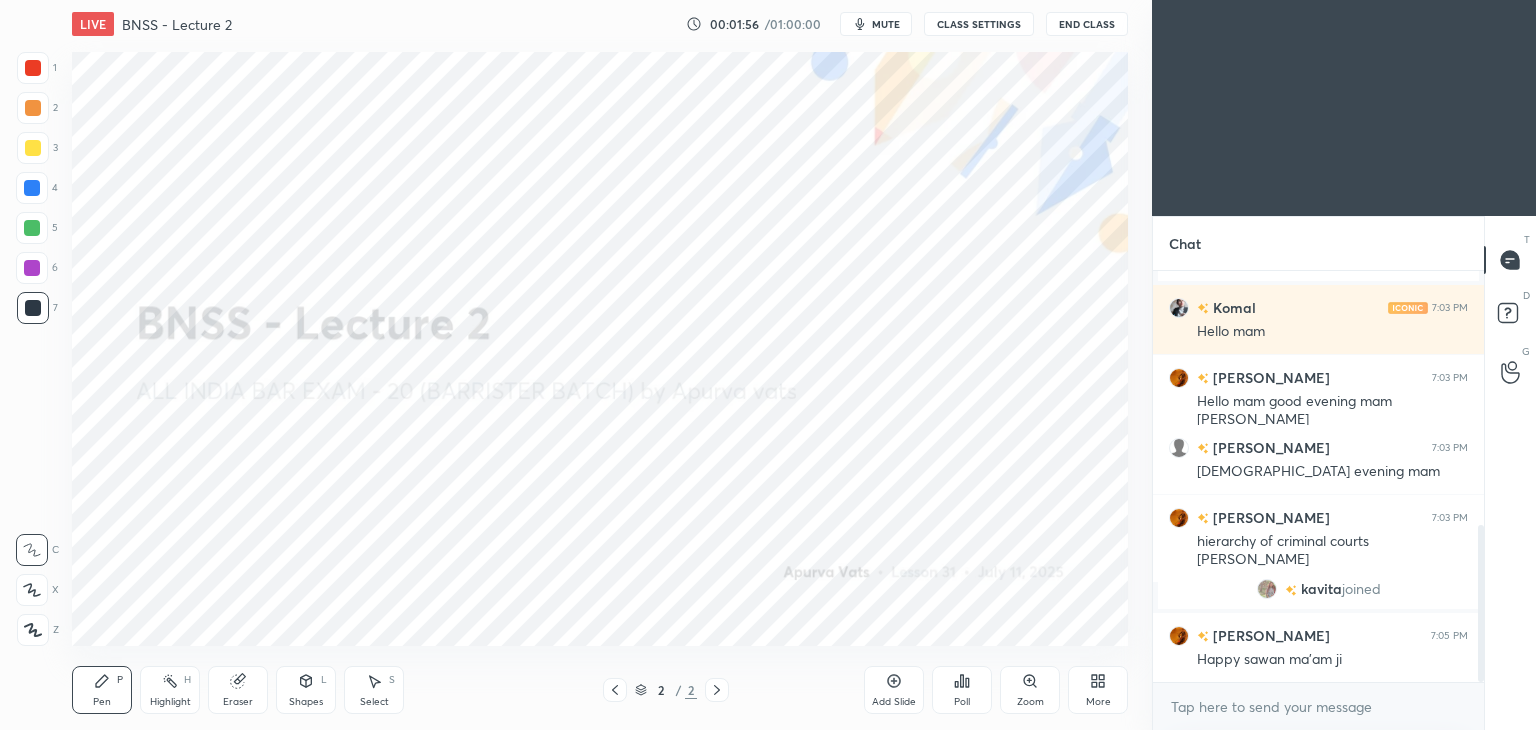 scroll, scrollTop: 666, scrollLeft: 0, axis: vertical 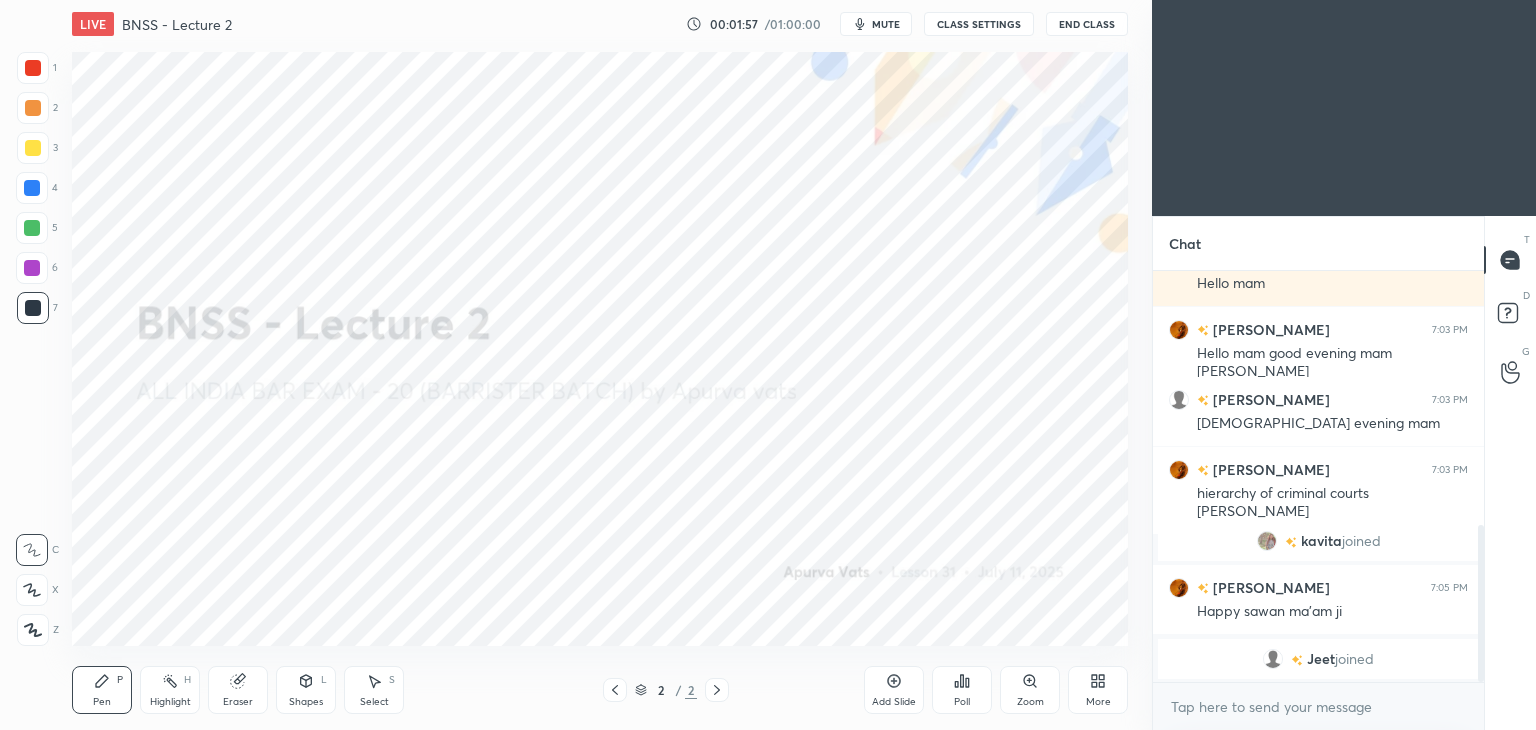 click on "More" at bounding box center (1098, 690) 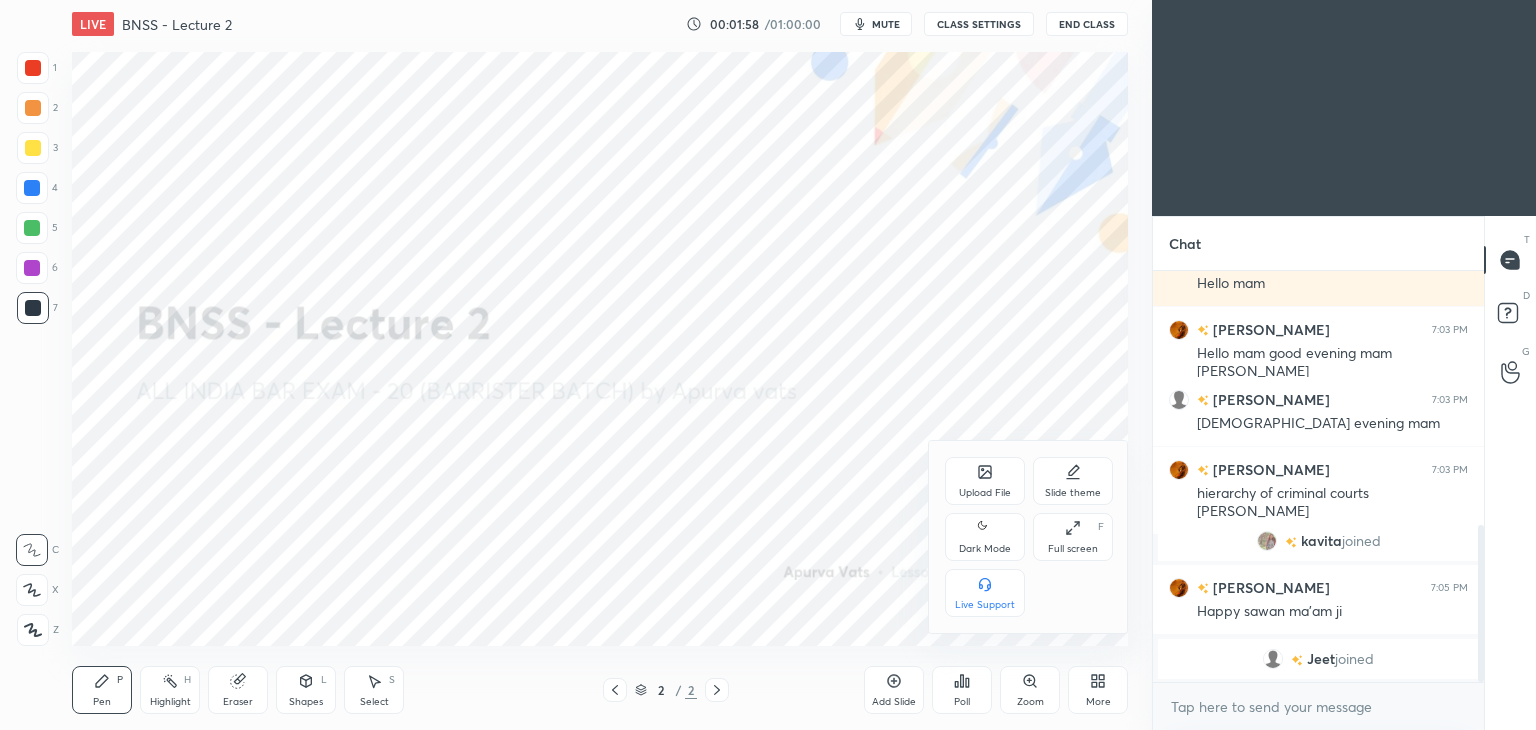 click on "Upload File" at bounding box center (985, 481) 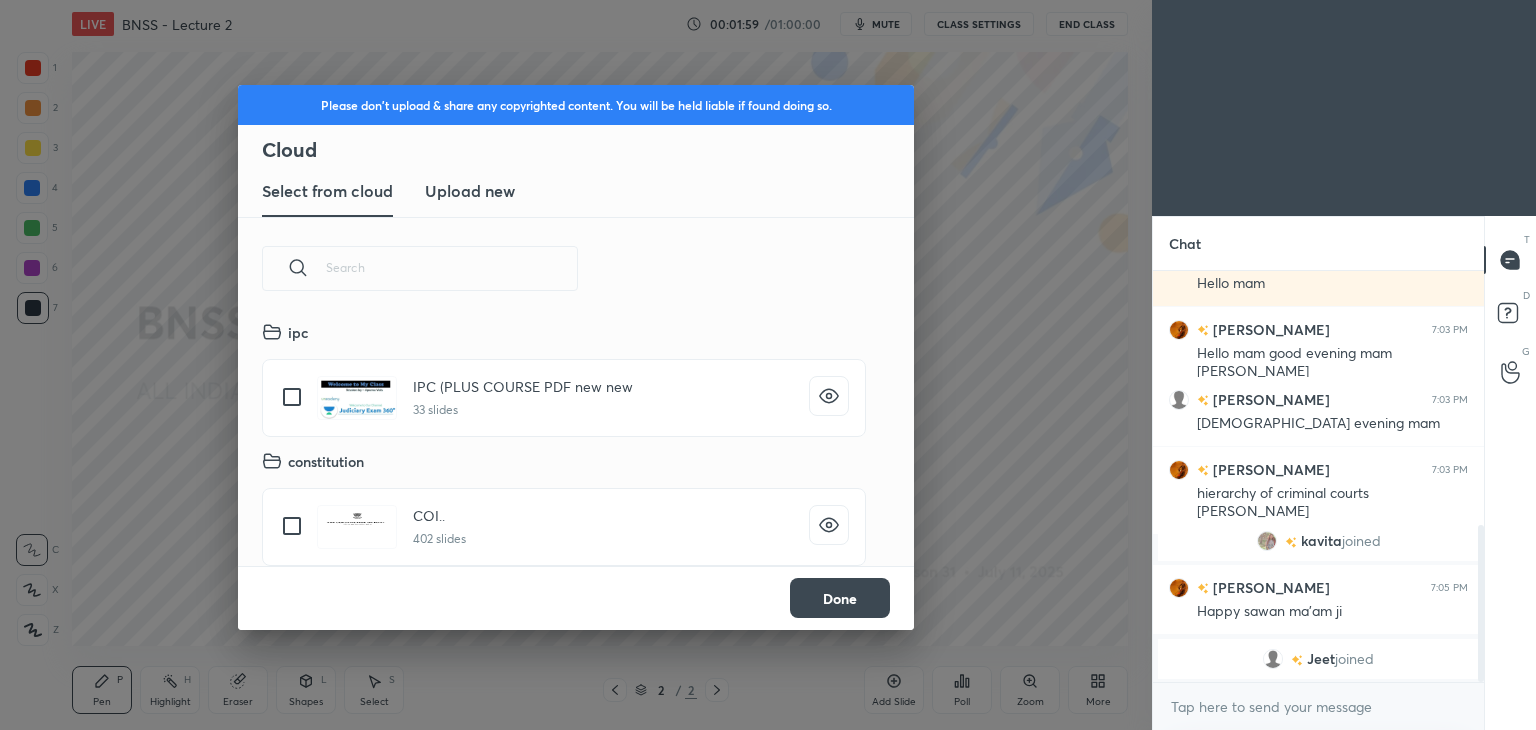 scroll, scrollTop: 5, scrollLeft: 10, axis: both 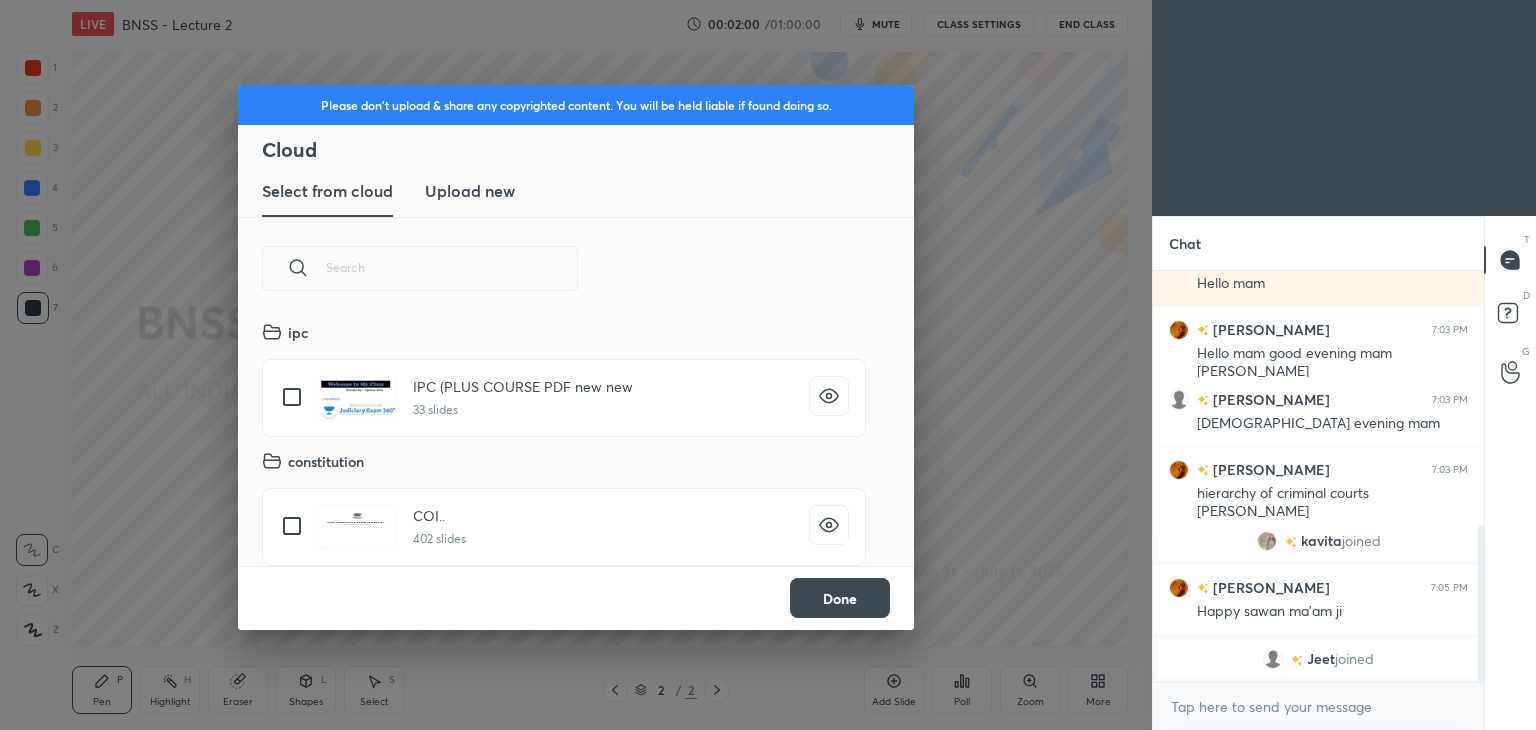click on "Upload new" at bounding box center (470, 191) 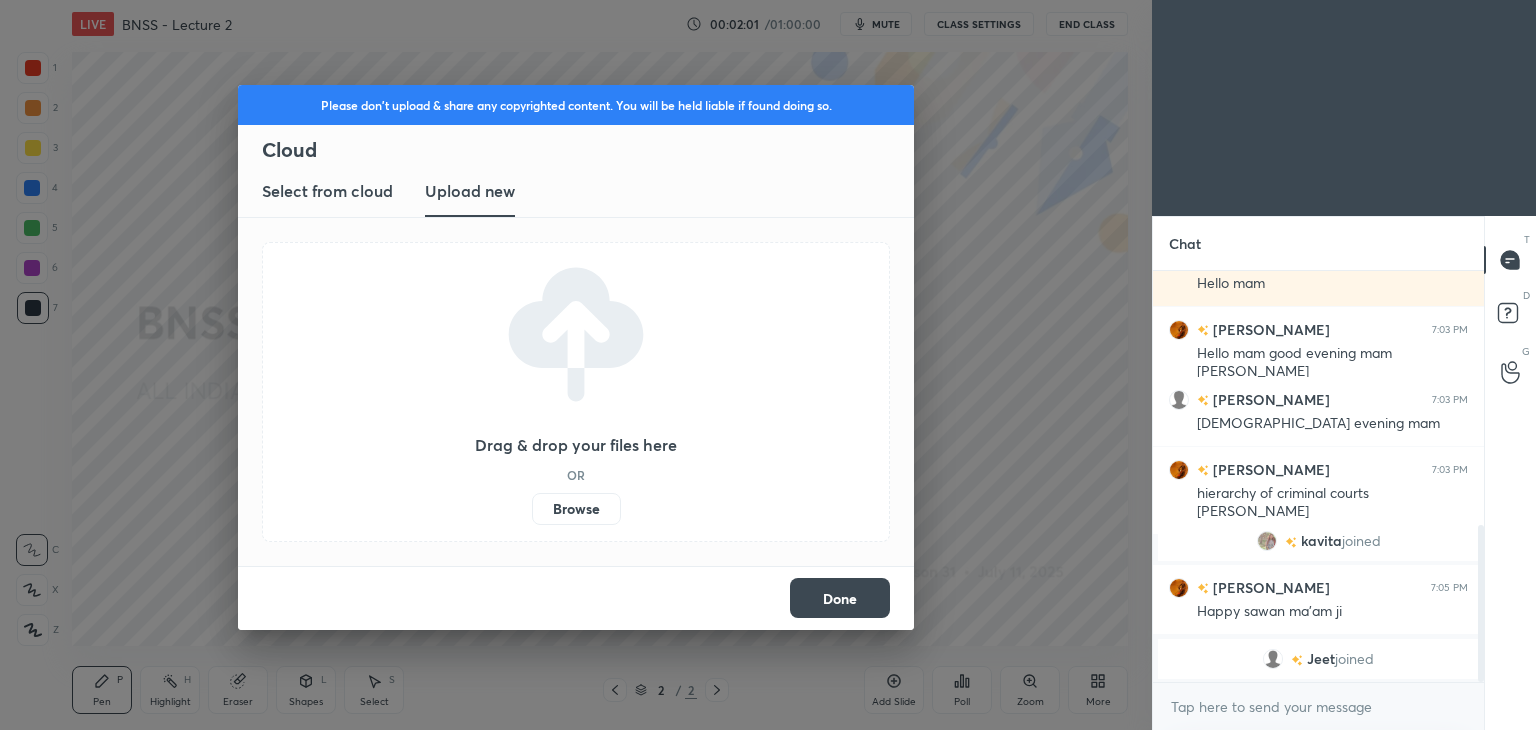 click on "Browse" at bounding box center (576, 509) 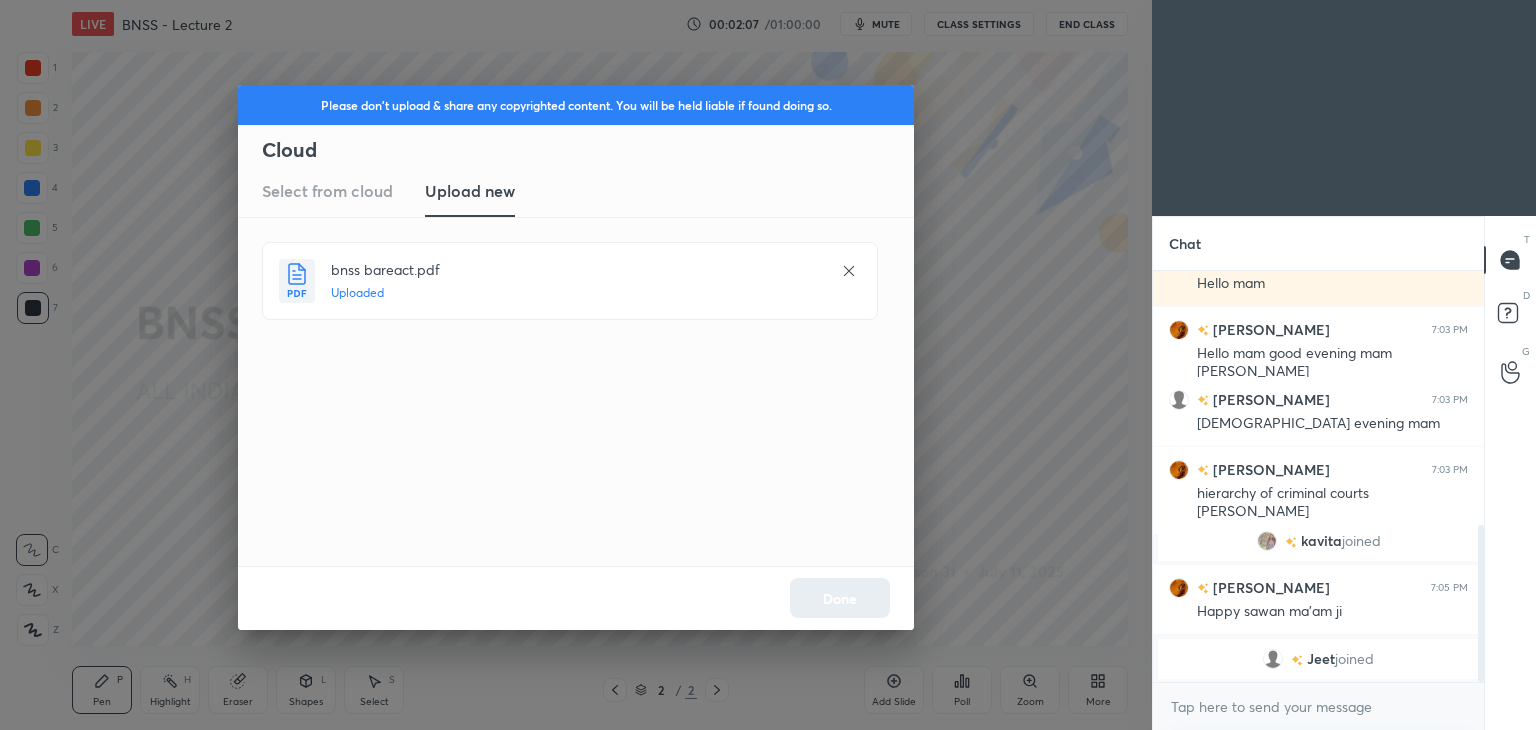 click on "Done" at bounding box center [576, 598] 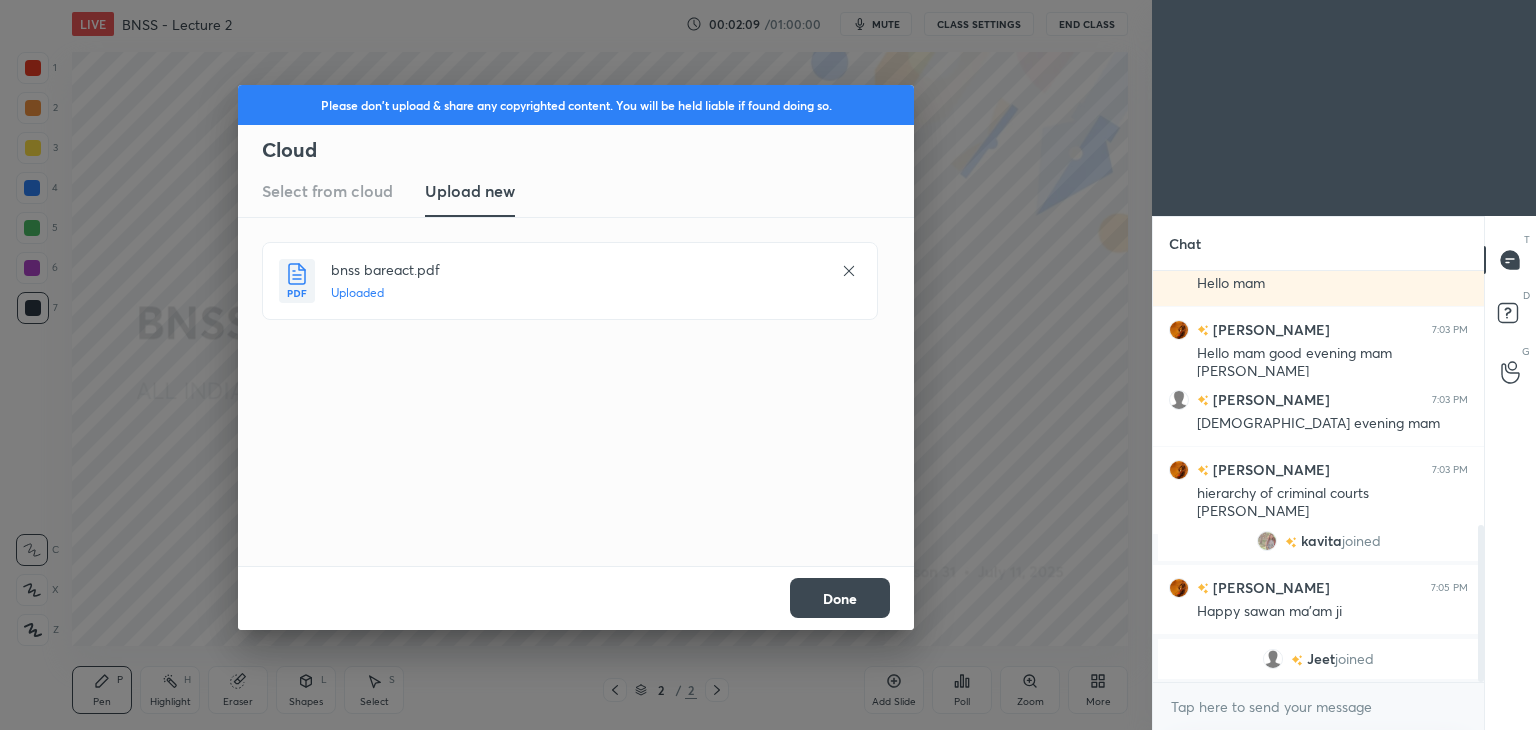 click on "Done" at bounding box center [840, 598] 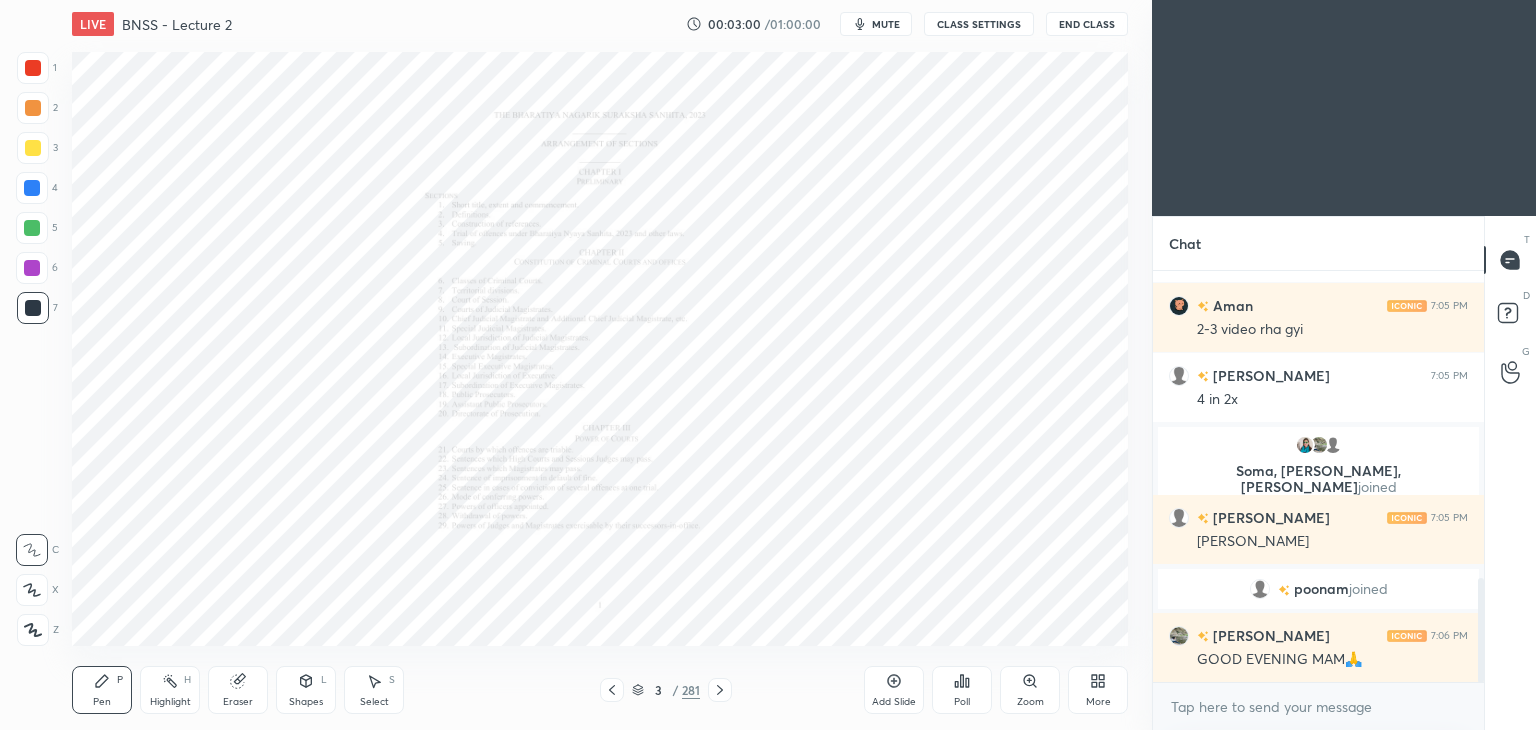 scroll, scrollTop: 1282, scrollLeft: 0, axis: vertical 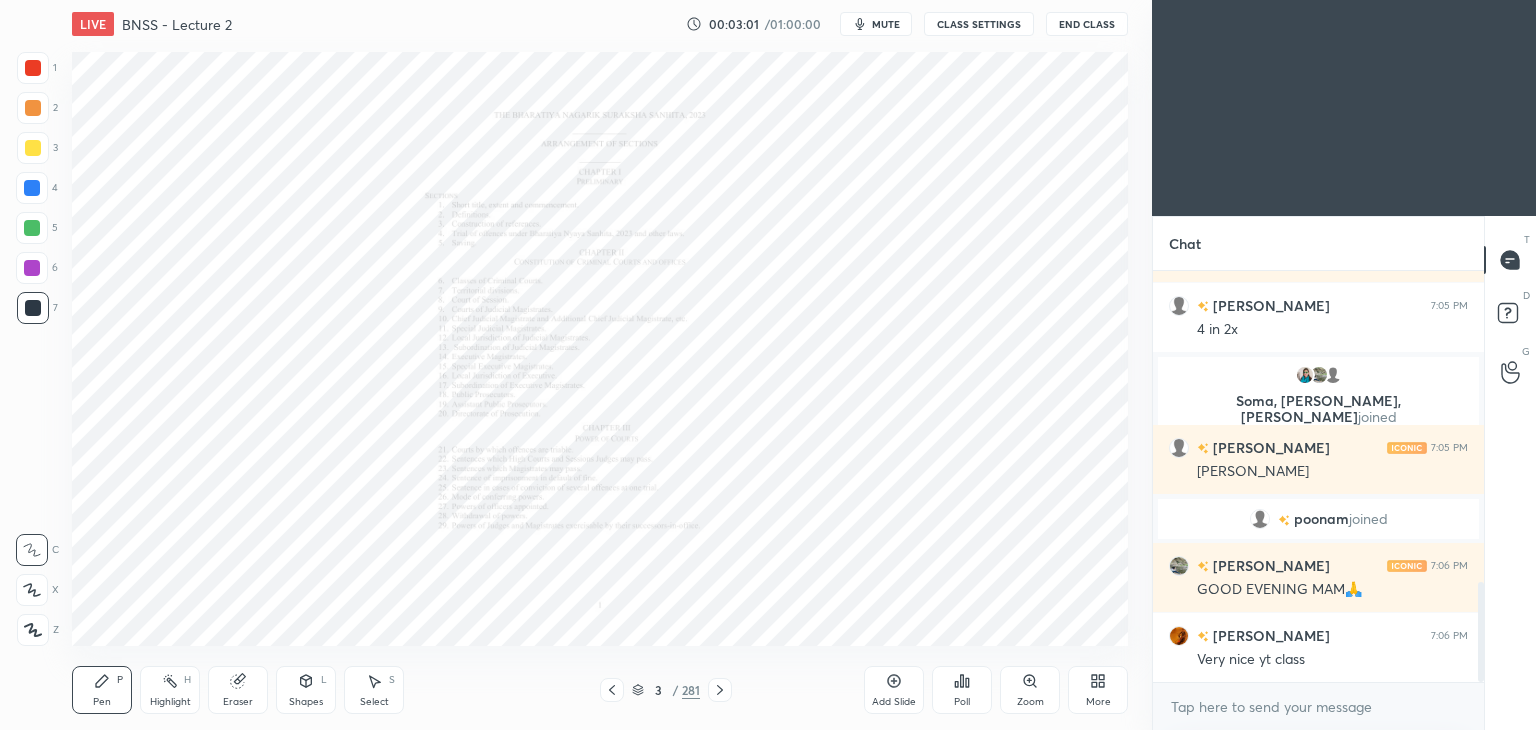 click 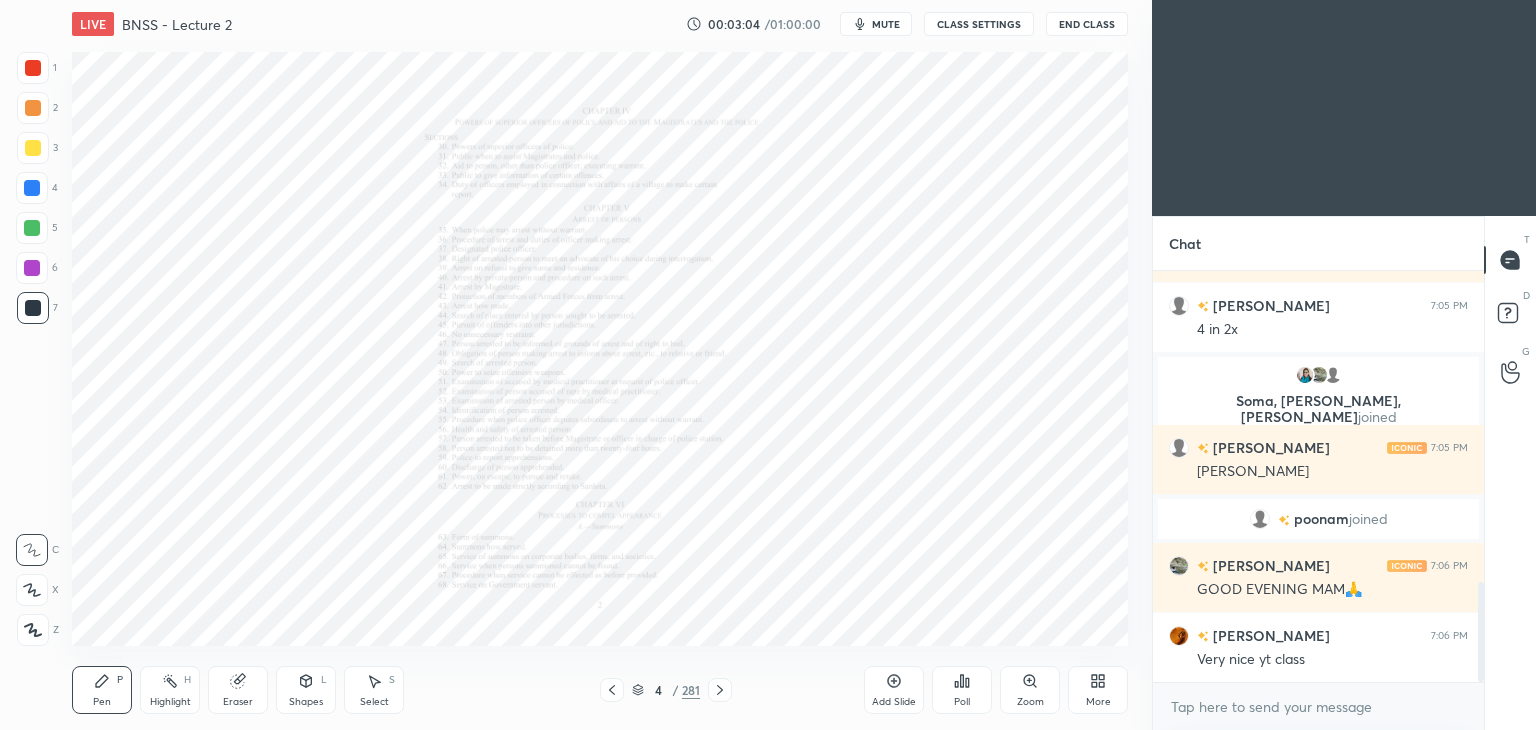 click on "Zoom" at bounding box center (1030, 690) 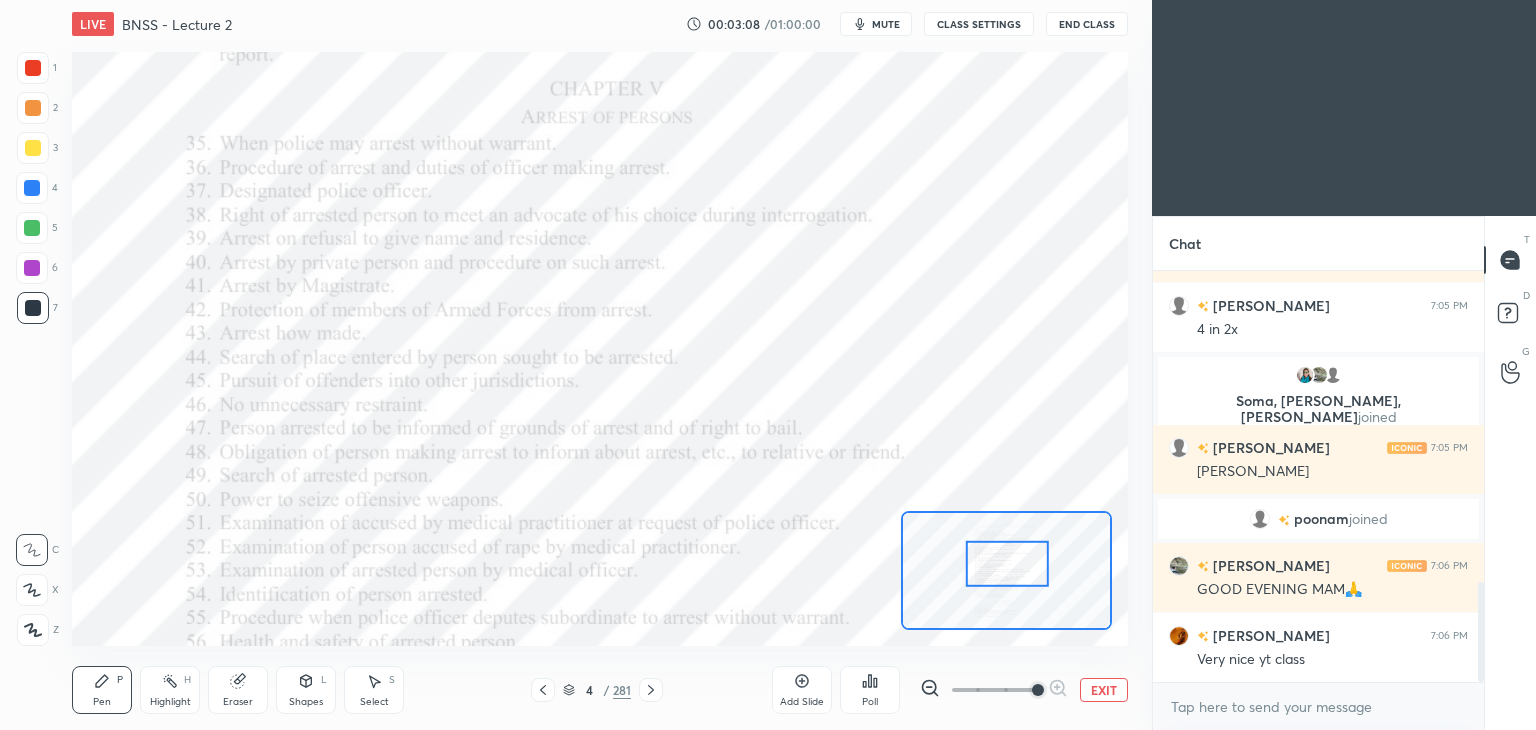 click on "4" at bounding box center (589, 690) 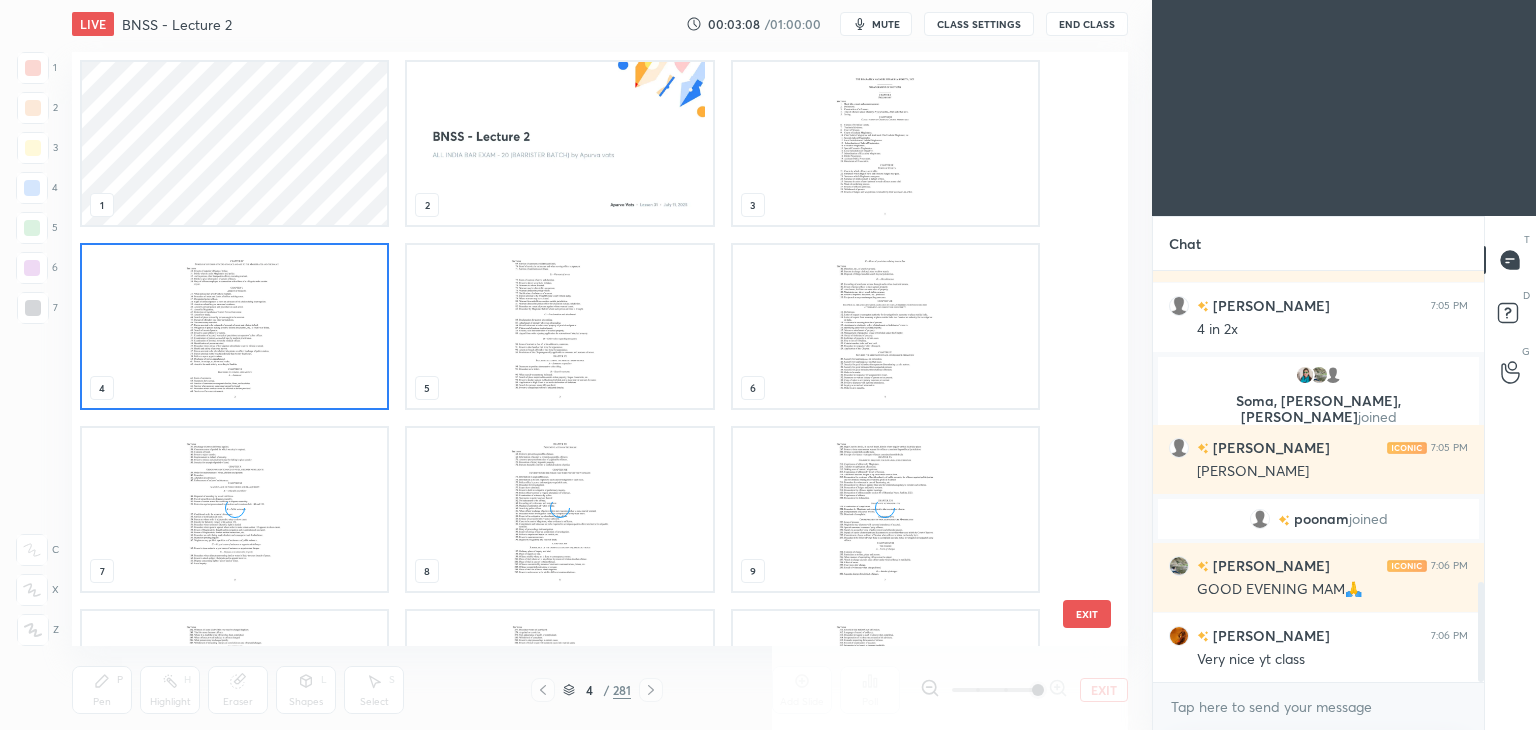scroll, scrollTop: 6, scrollLeft: 10, axis: both 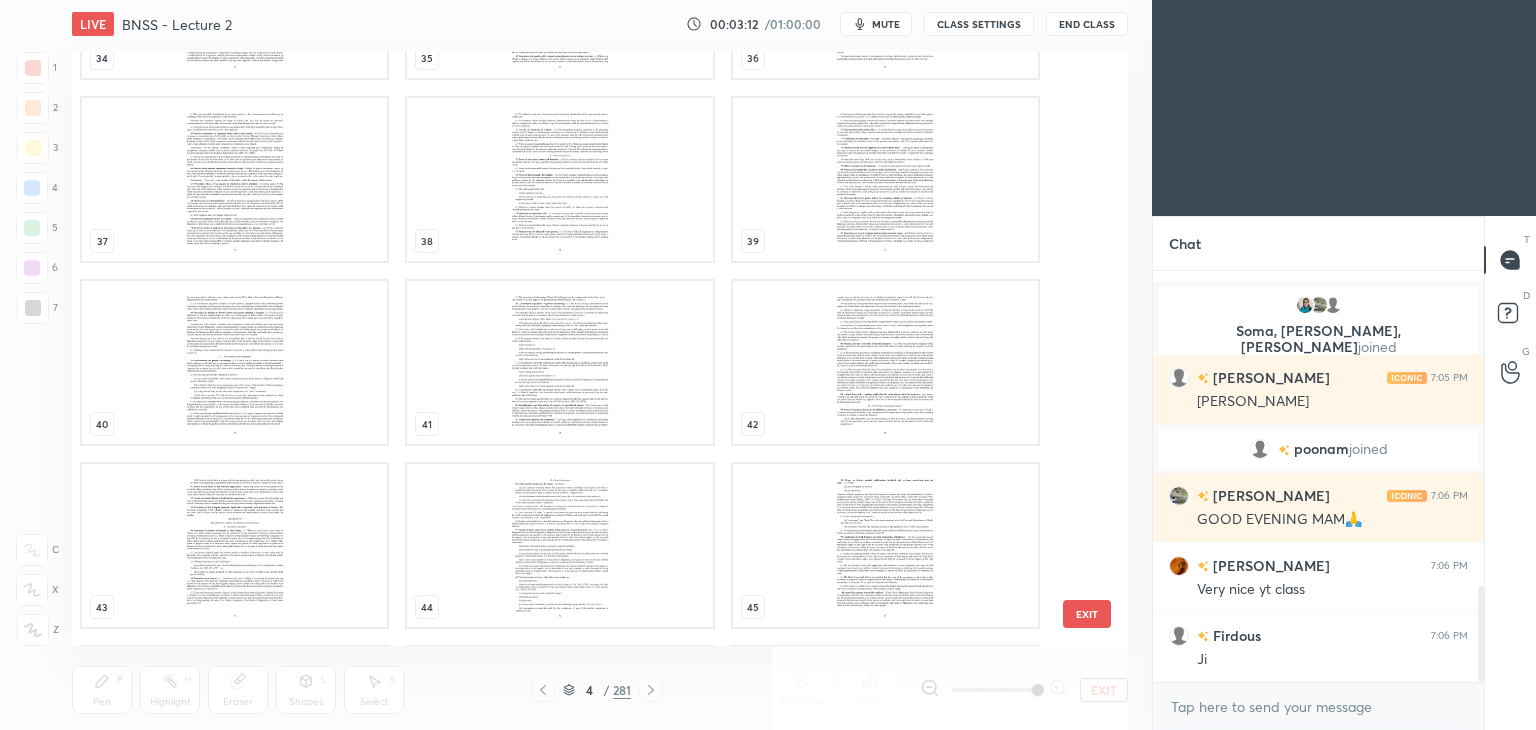 click at bounding box center [559, 362] 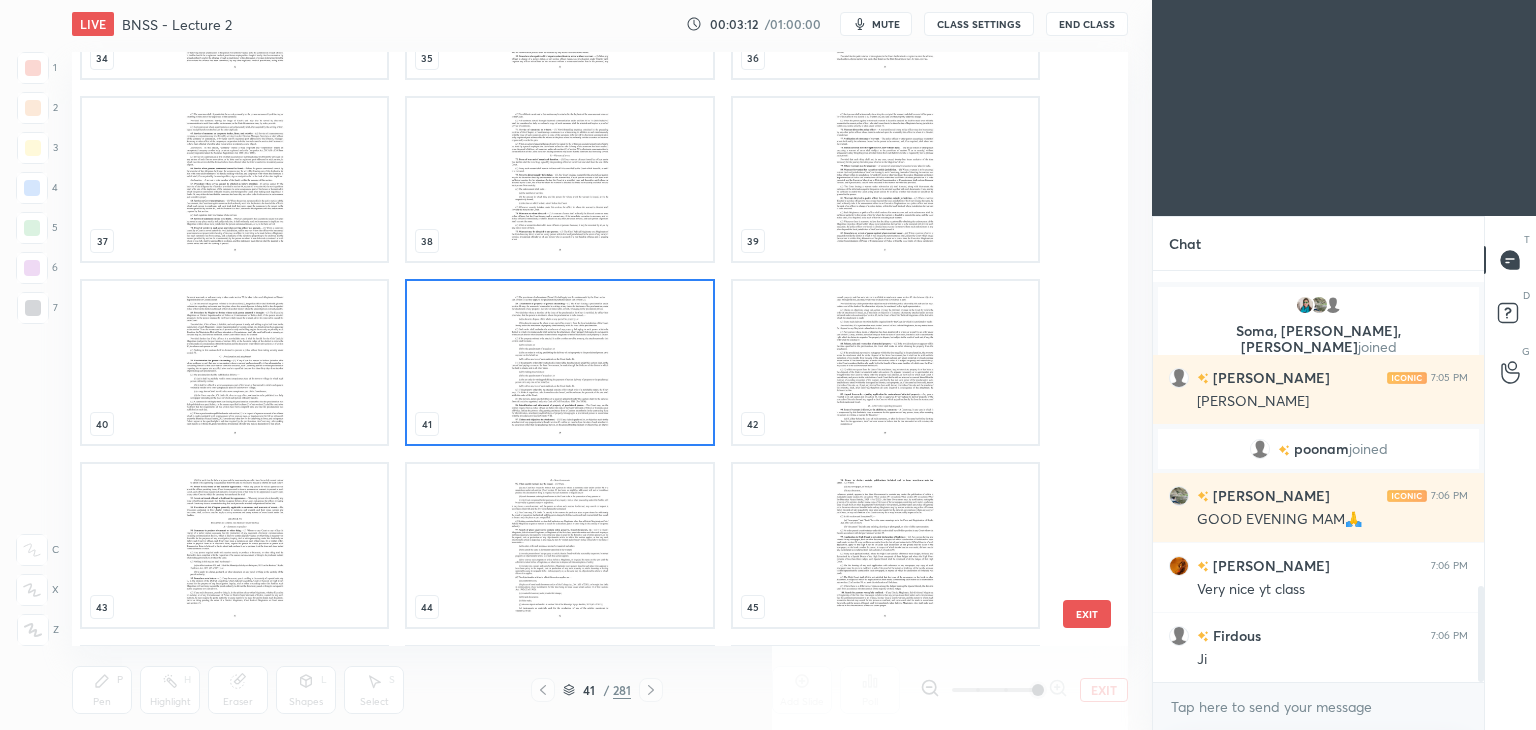 click at bounding box center [559, 362] 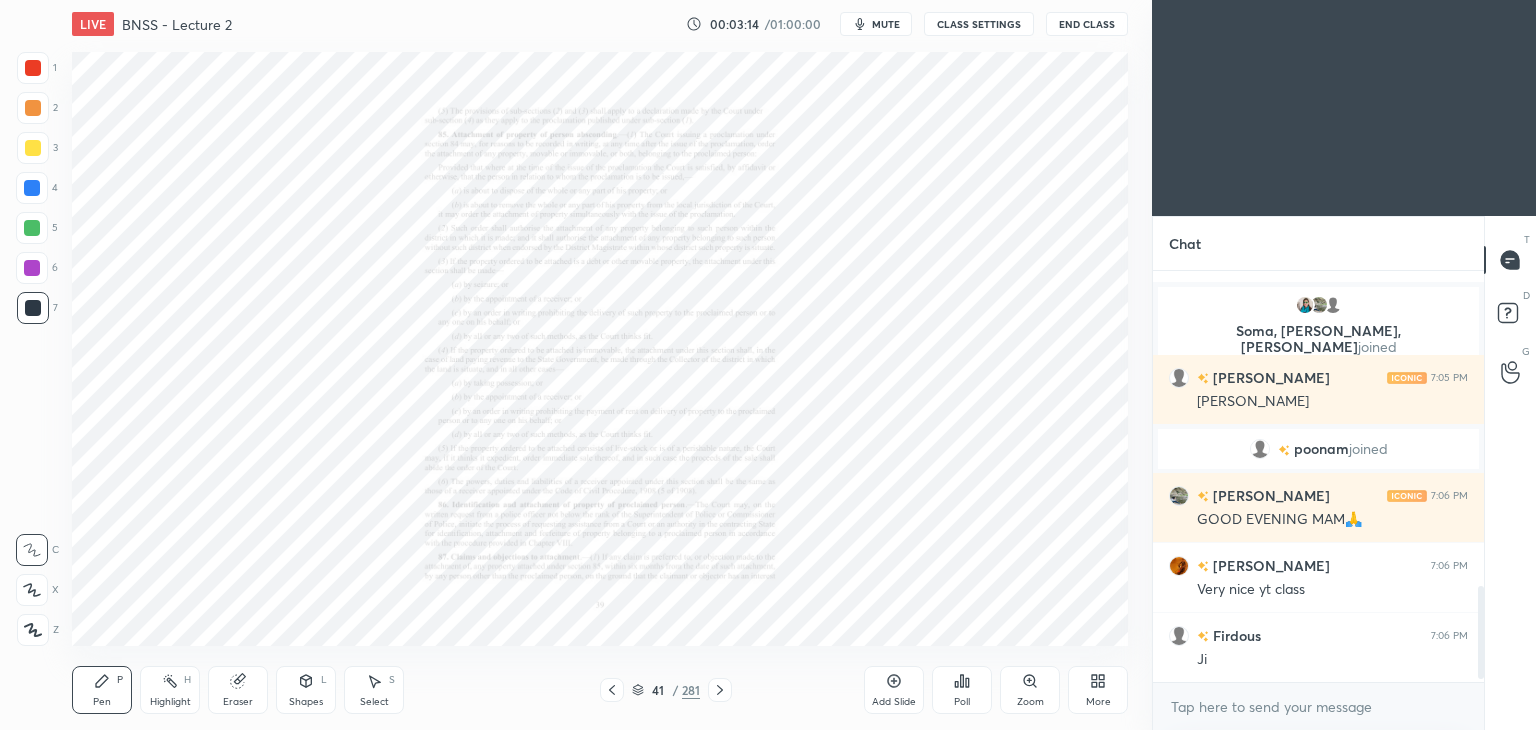 scroll, scrollTop: 1422, scrollLeft: 0, axis: vertical 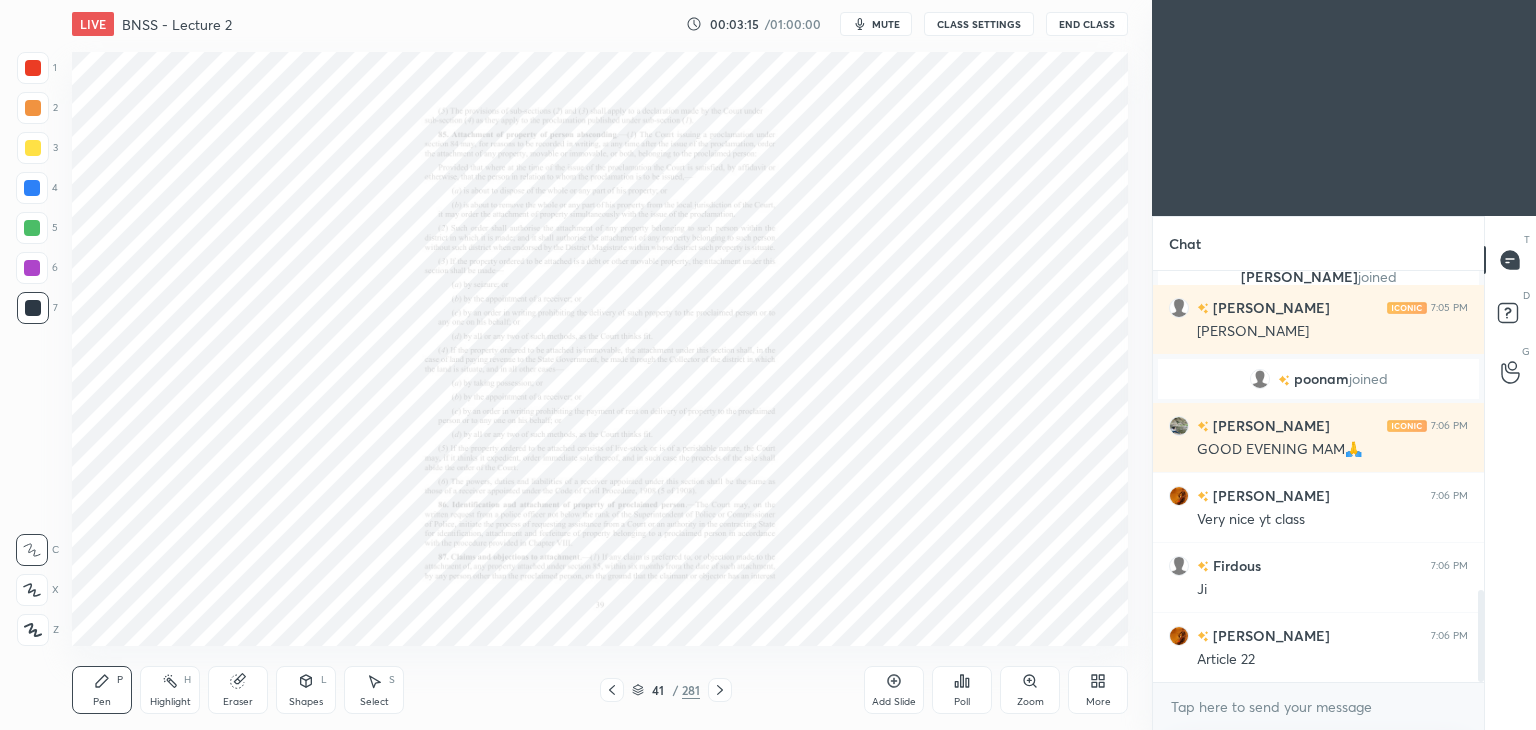 click on "41 / 281" at bounding box center (666, 690) 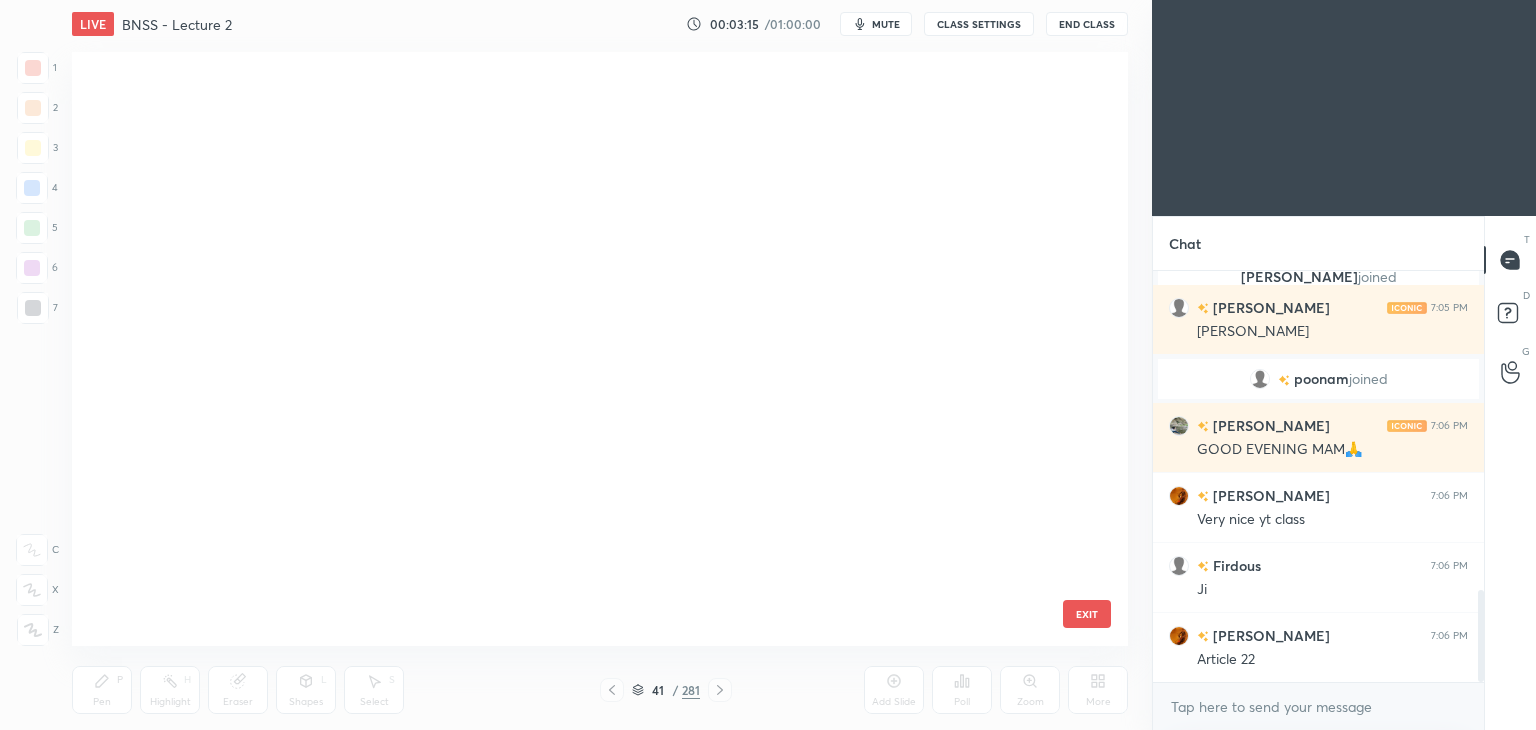 scroll, scrollTop: 1968, scrollLeft: 0, axis: vertical 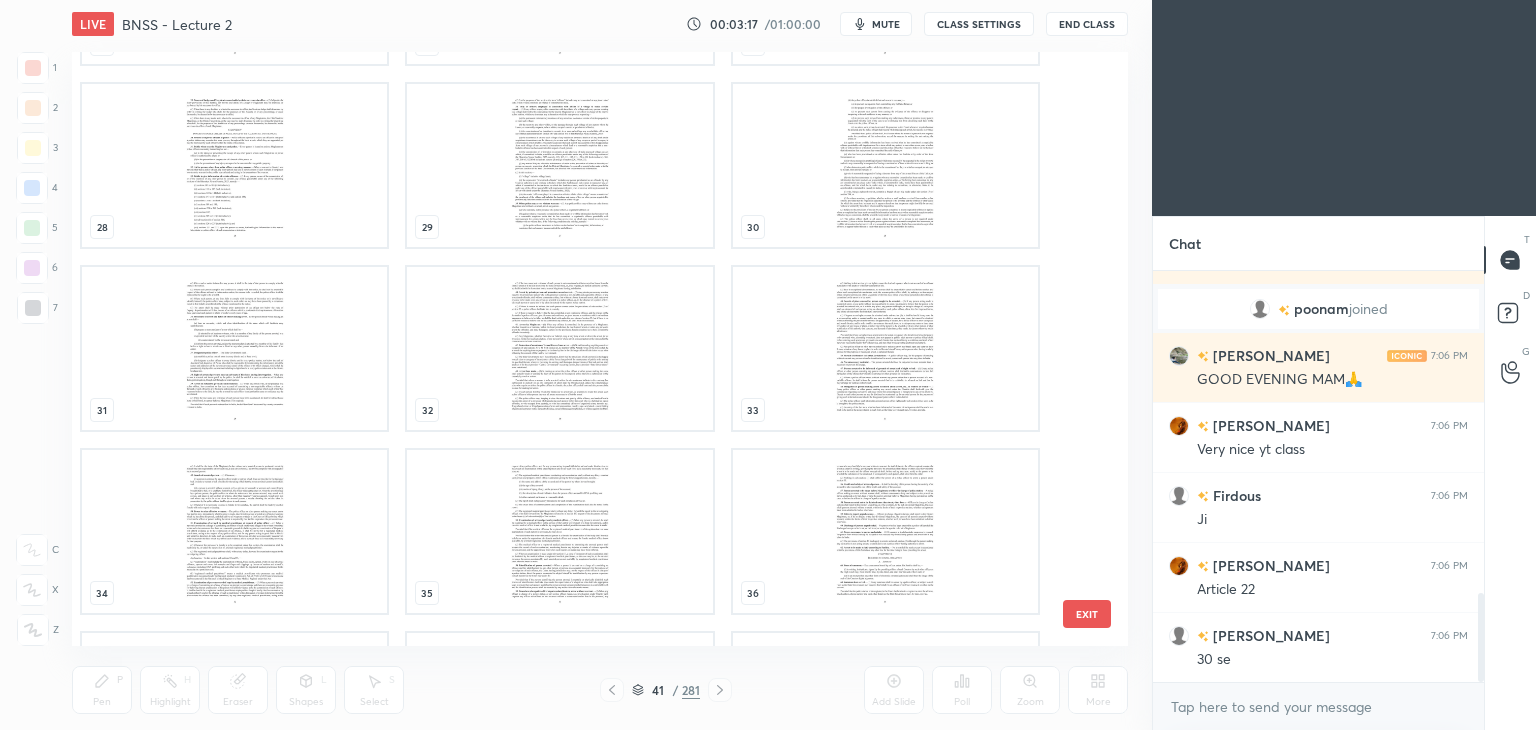click at bounding box center (559, 165) 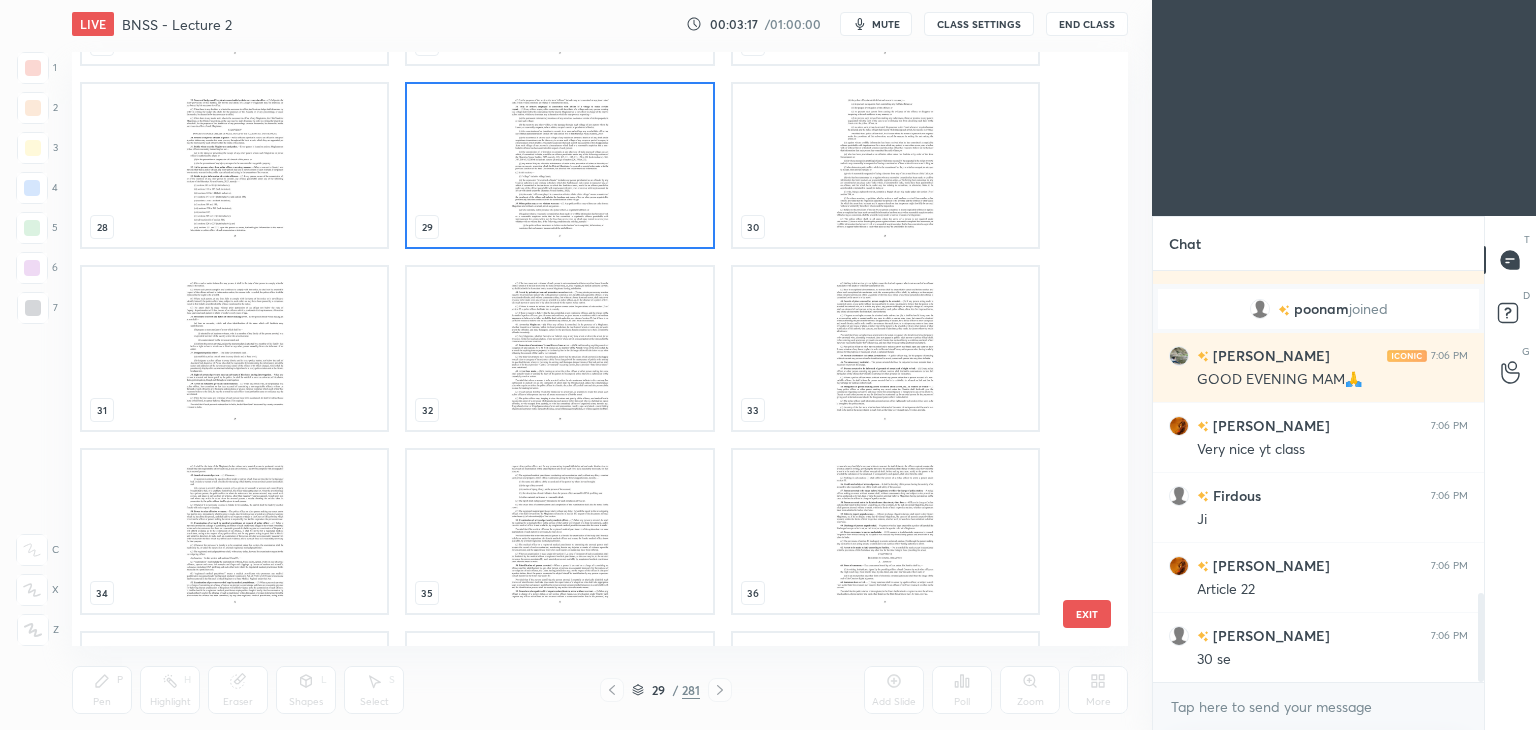 click at bounding box center [559, 165] 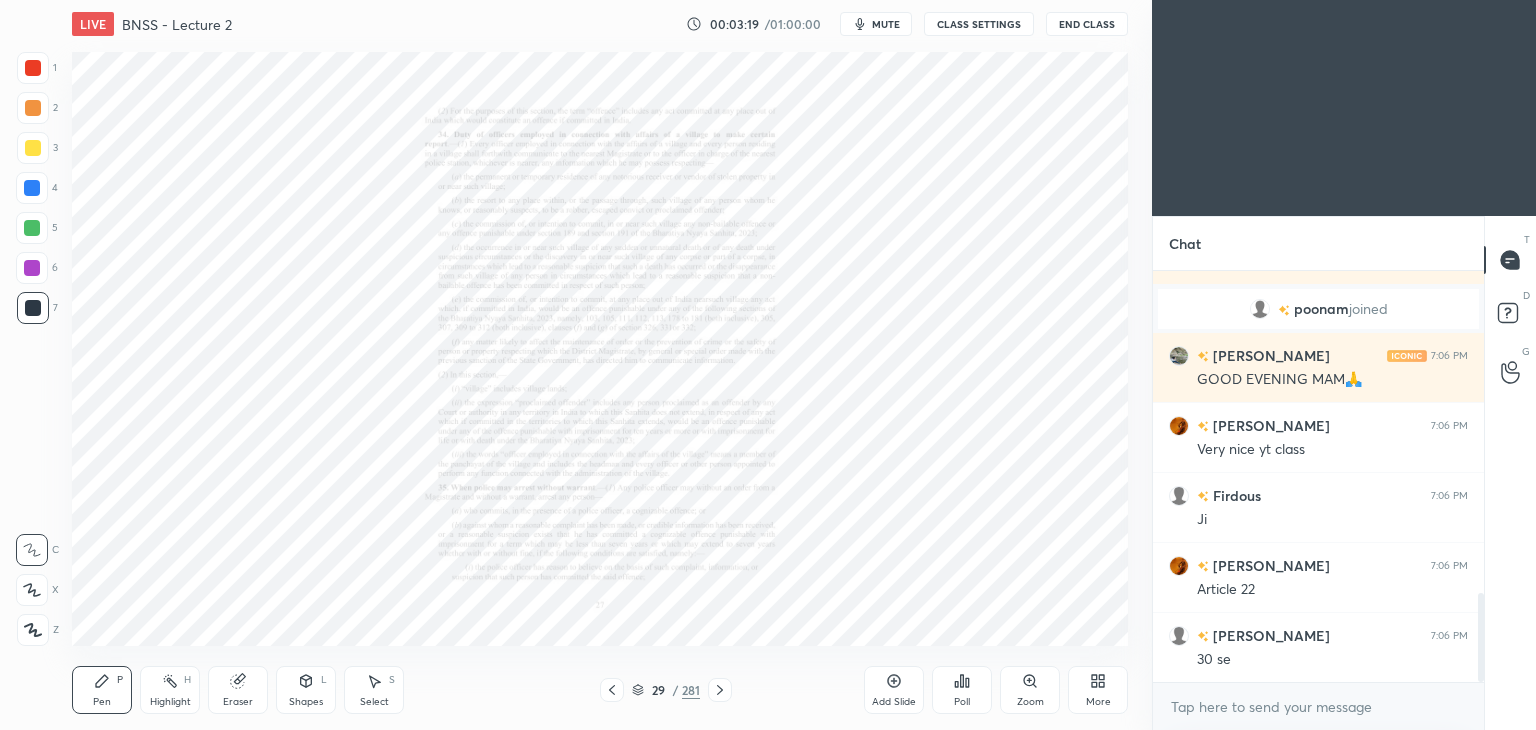 click 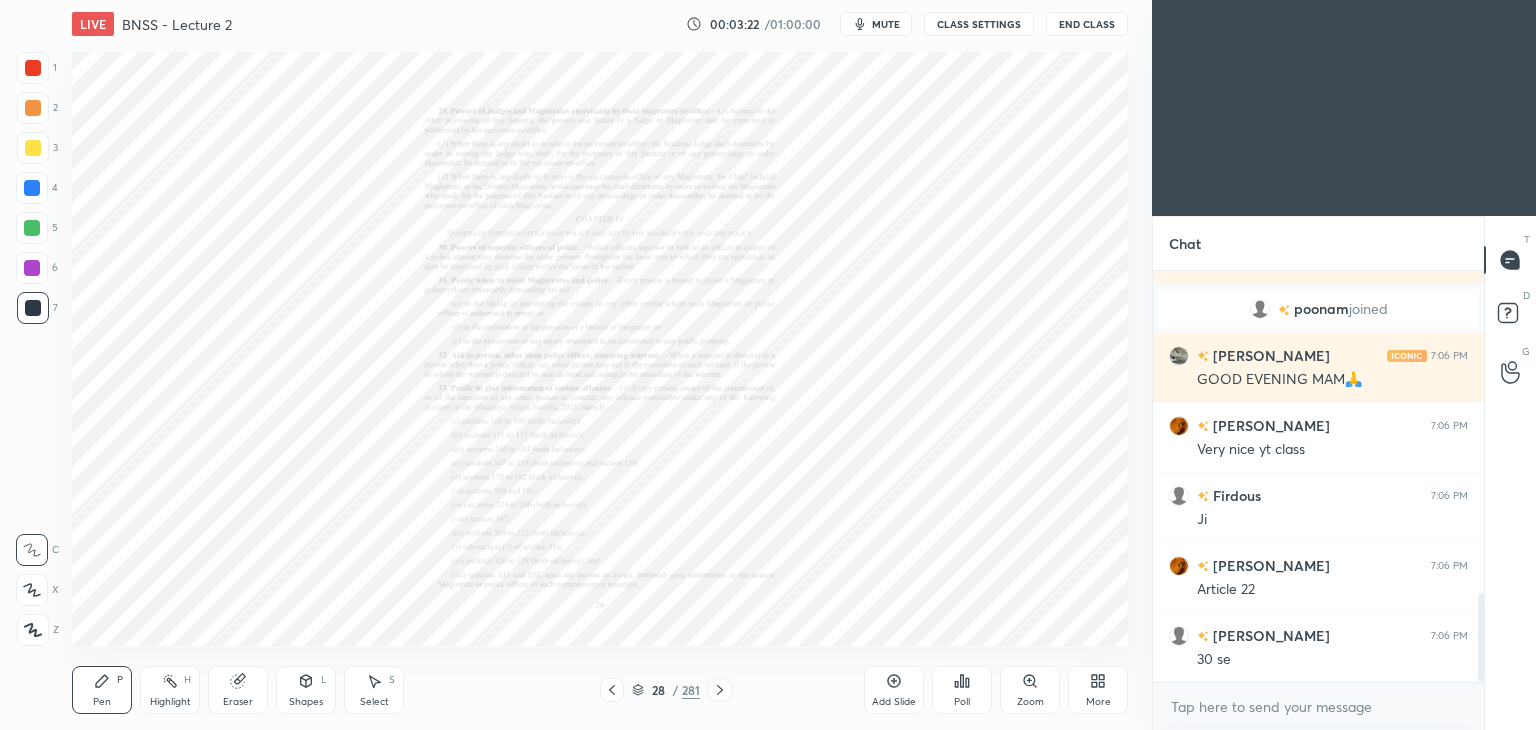 click on "Zoom" at bounding box center [1030, 702] 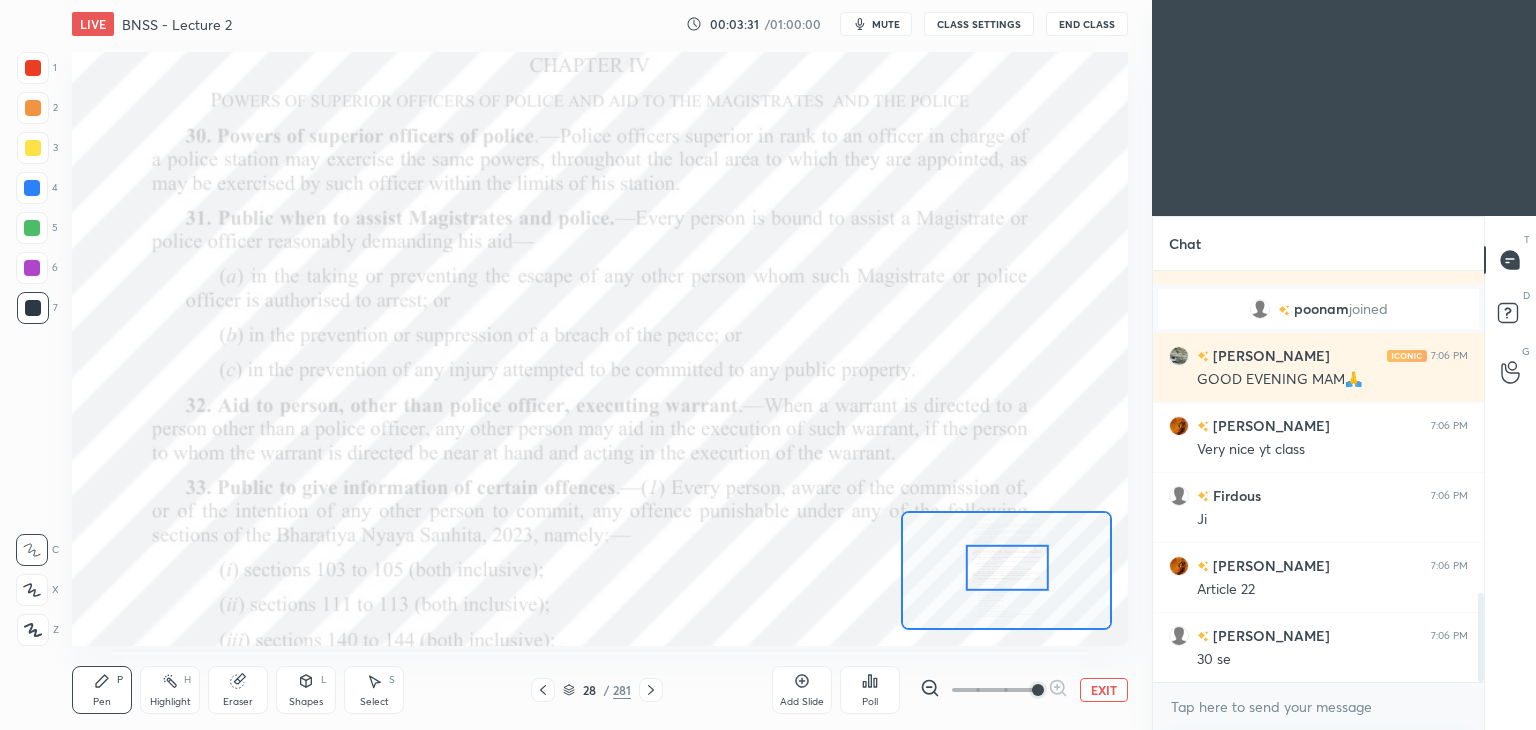 scroll, scrollTop: 1562, scrollLeft: 0, axis: vertical 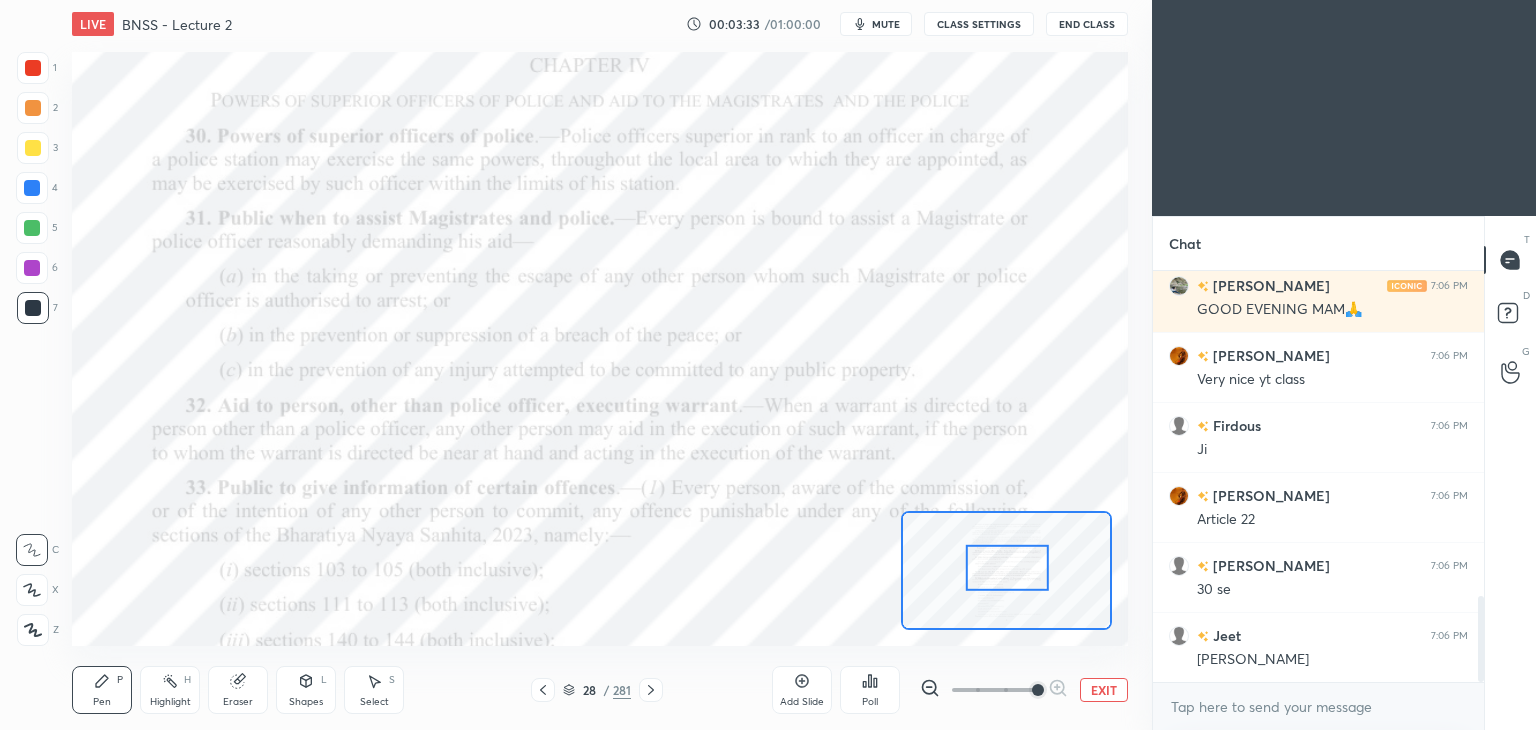click at bounding box center [33, 68] 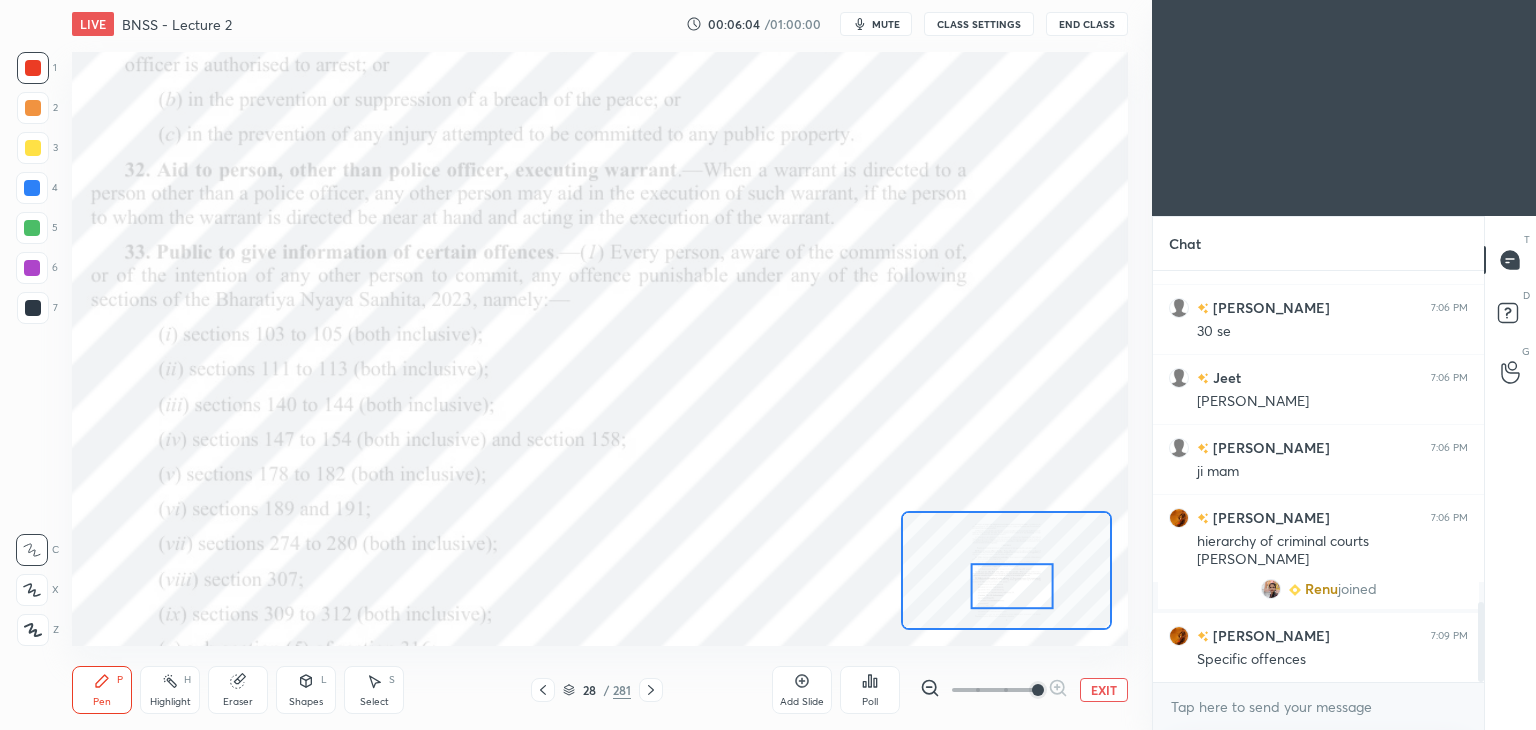 scroll, scrollTop: 1706, scrollLeft: 0, axis: vertical 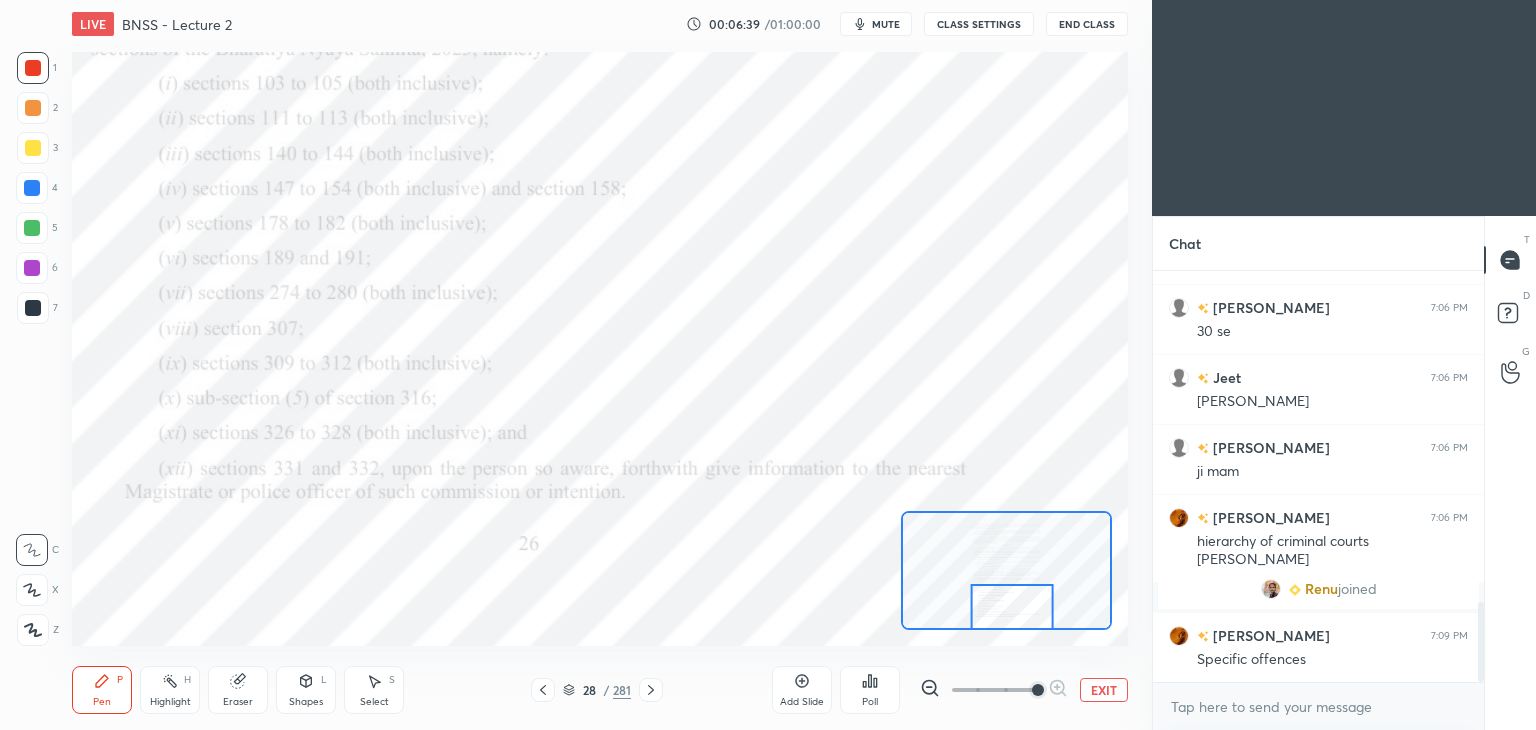 click at bounding box center (651, 690) 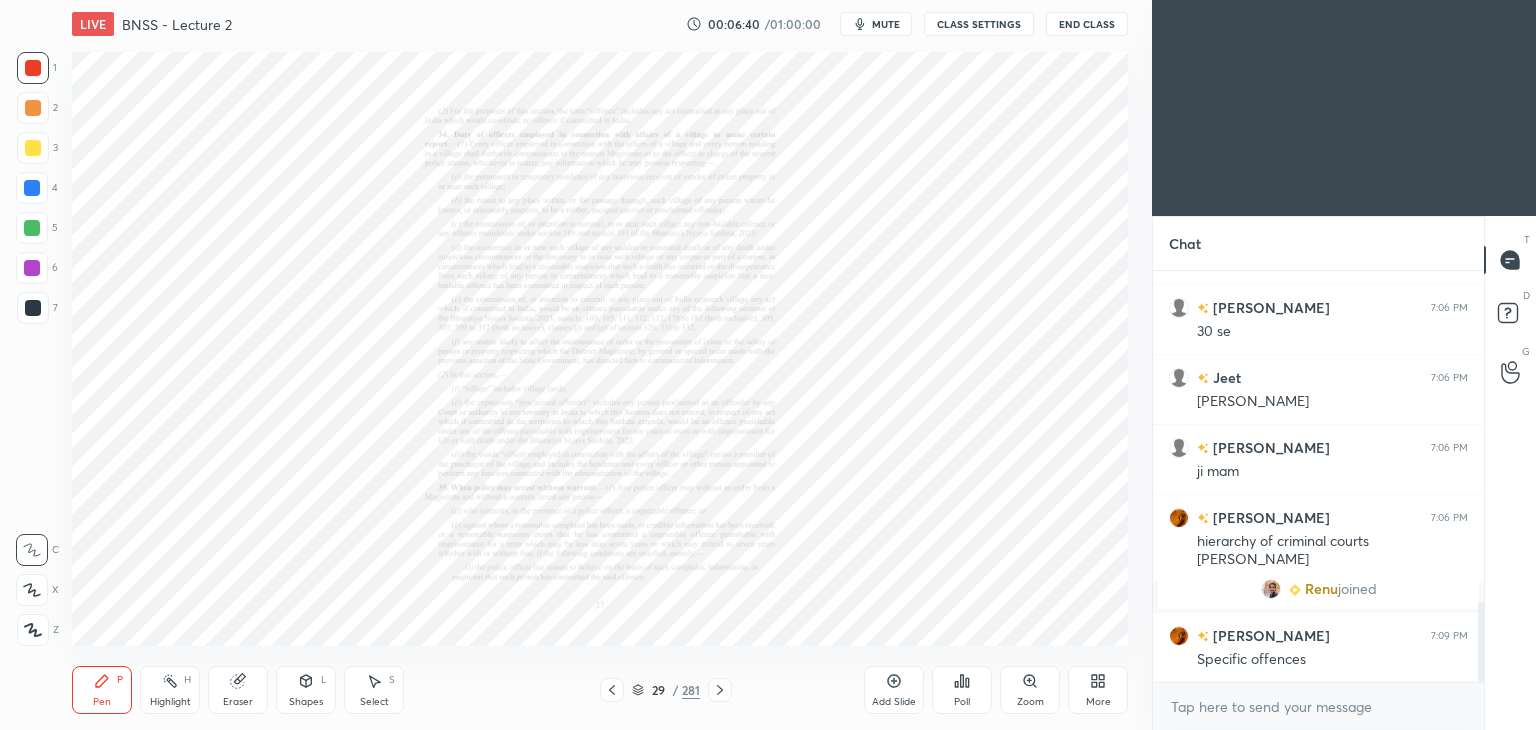 click on "Zoom" at bounding box center (1030, 690) 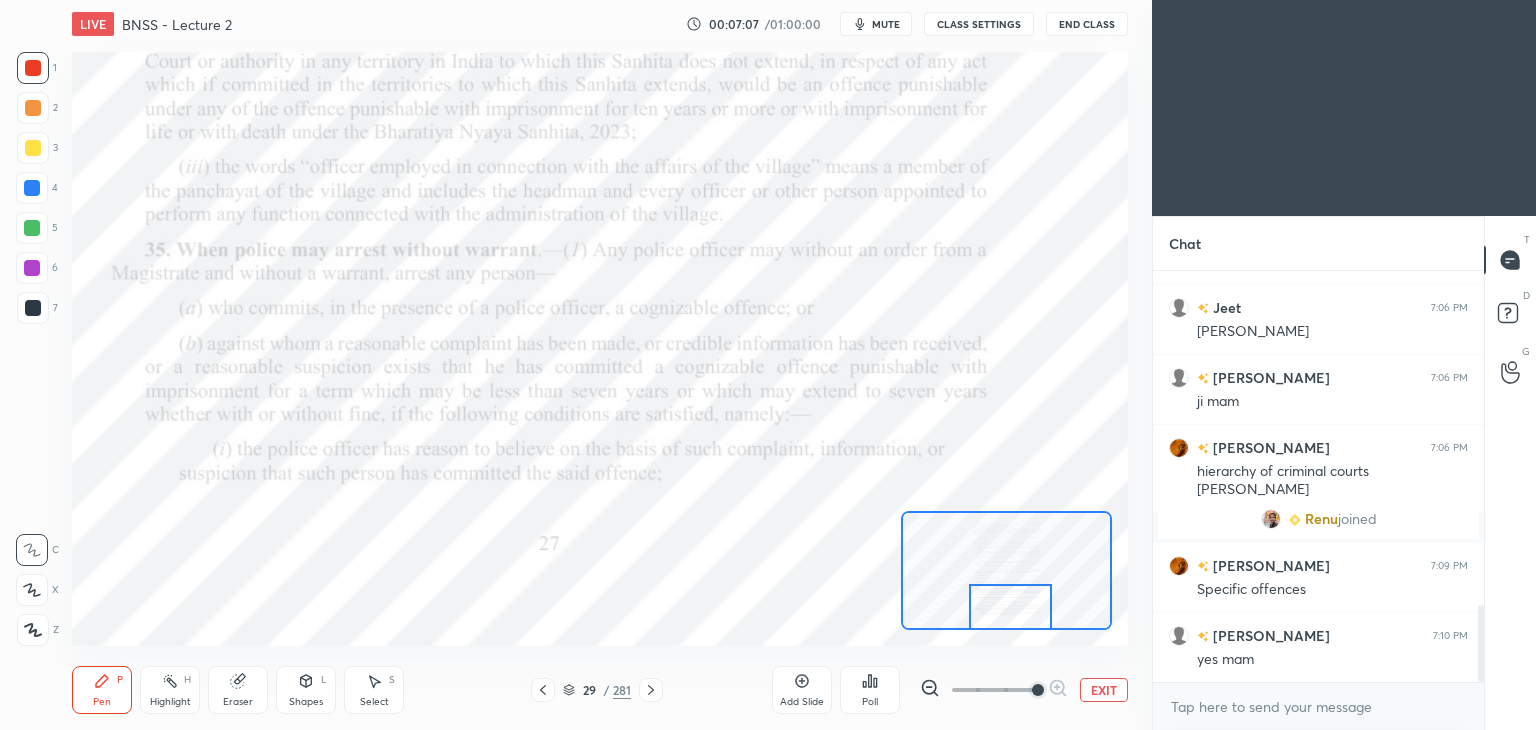scroll, scrollTop: 1846, scrollLeft: 0, axis: vertical 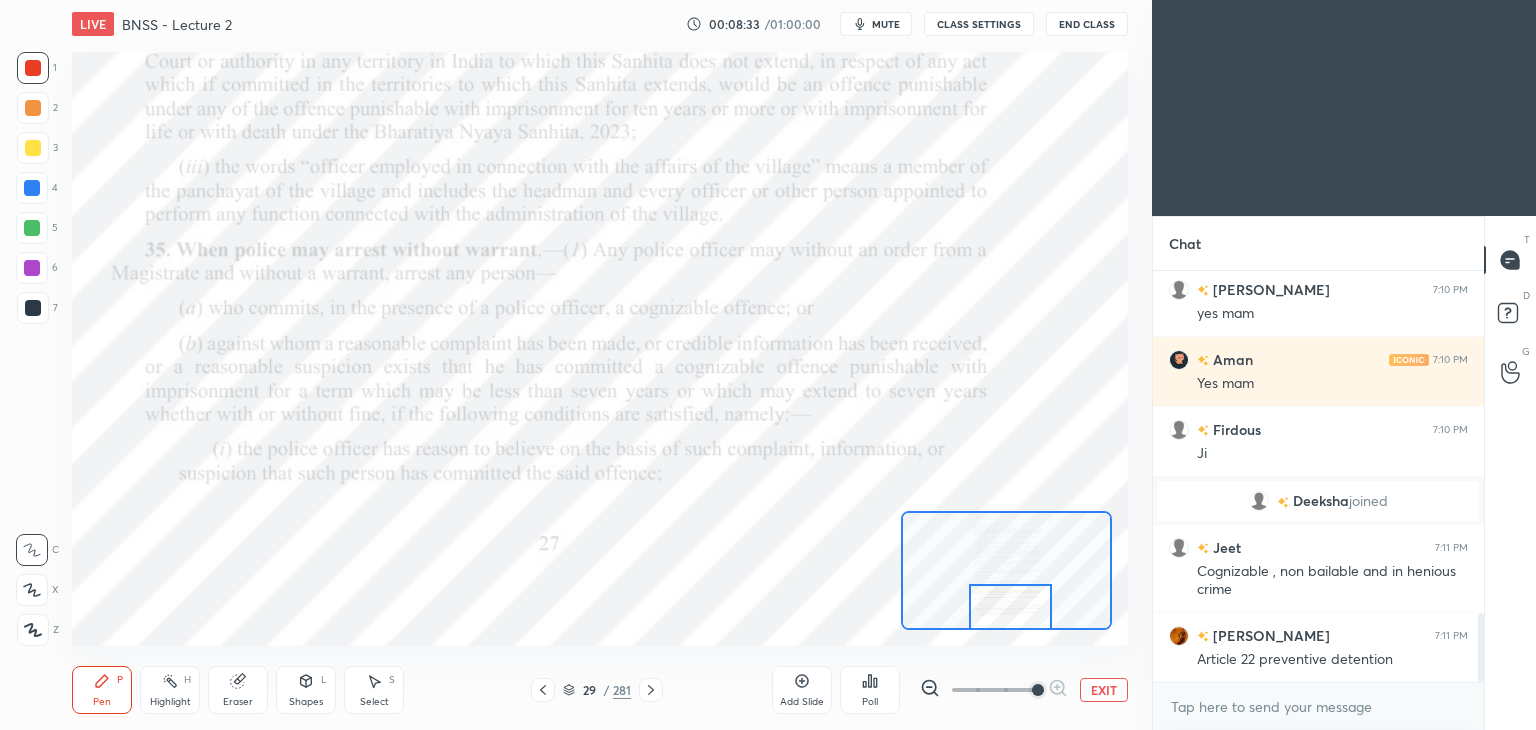 click 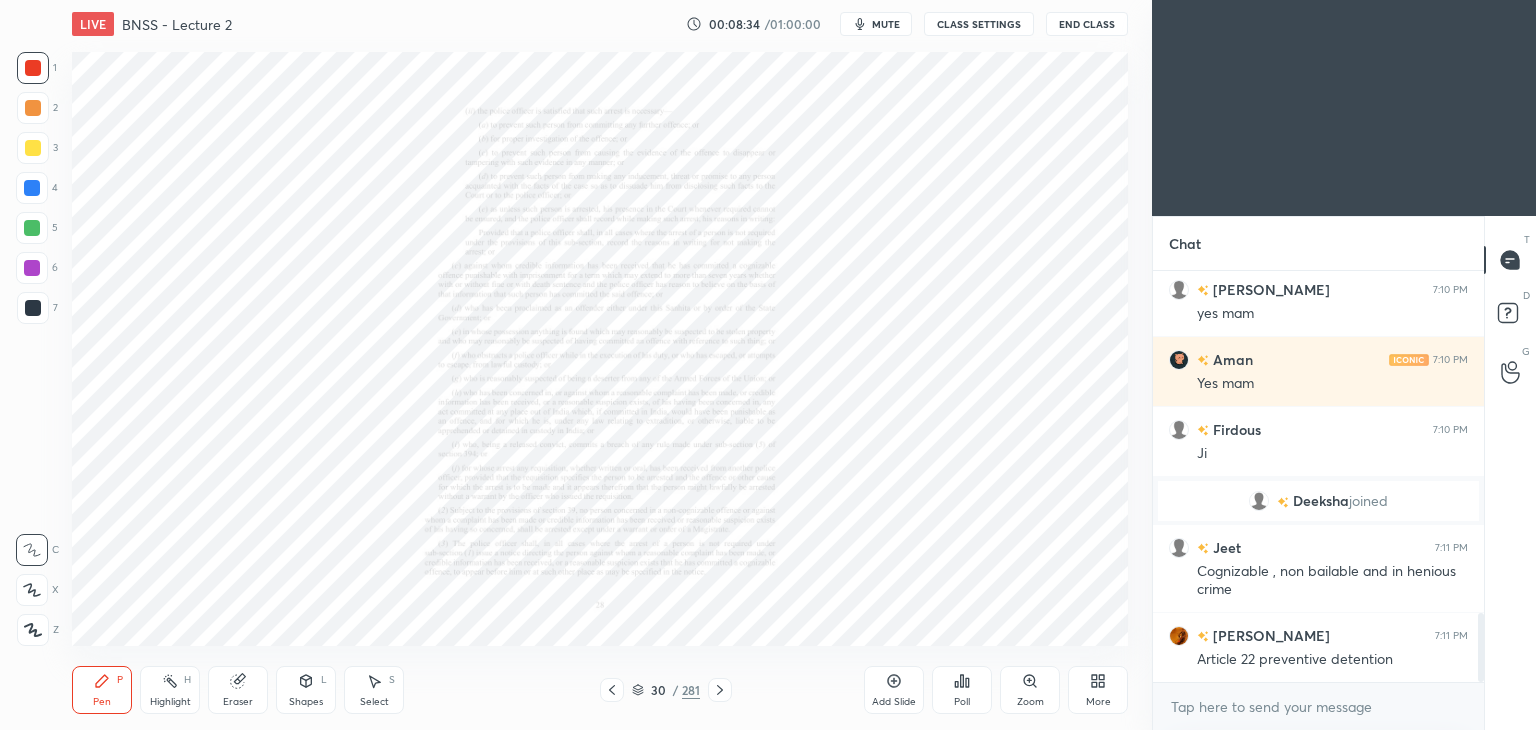 click 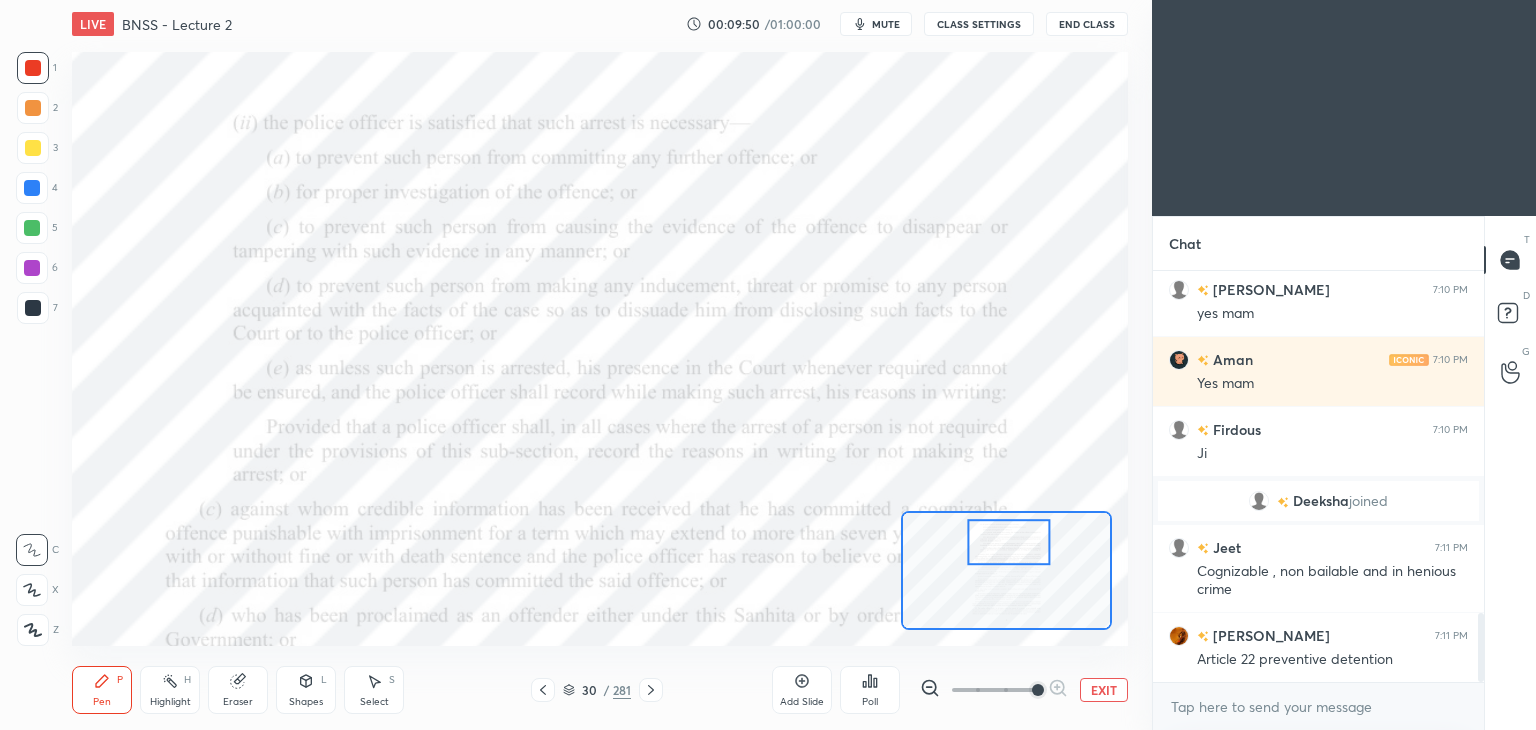 scroll, scrollTop: 2148, scrollLeft: 0, axis: vertical 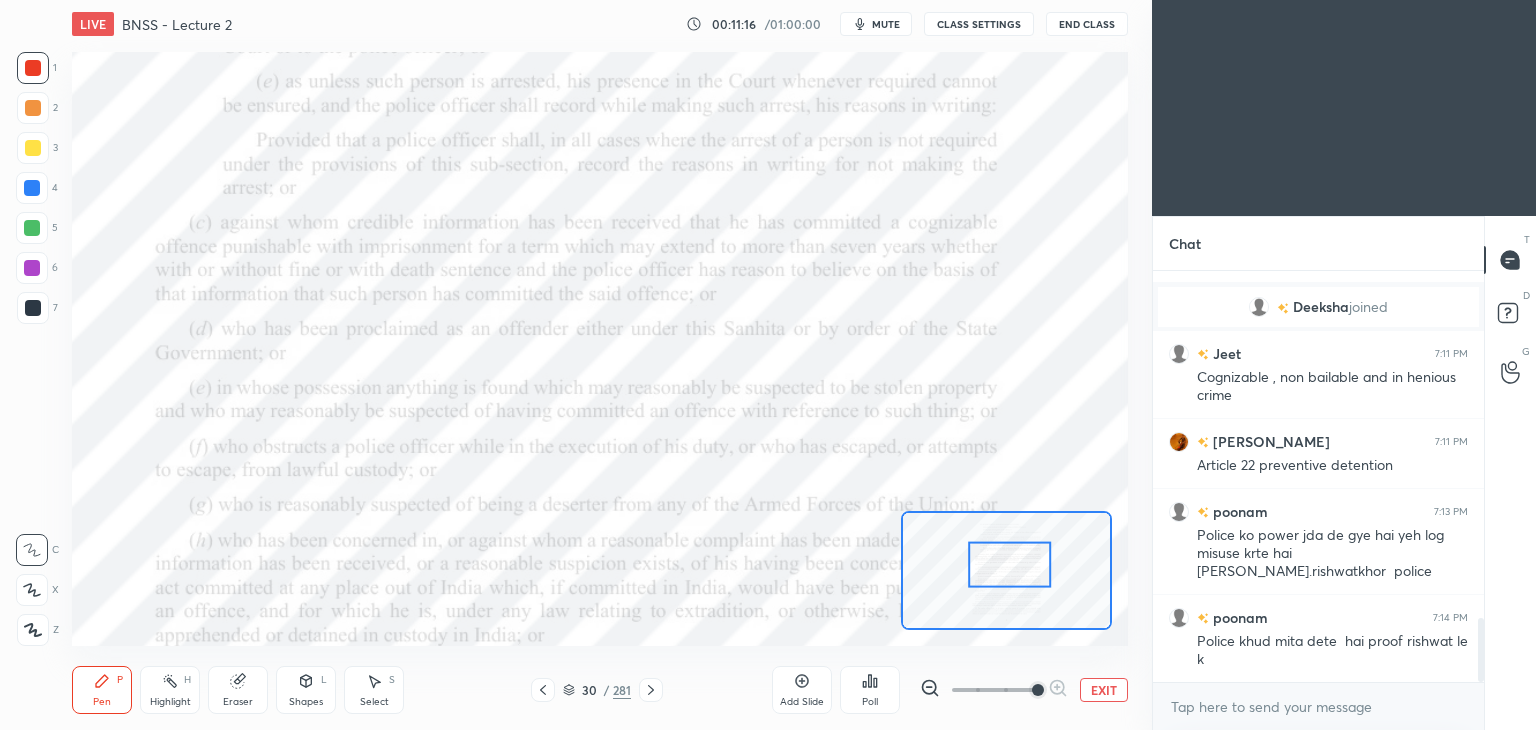 click at bounding box center [1009, 564] 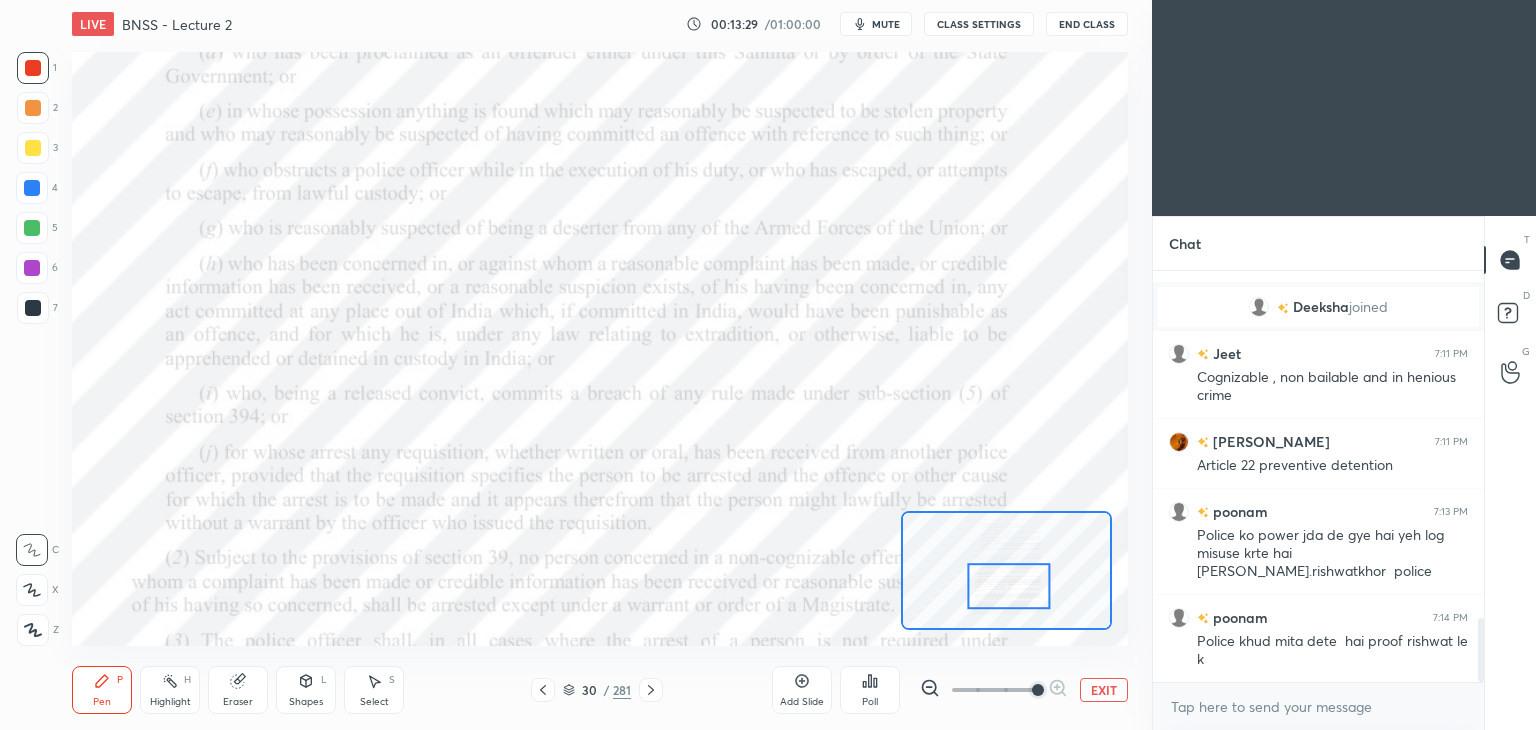 click on "30 / 281" at bounding box center [597, 690] 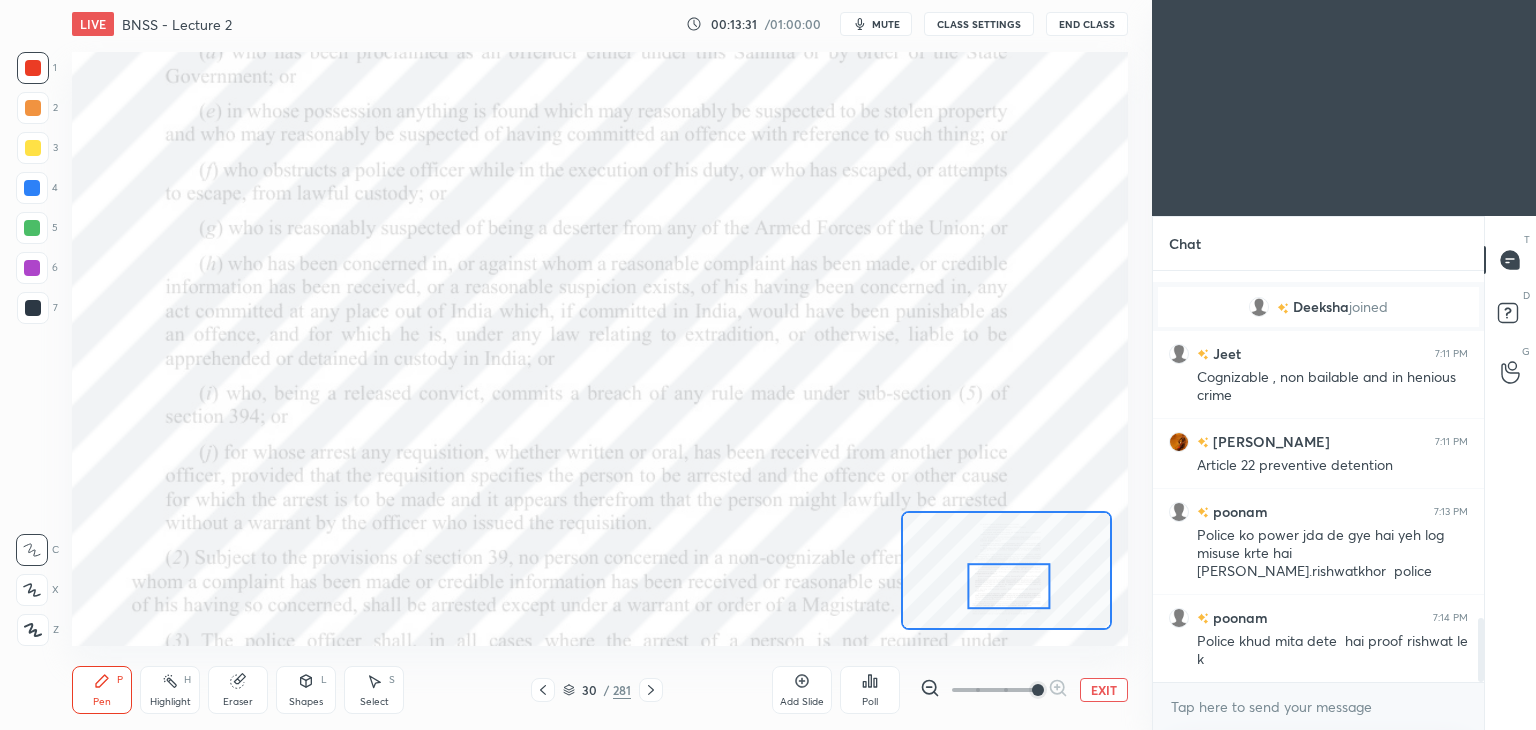 click 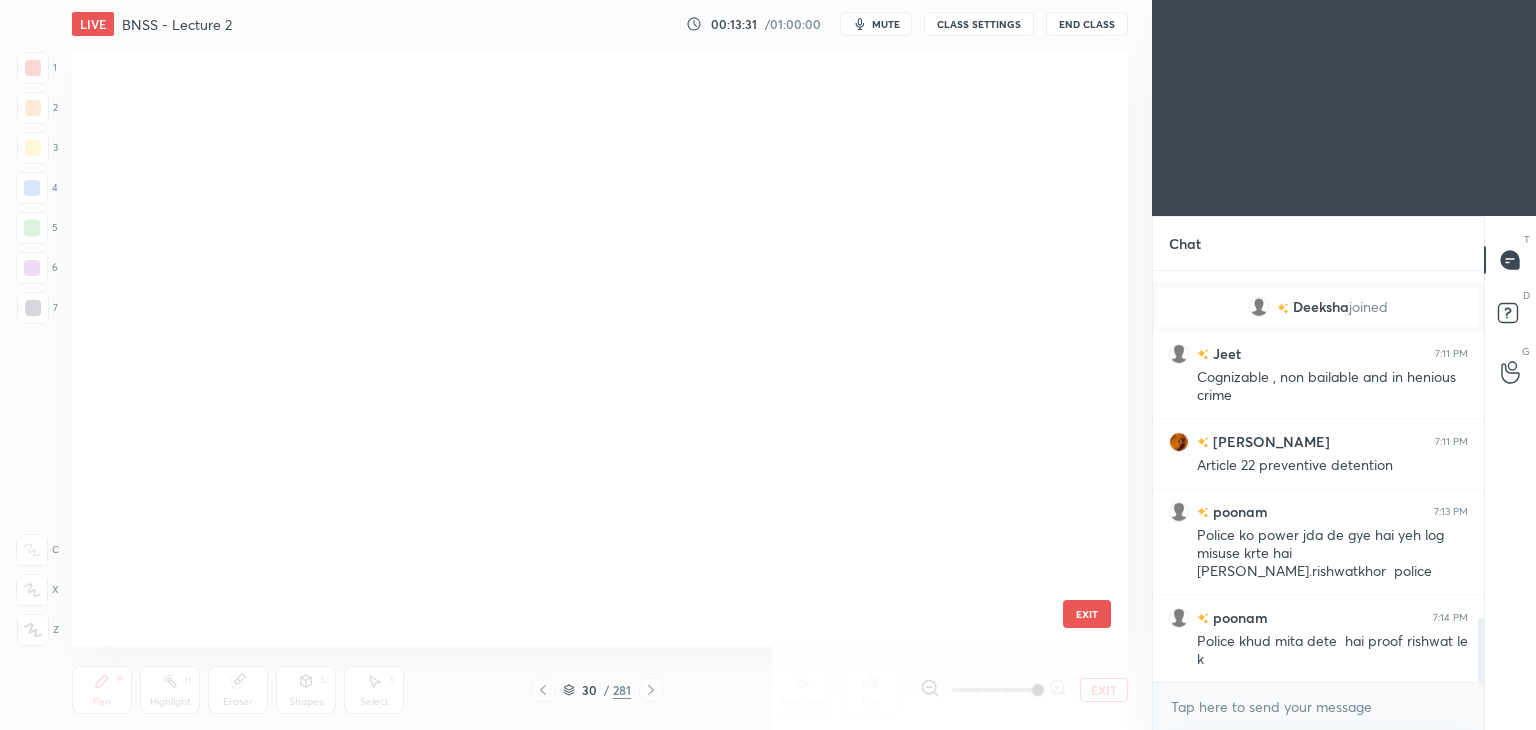 scroll, scrollTop: 1236, scrollLeft: 0, axis: vertical 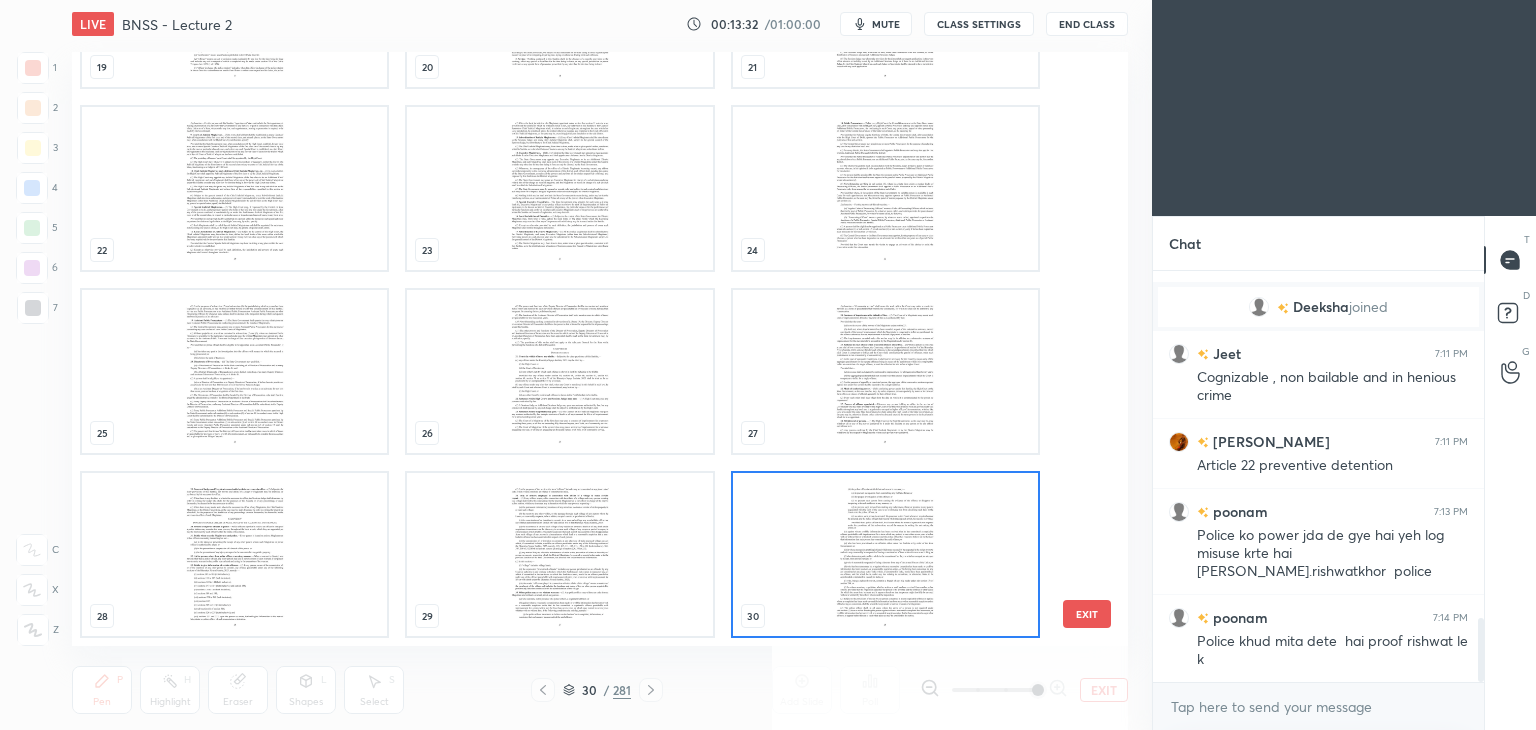 click at bounding box center (885, 554) 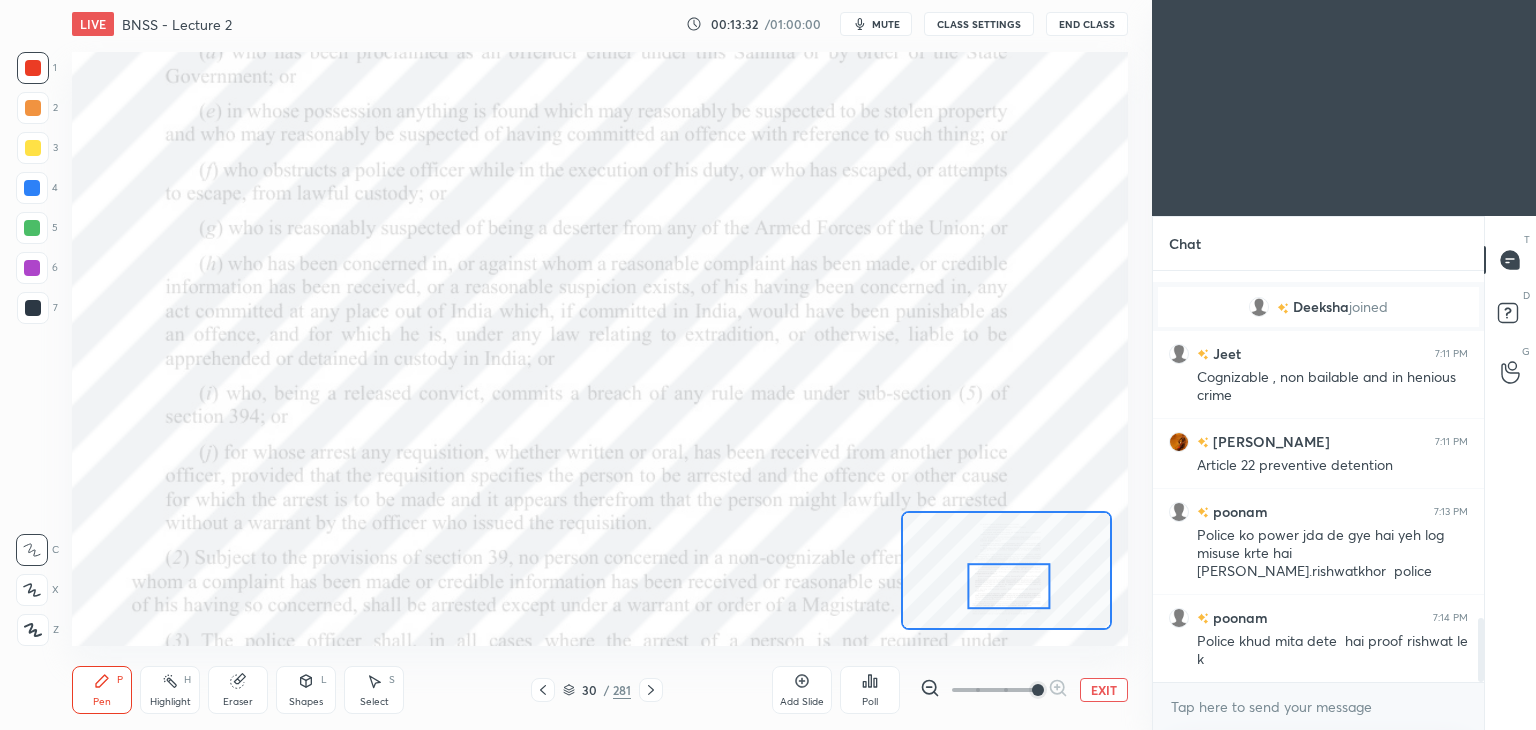 click at bounding box center [885, 554] 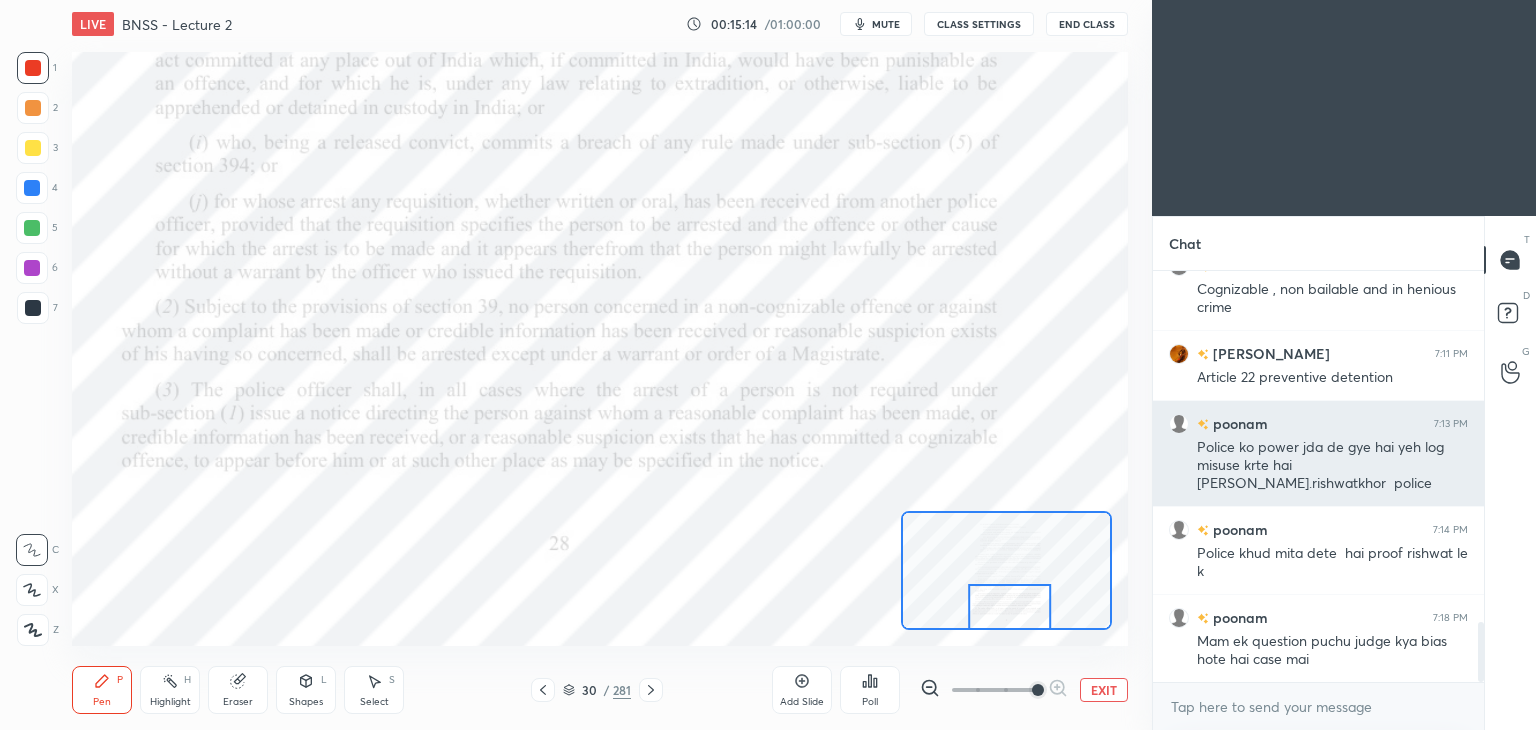 scroll, scrollTop: 2394, scrollLeft: 0, axis: vertical 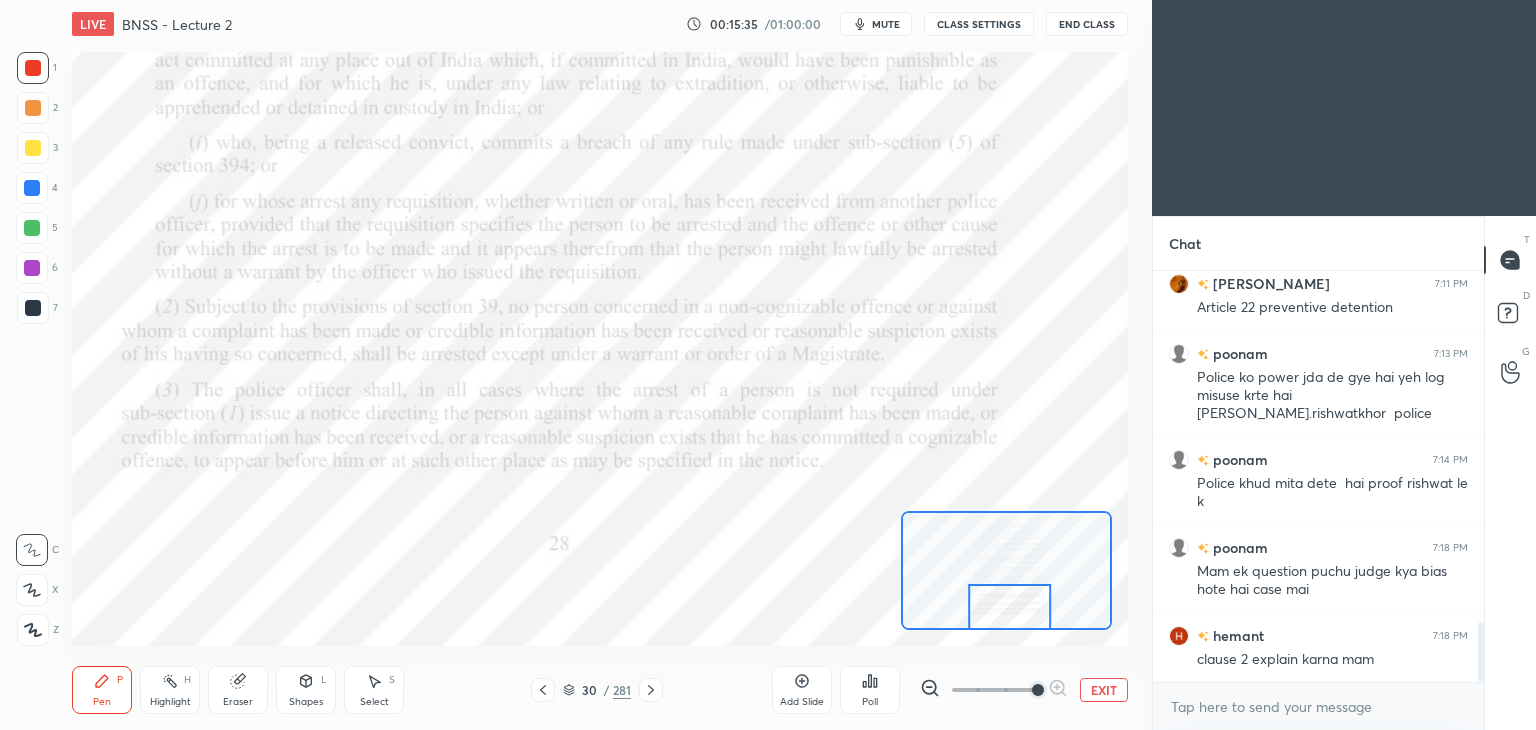 click 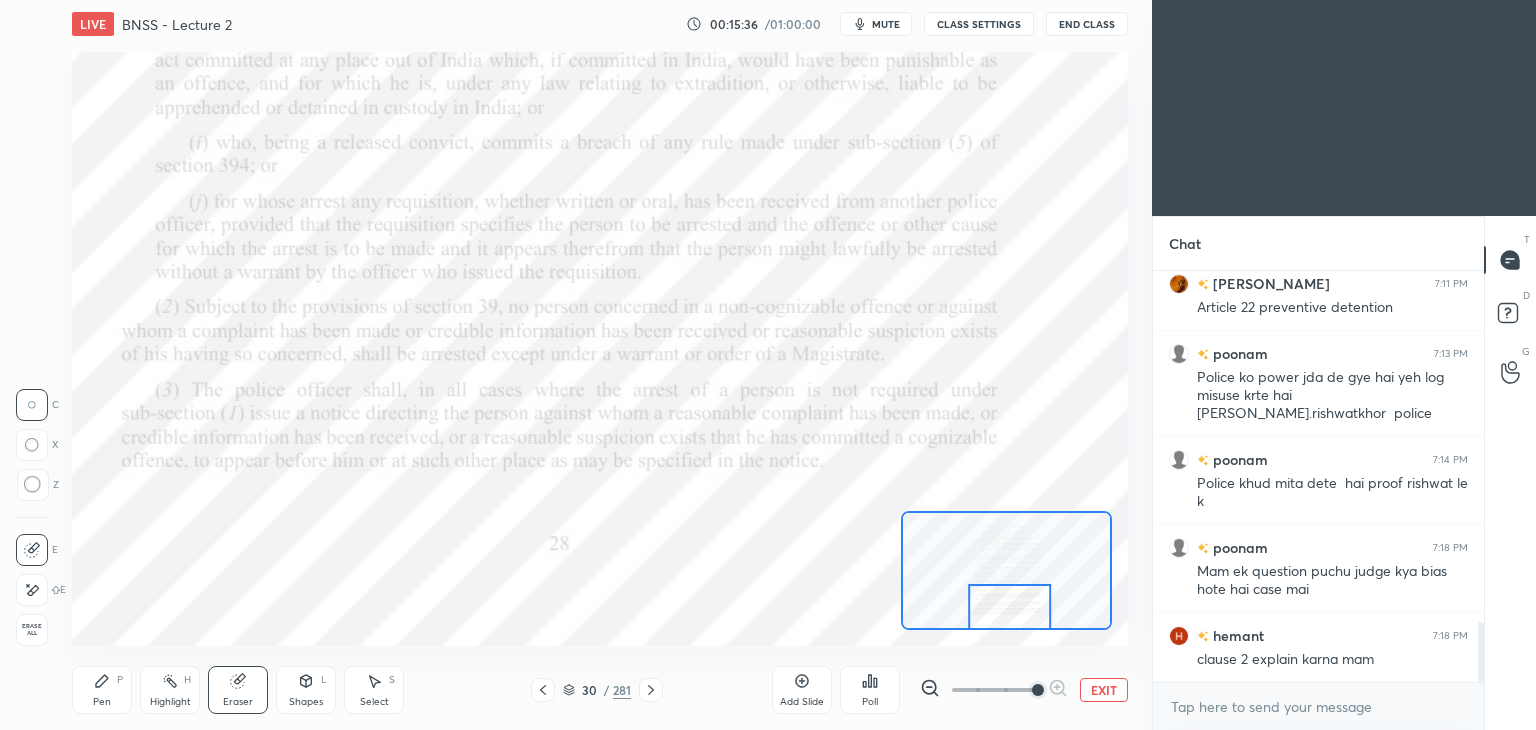 click 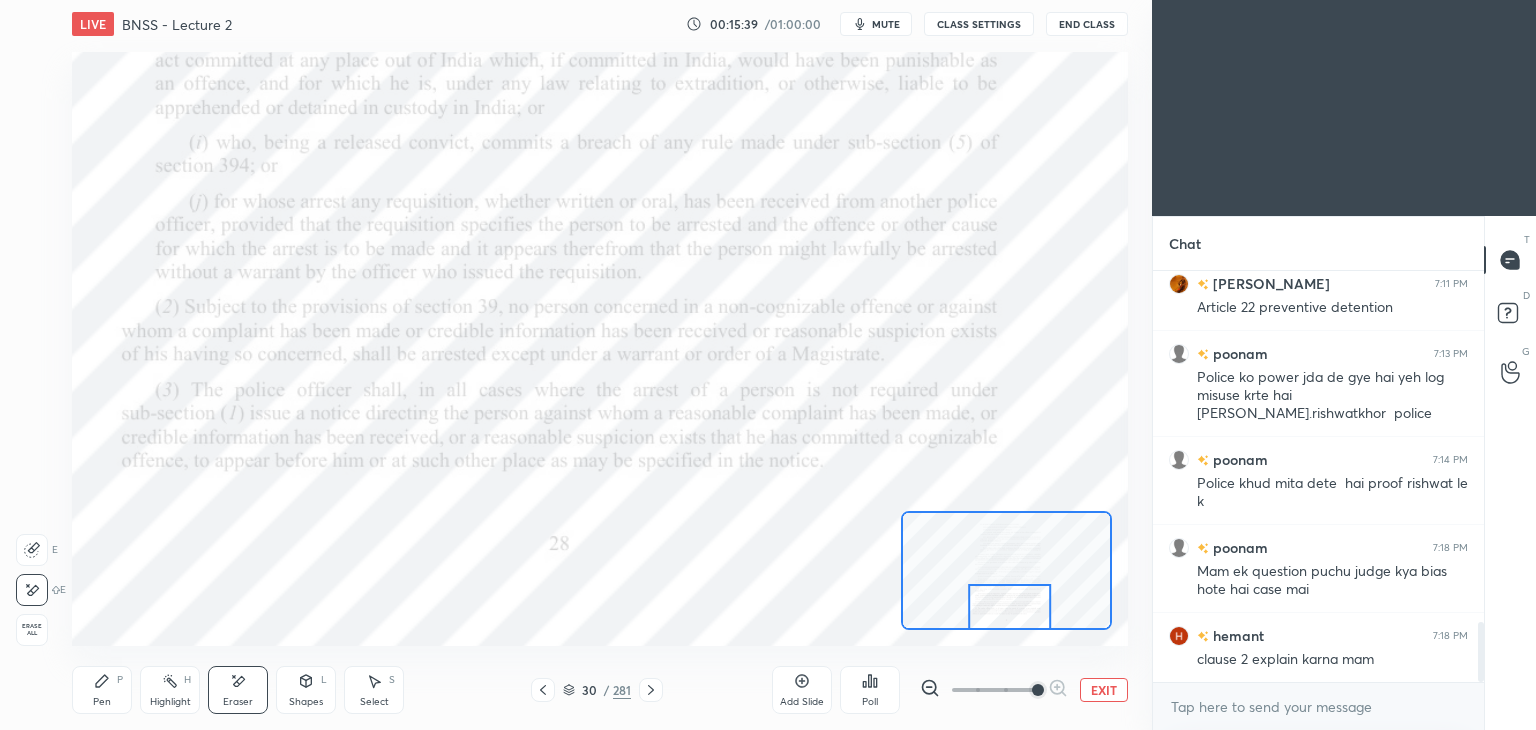 click on "Pen" at bounding box center (102, 702) 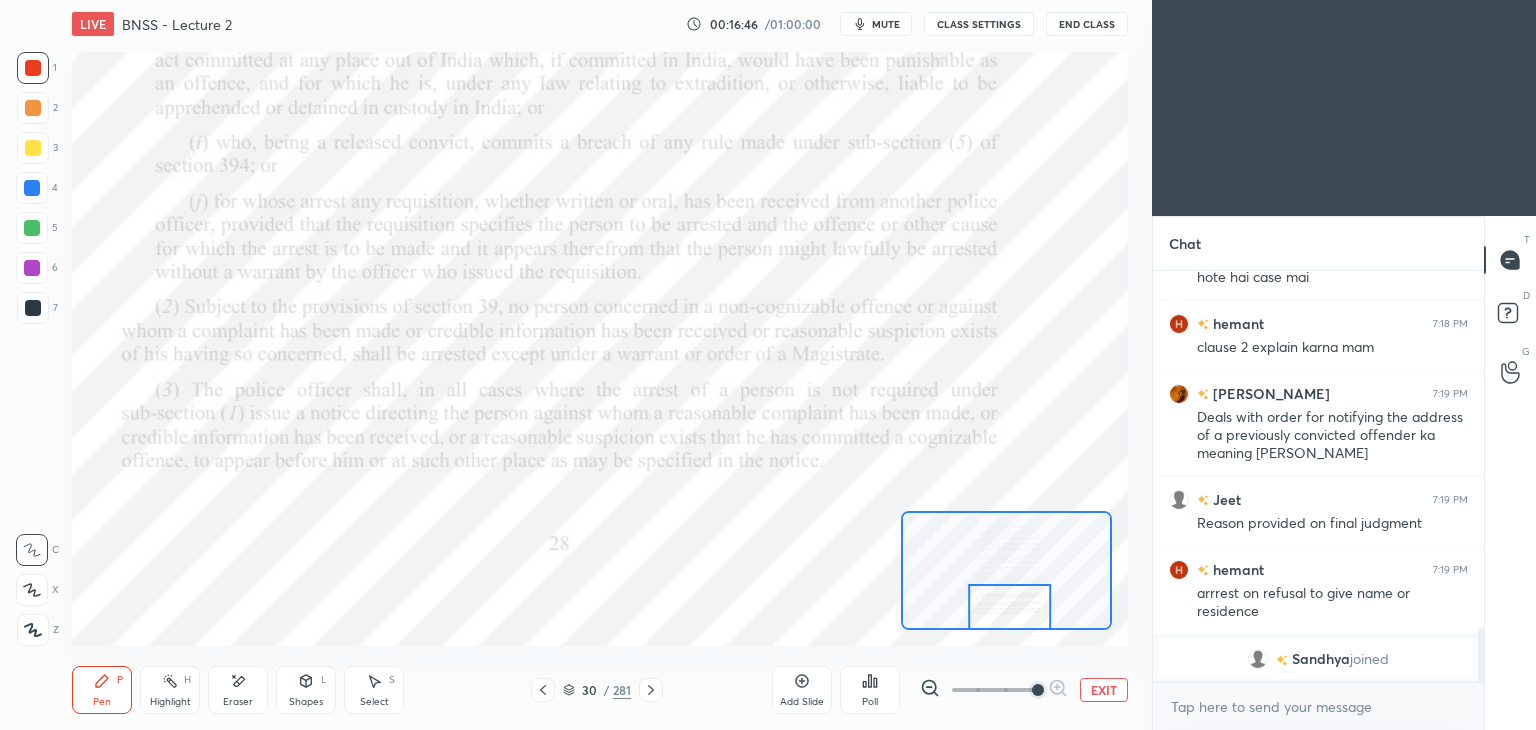 scroll, scrollTop: 2556, scrollLeft: 0, axis: vertical 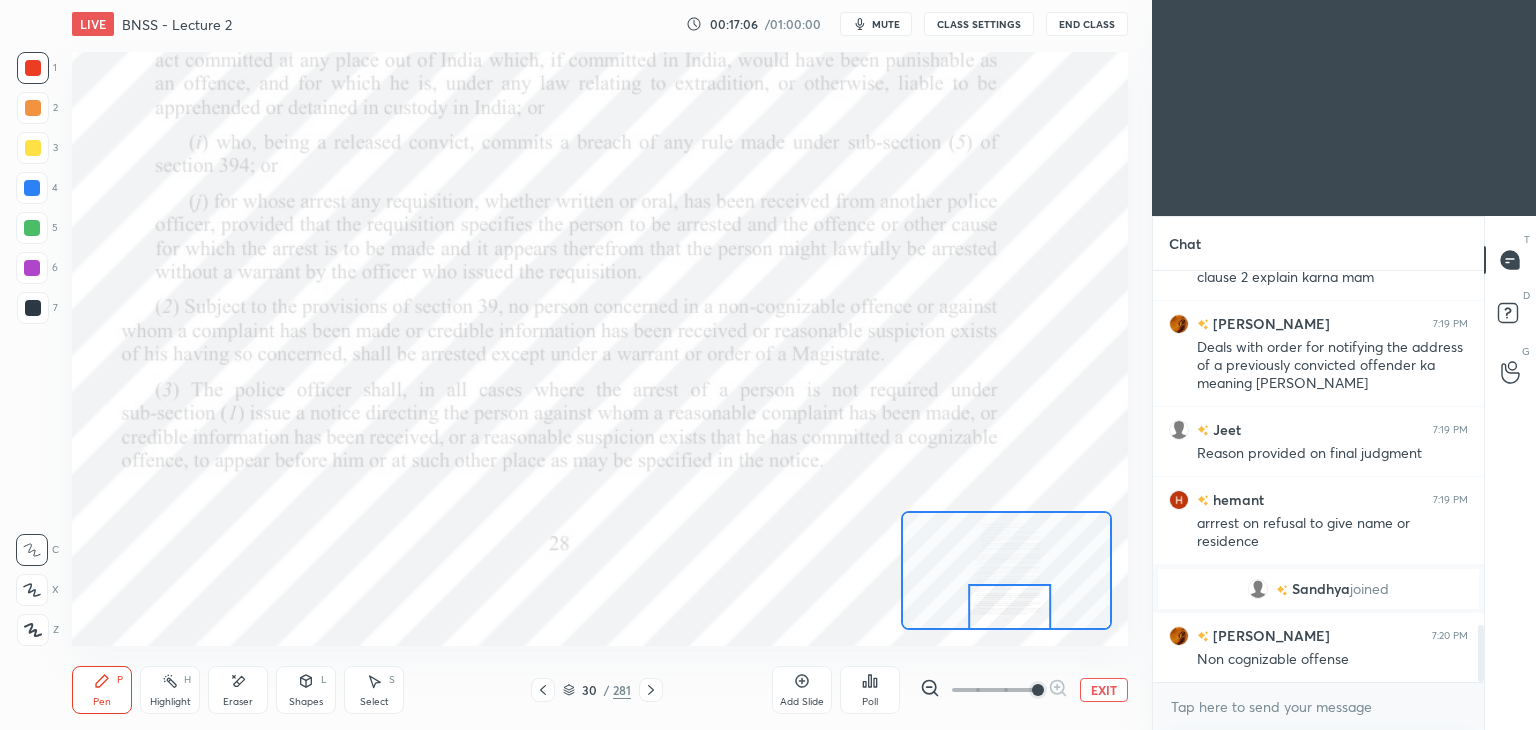click on "Highlight H" at bounding box center [170, 690] 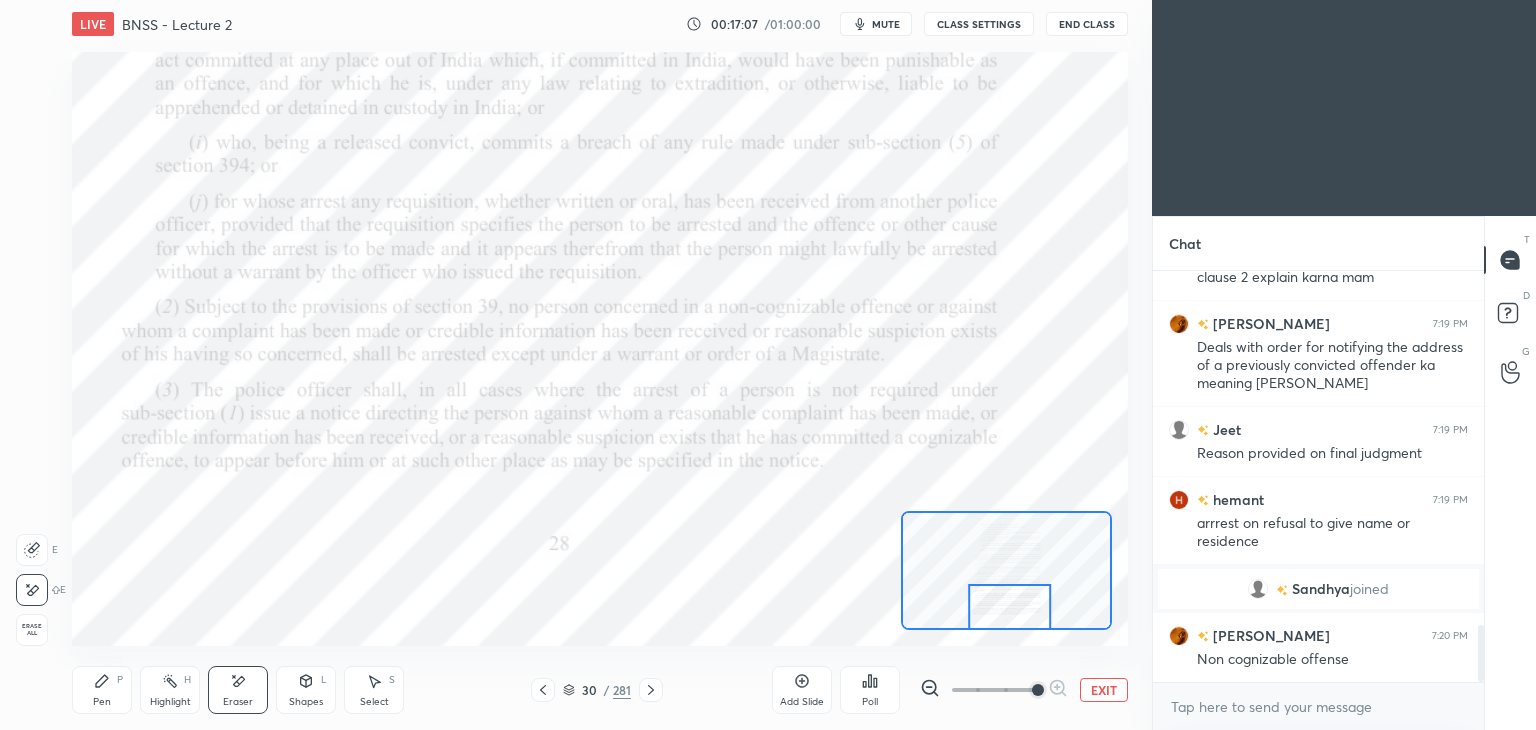 click on "Erase all" at bounding box center [32, 630] 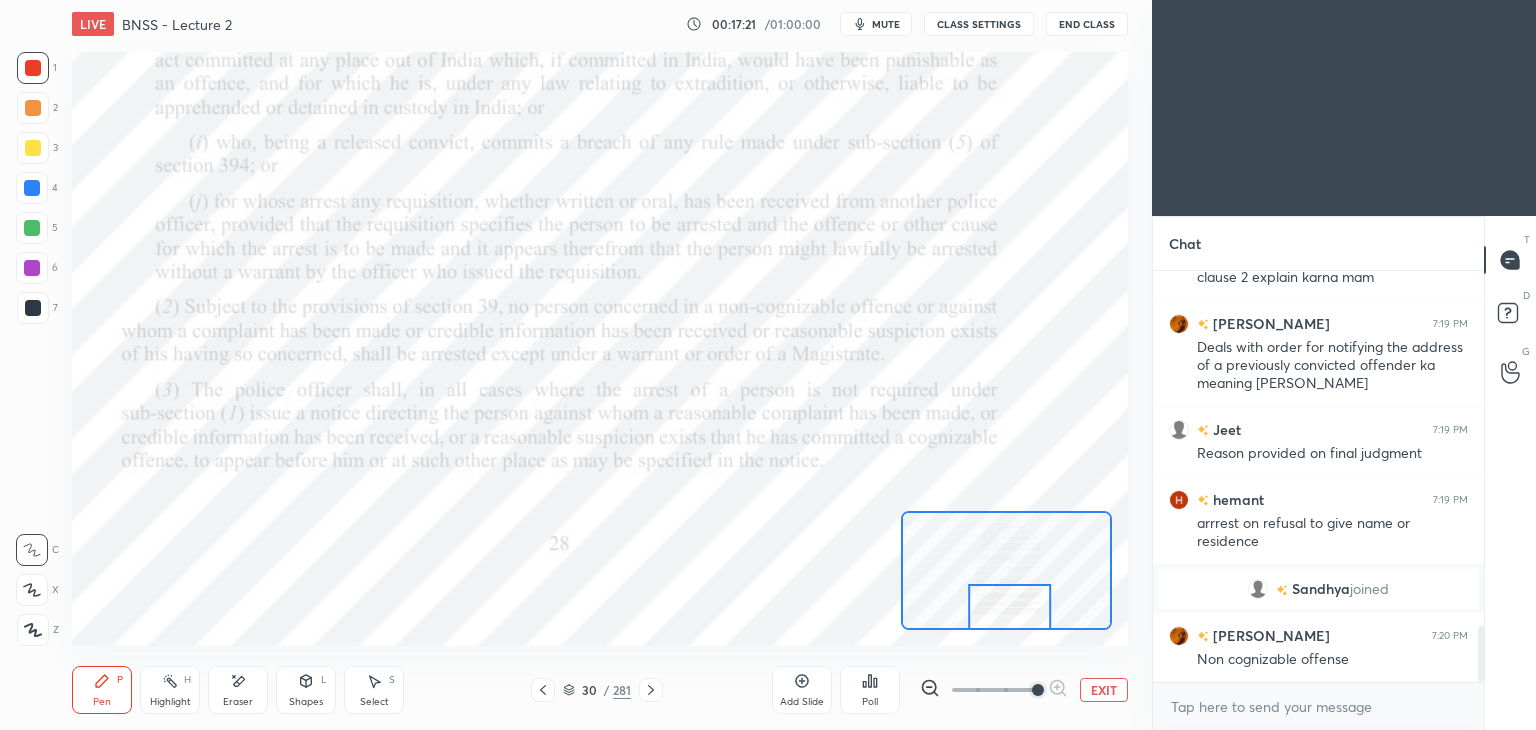 scroll, scrollTop: 2626, scrollLeft: 0, axis: vertical 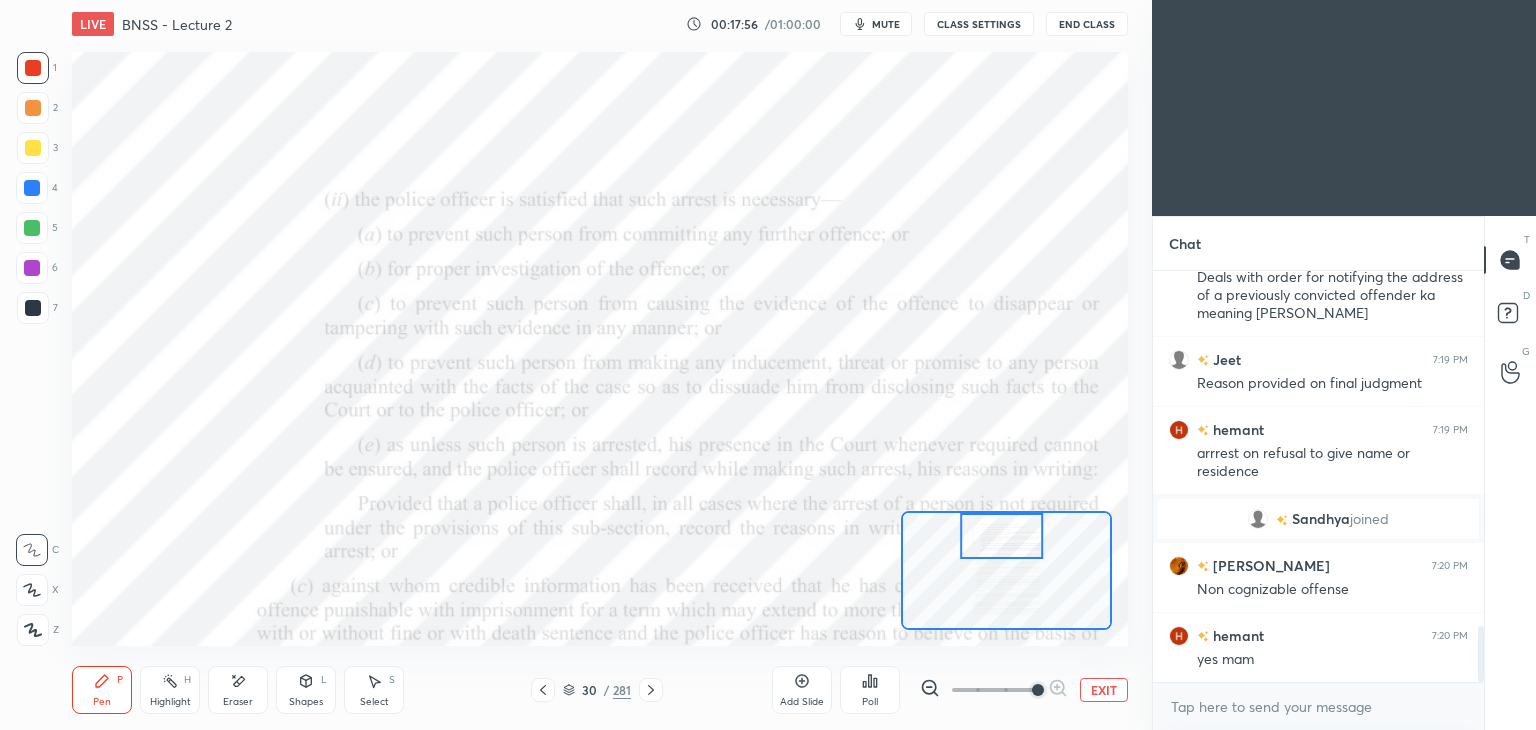click 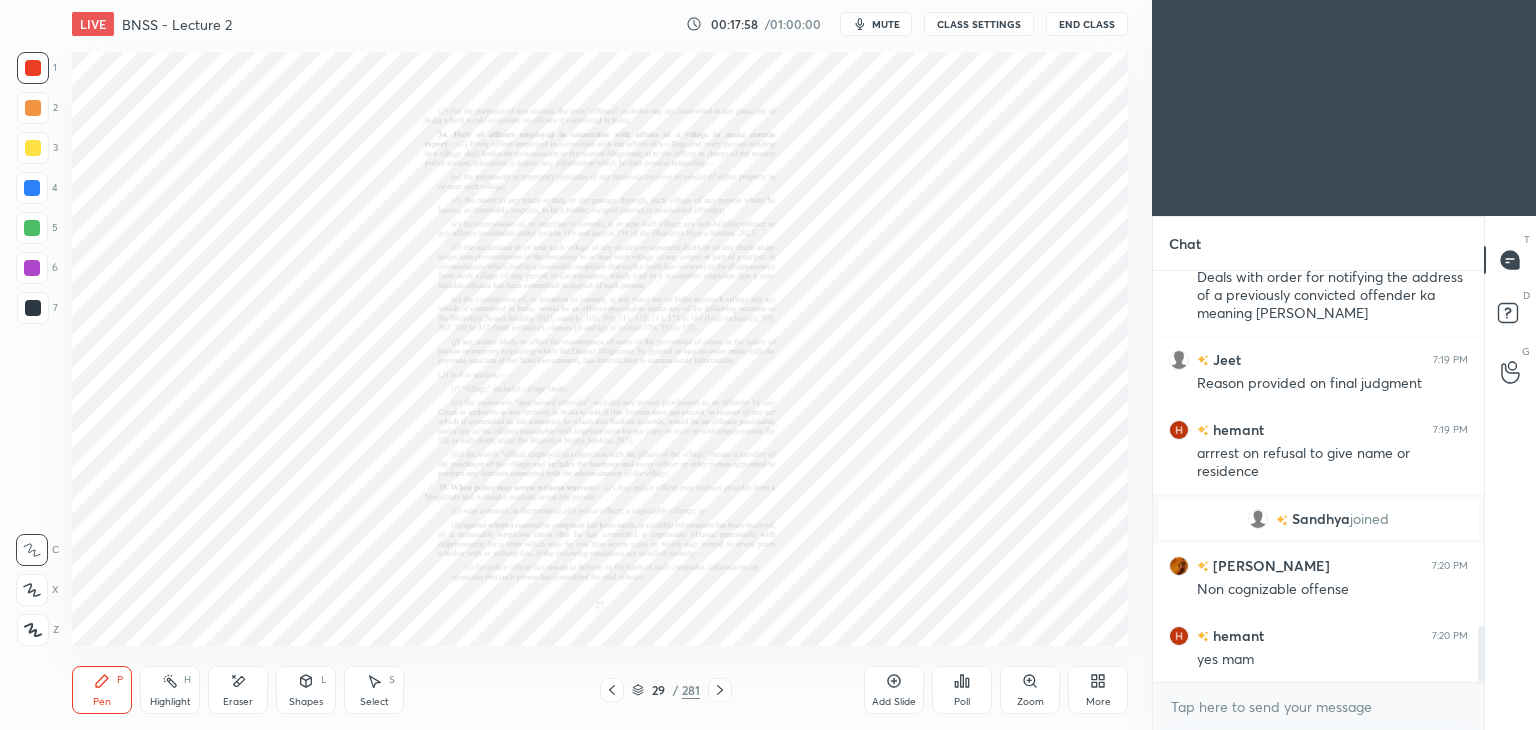 click on "29 / 281" at bounding box center (666, 690) 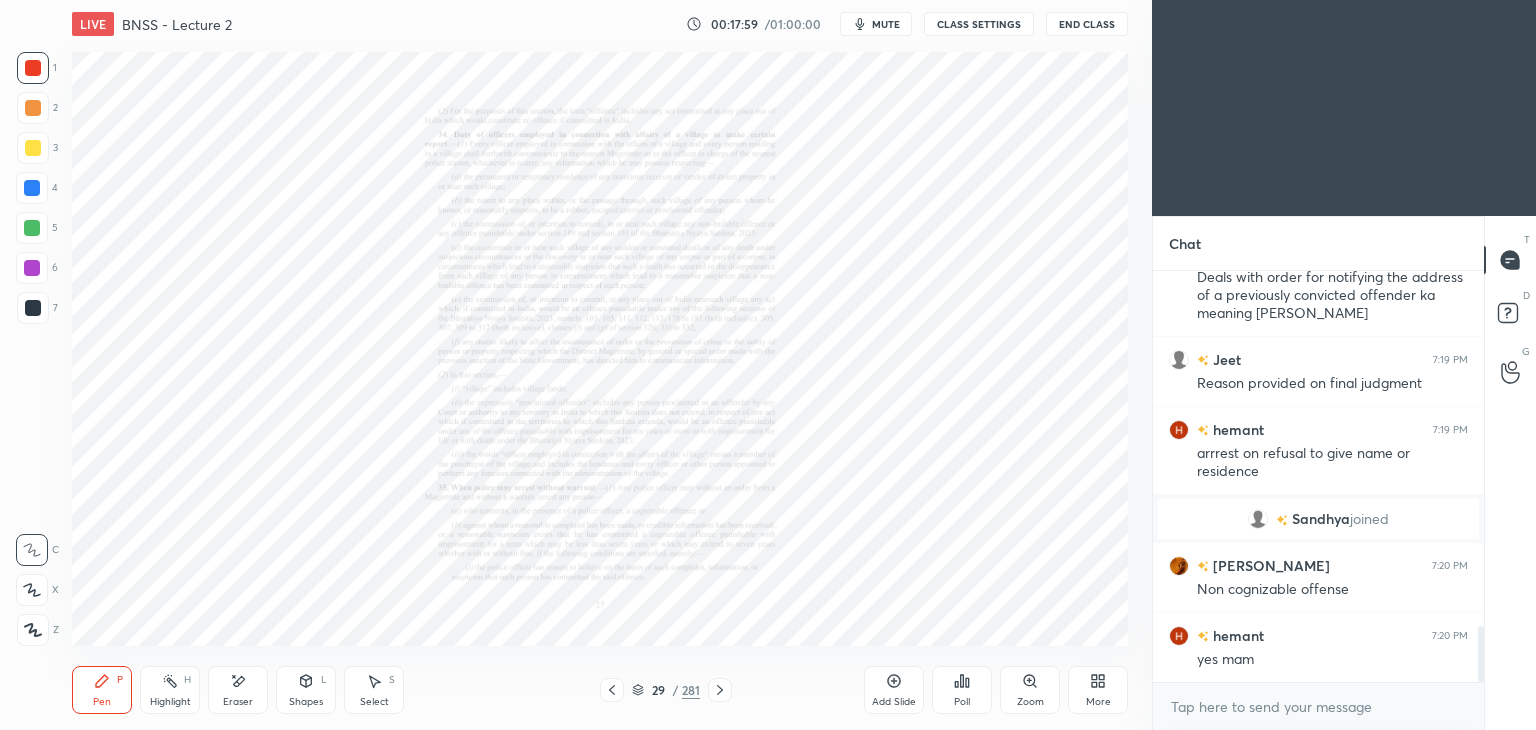 click on "29 / 281" at bounding box center (666, 690) 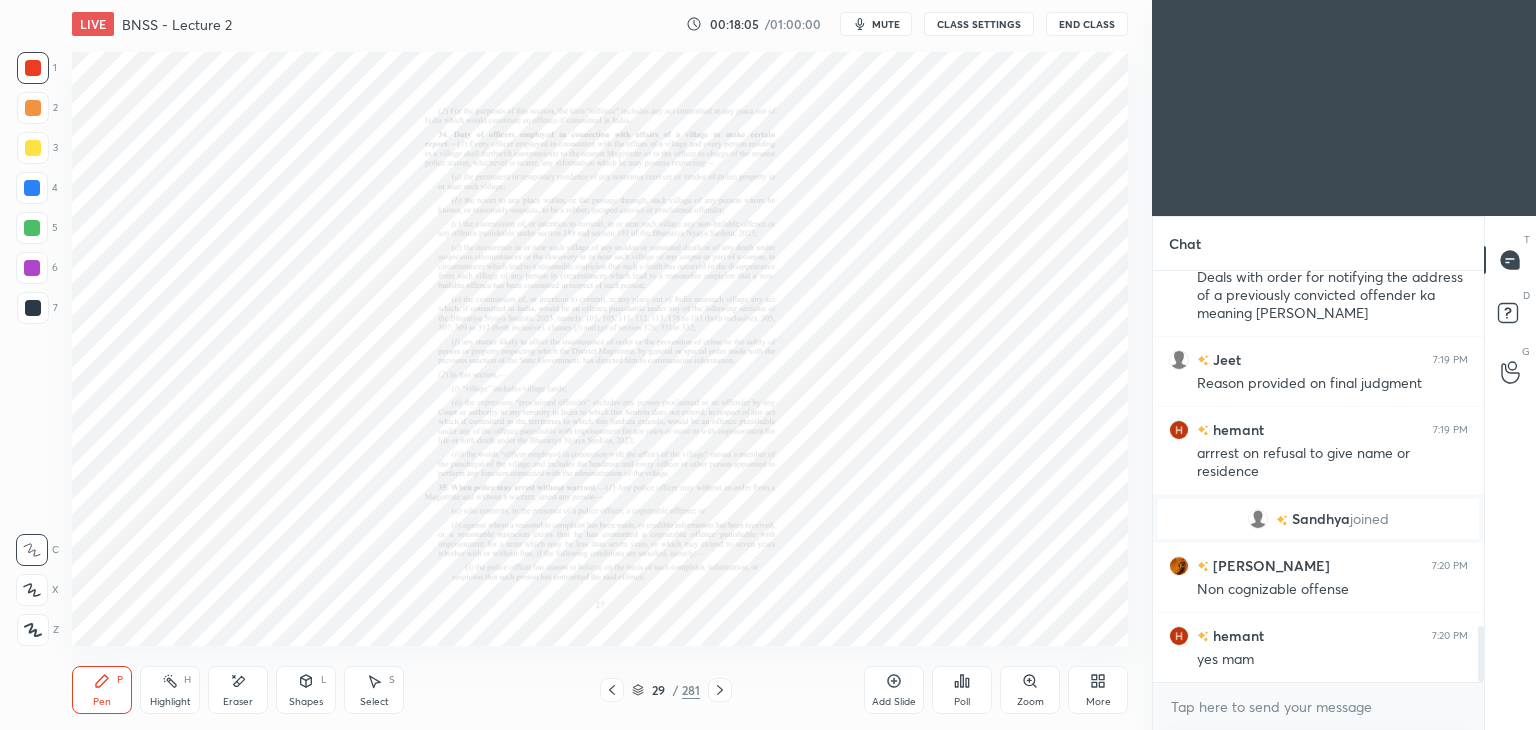 scroll, scrollTop: 2674, scrollLeft: 0, axis: vertical 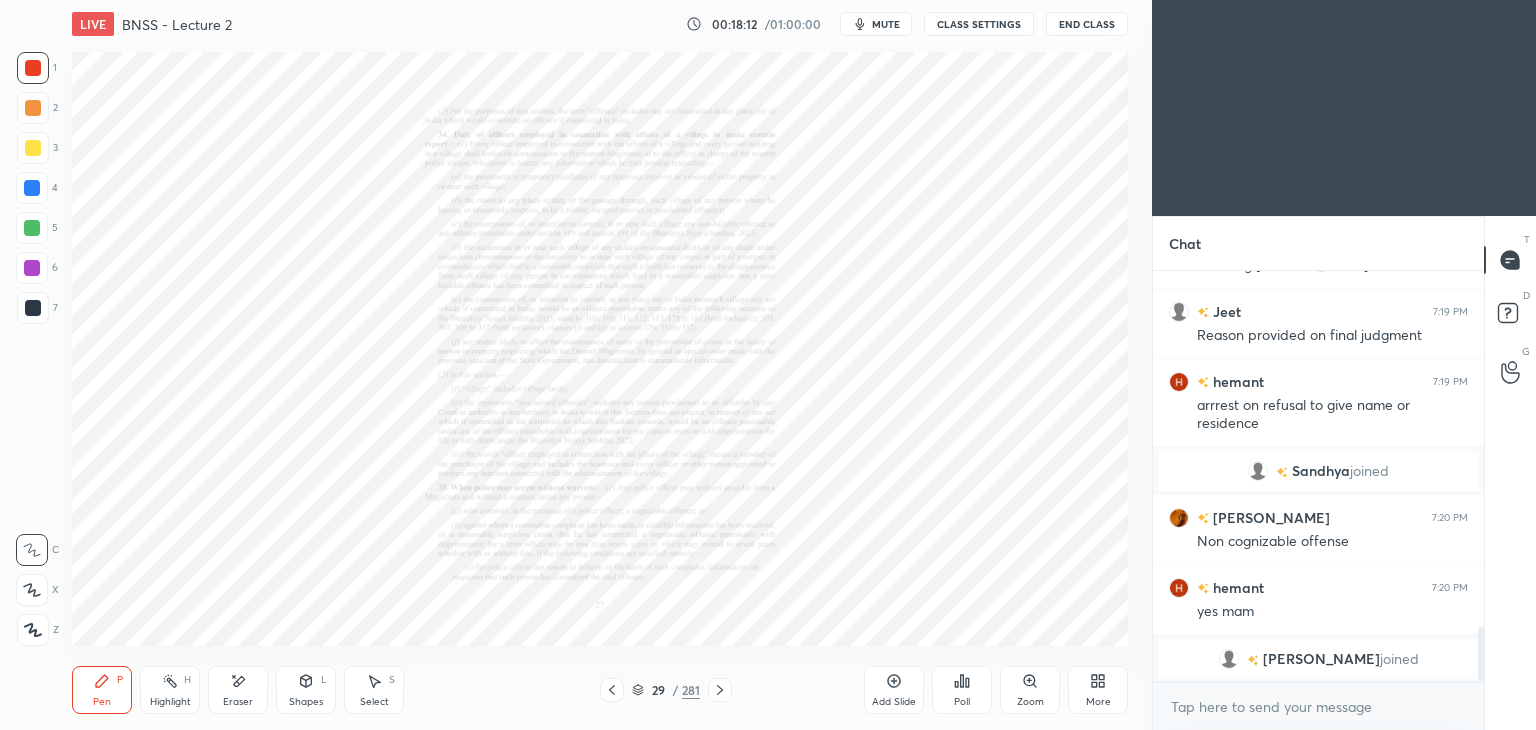 click 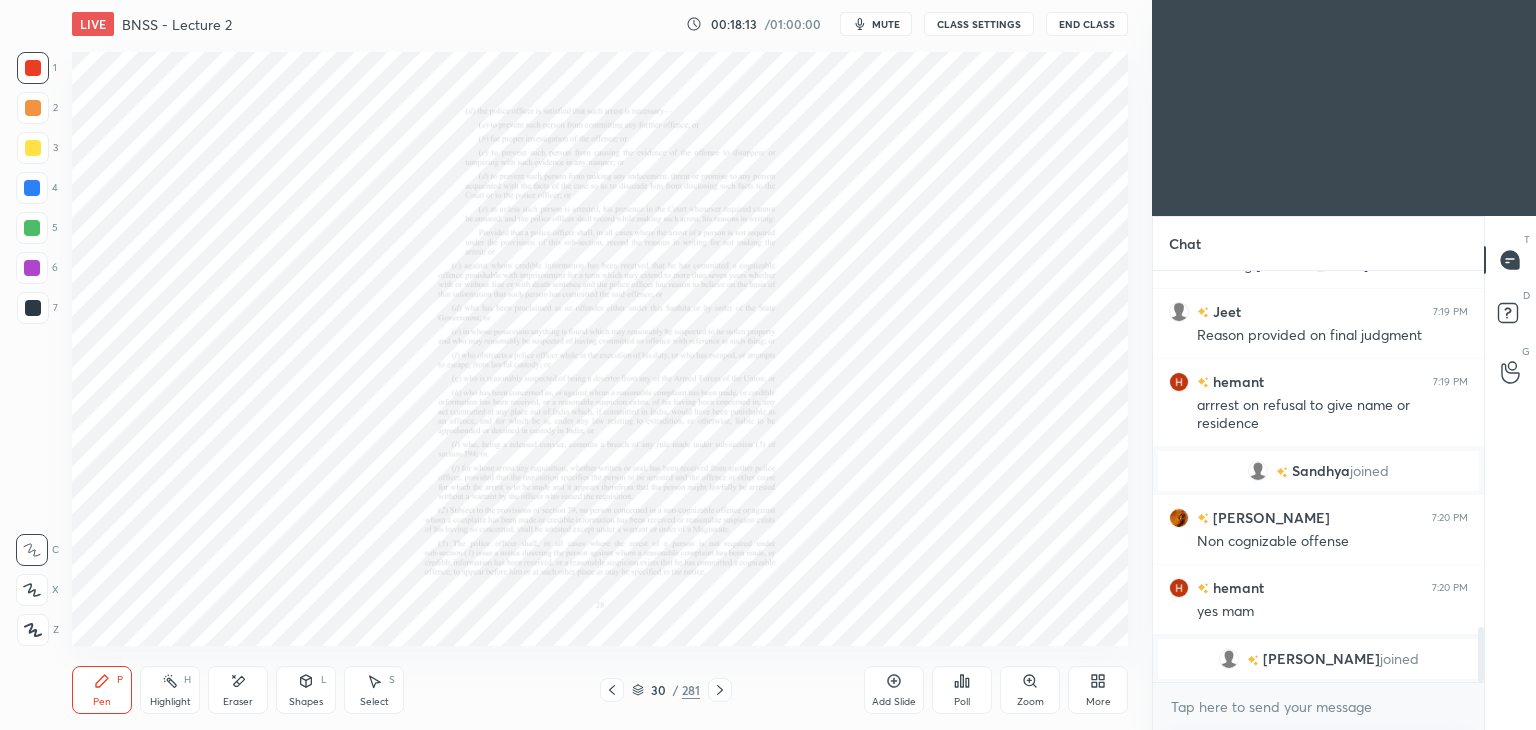 click on "30 / 281" at bounding box center (666, 690) 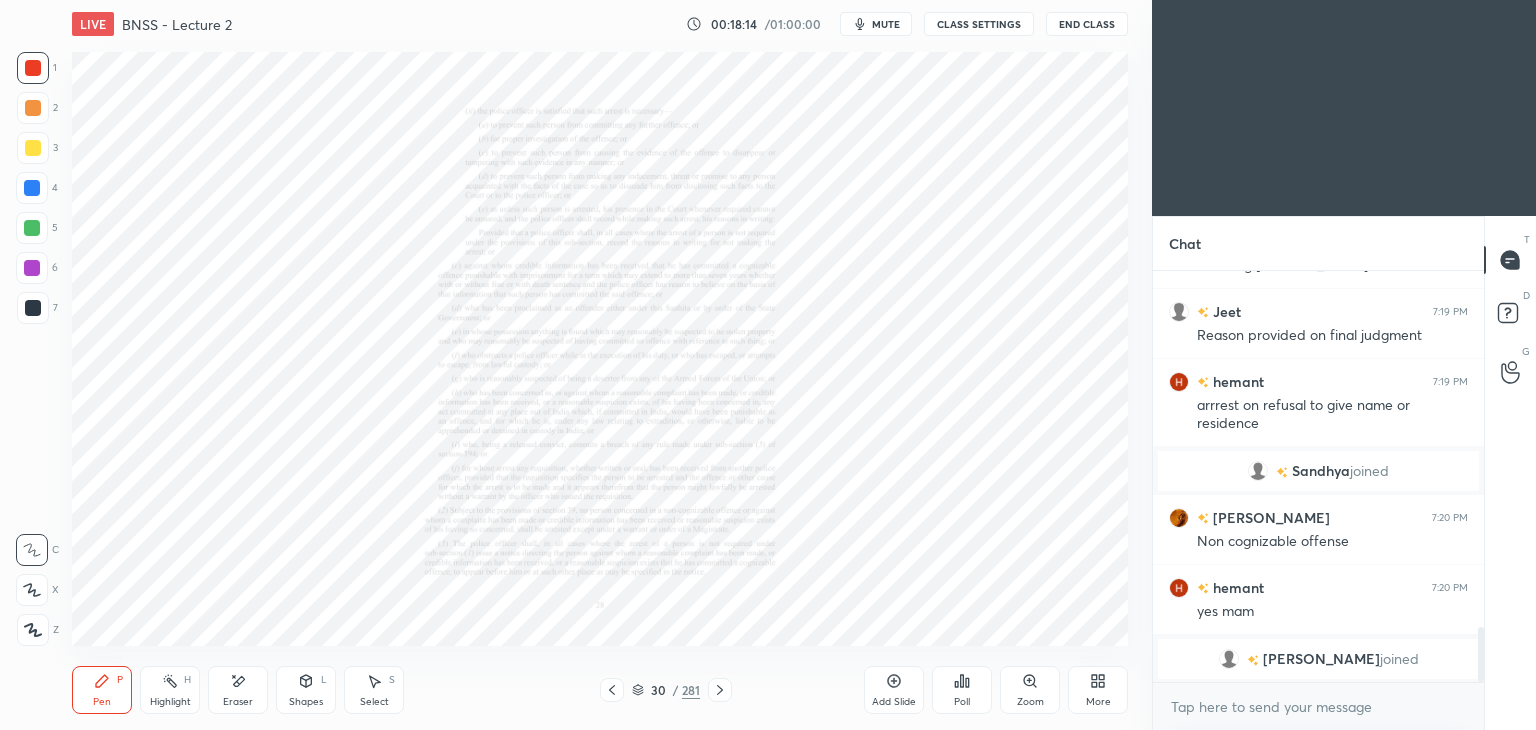 click 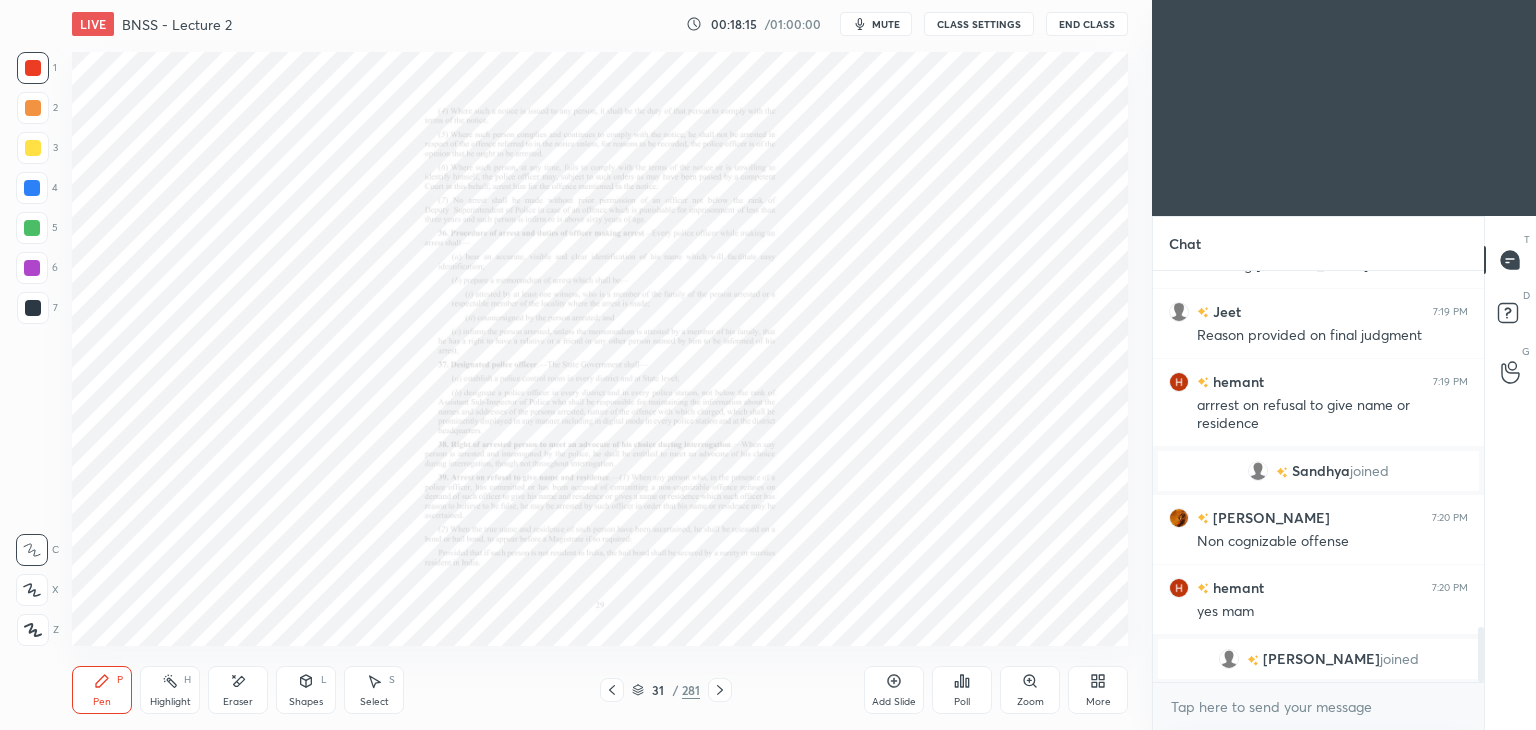 click on "Zoom" at bounding box center (1030, 690) 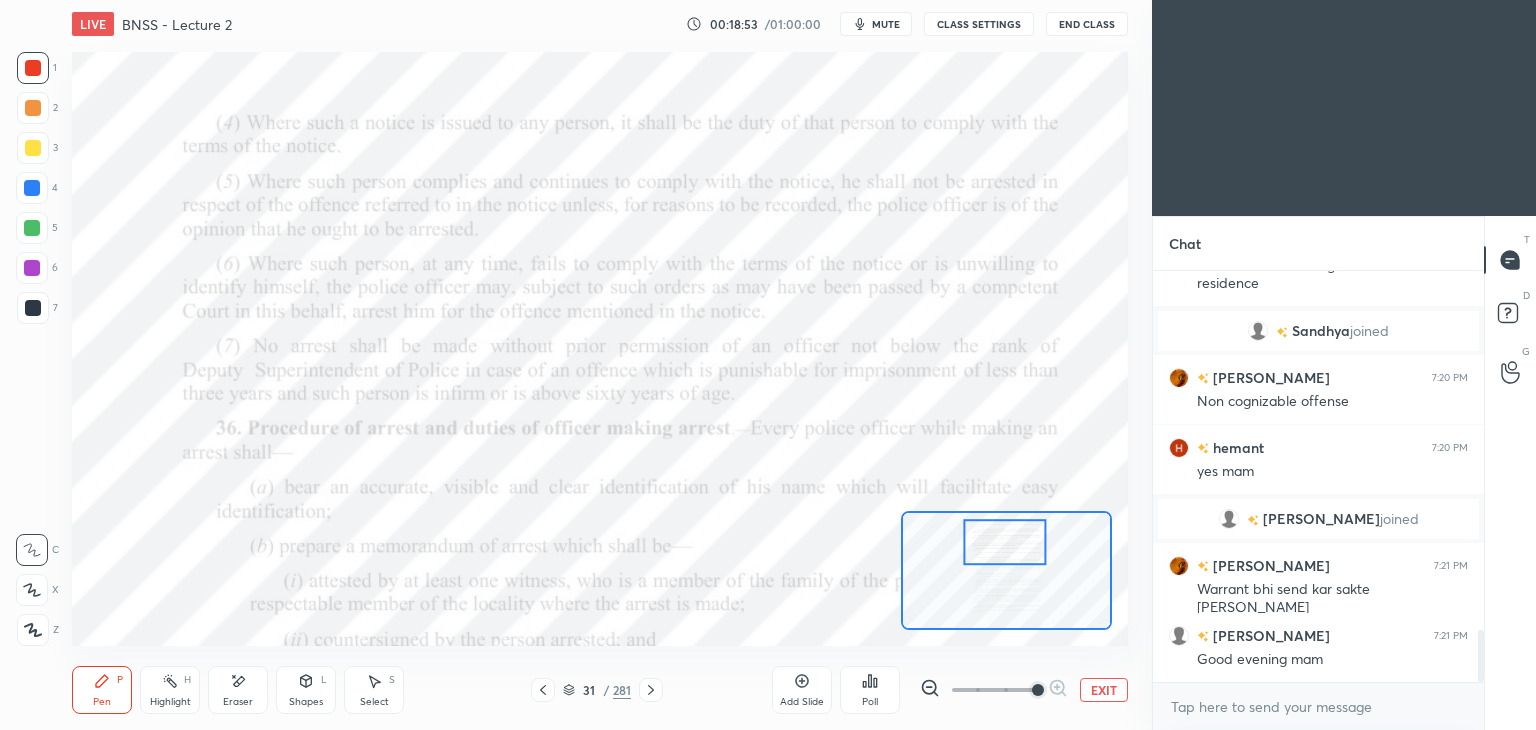 scroll, scrollTop: 2884, scrollLeft: 0, axis: vertical 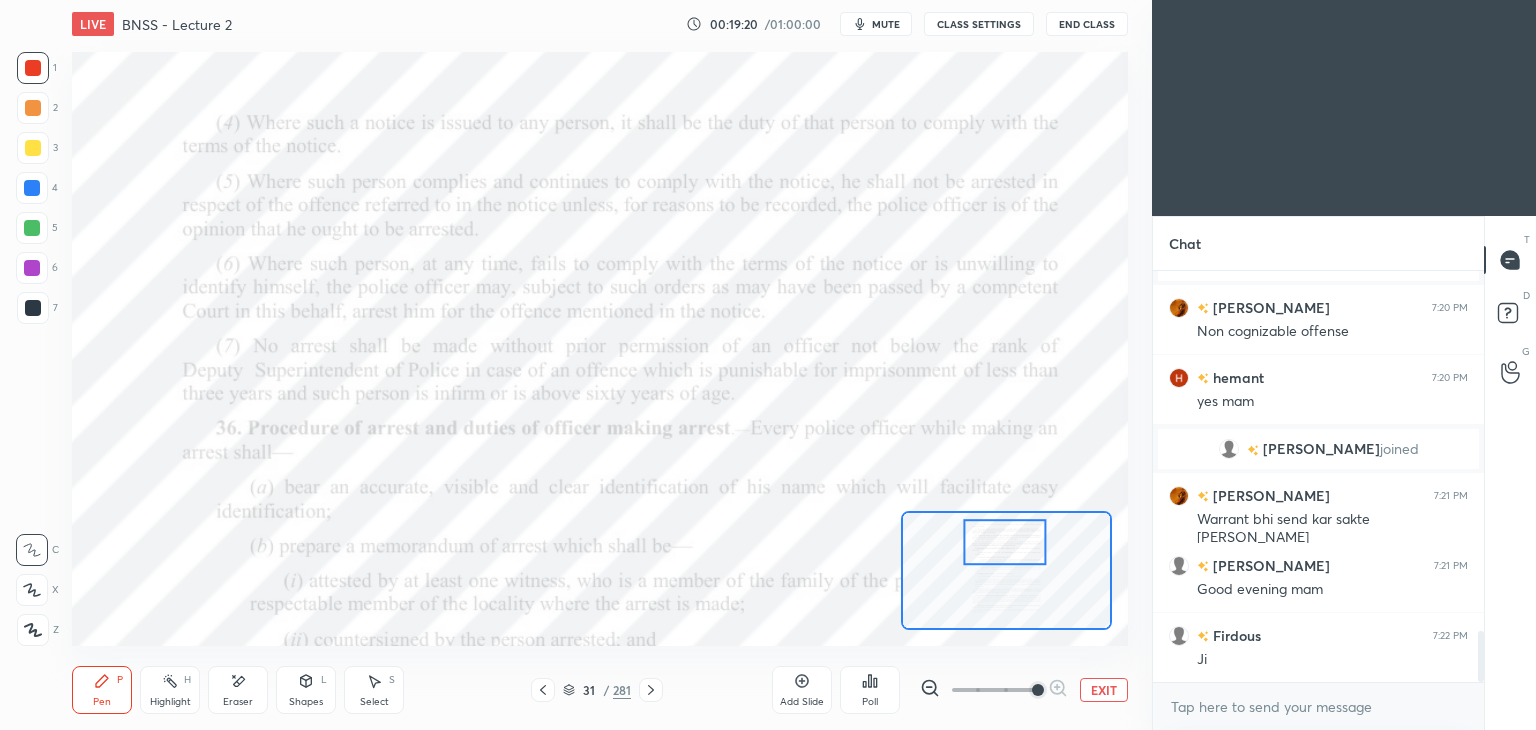 click on "Eraser" at bounding box center (238, 690) 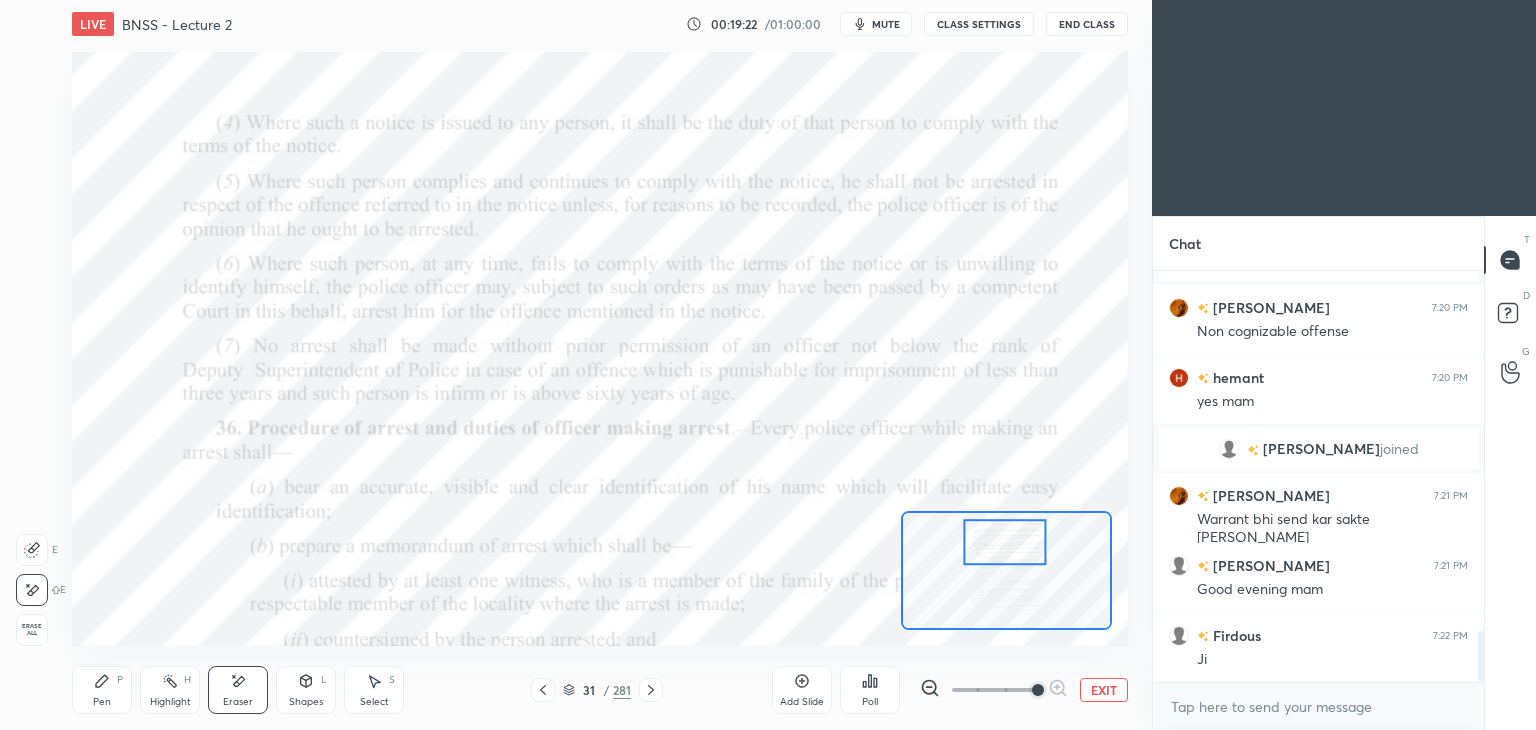 click 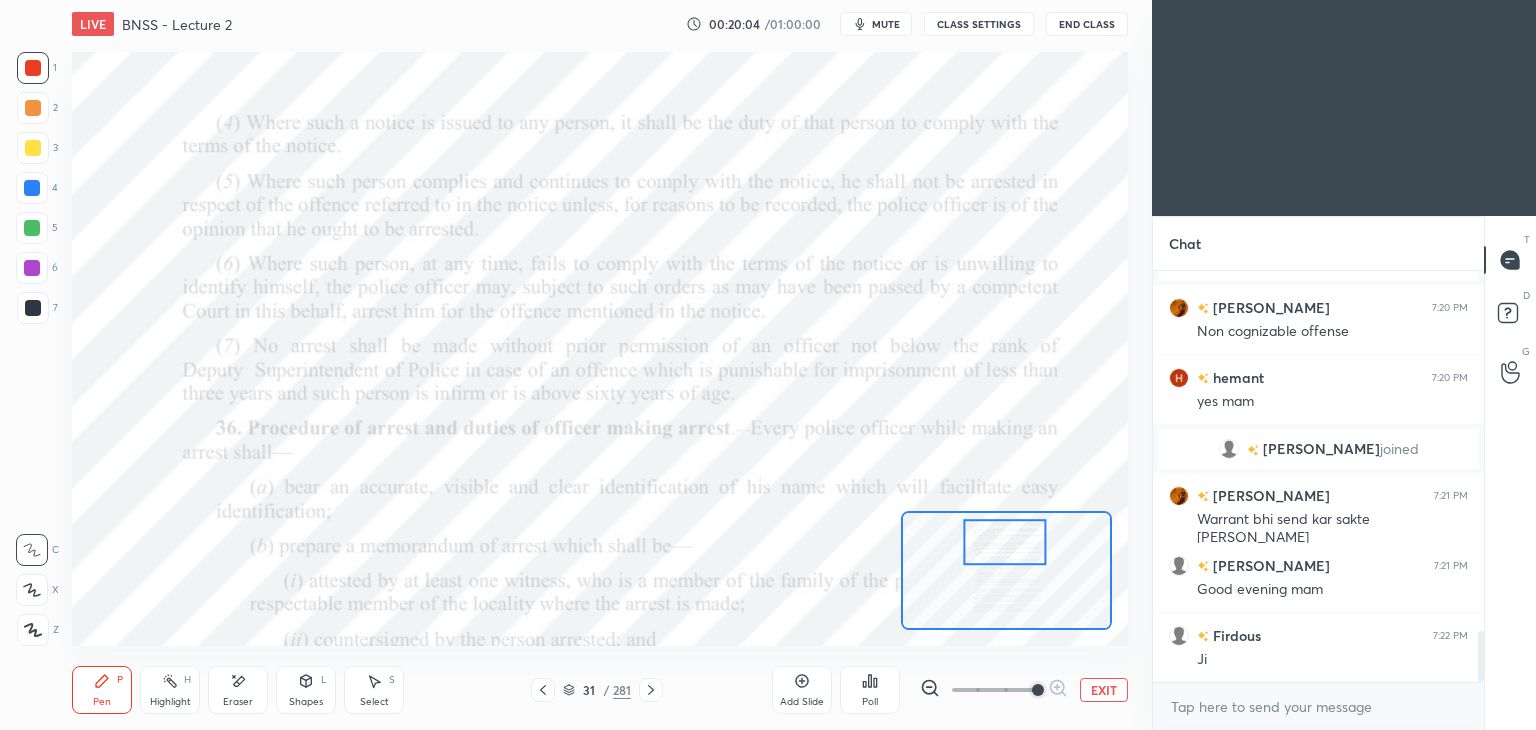 click 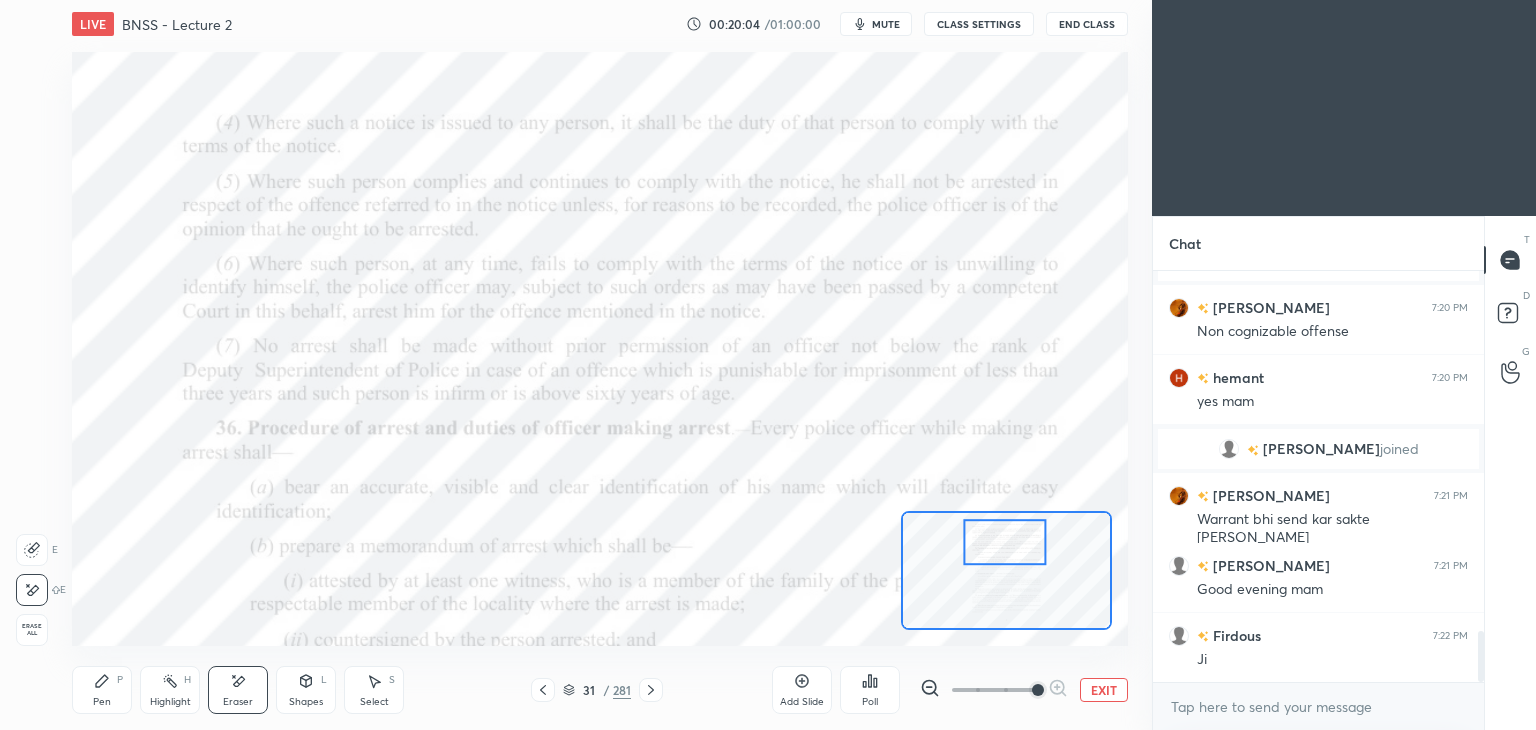 click on "Erase all" at bounding box center [32, 630] 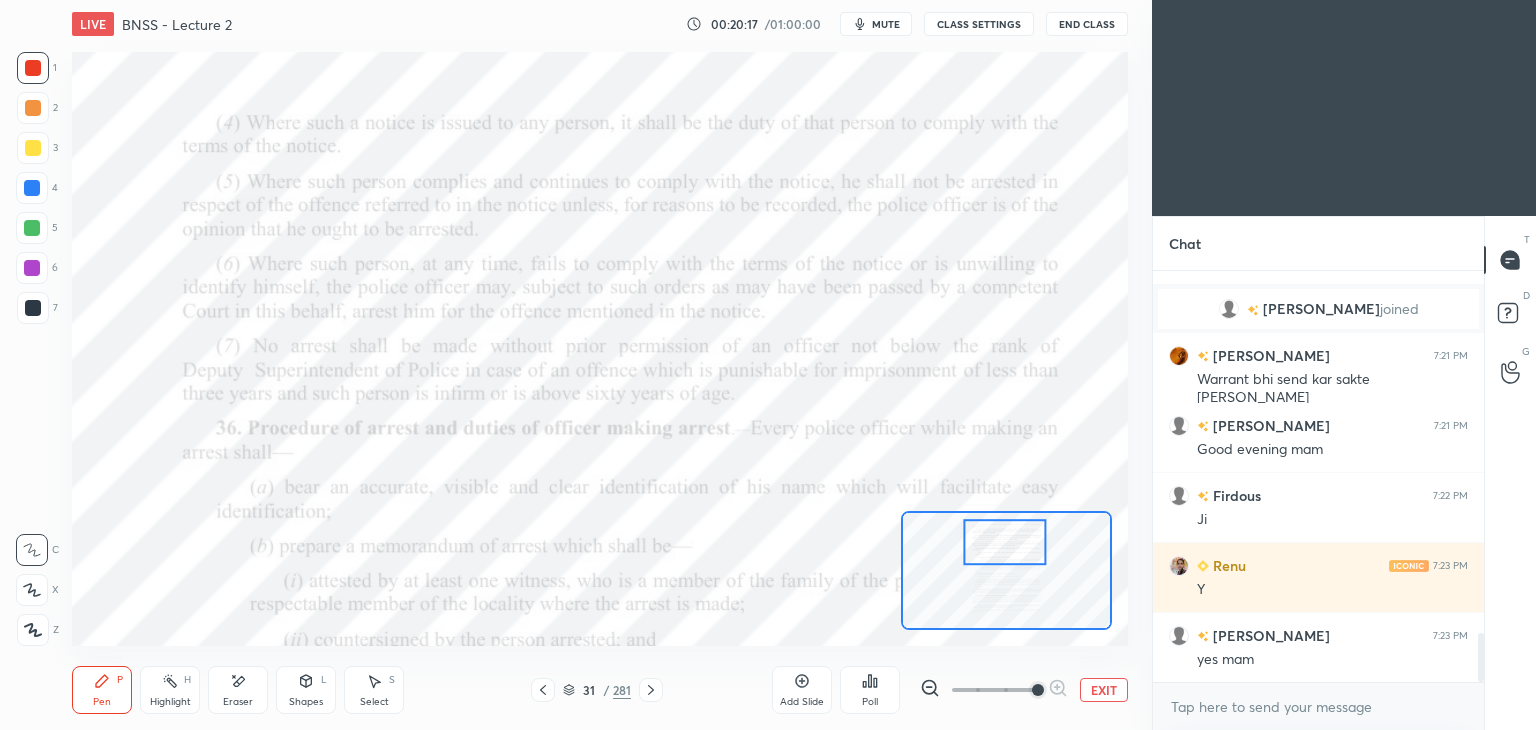 scroll, scrollTop: 3094, scrollLeft: 0, axis: vertical 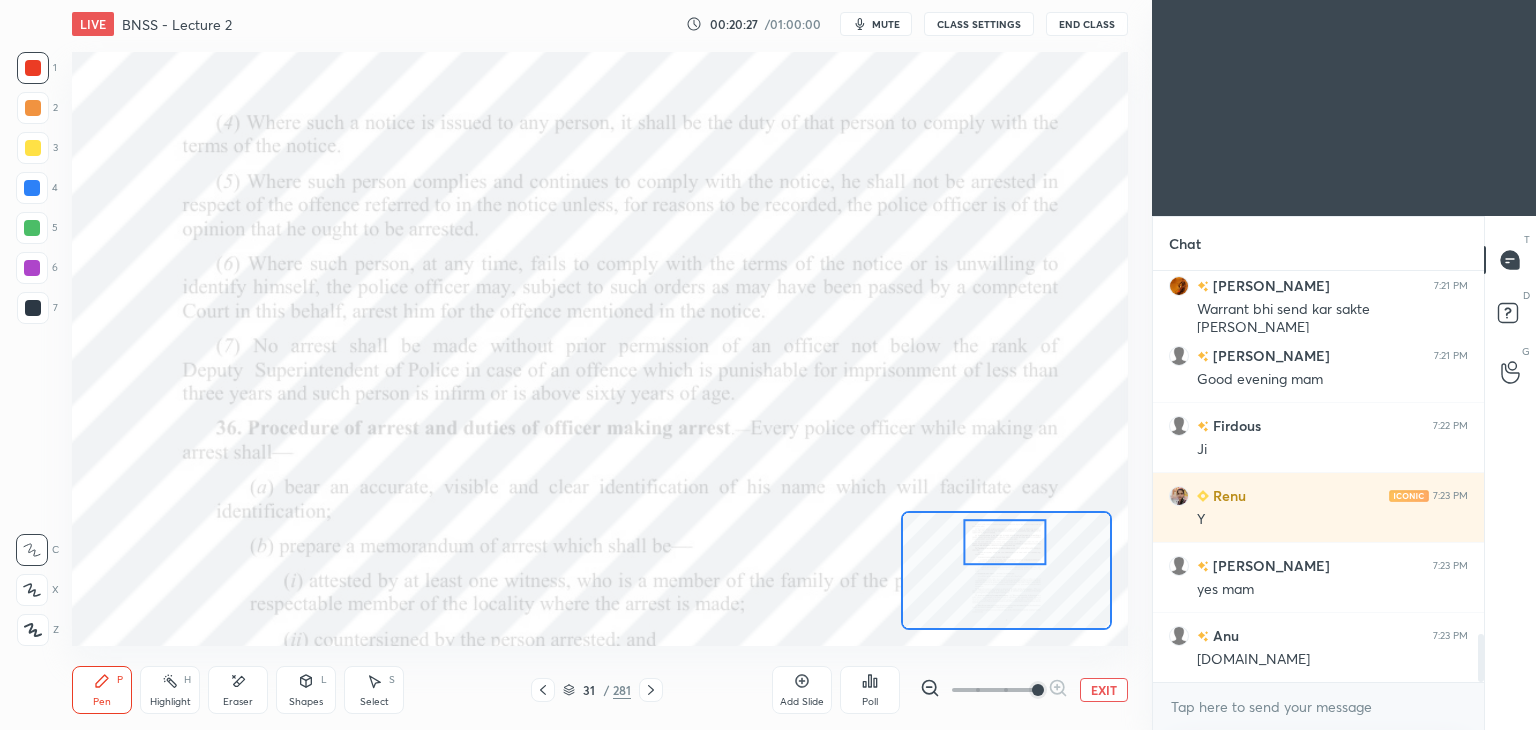 click on "Add Slide" at bounding box center [802, 702] 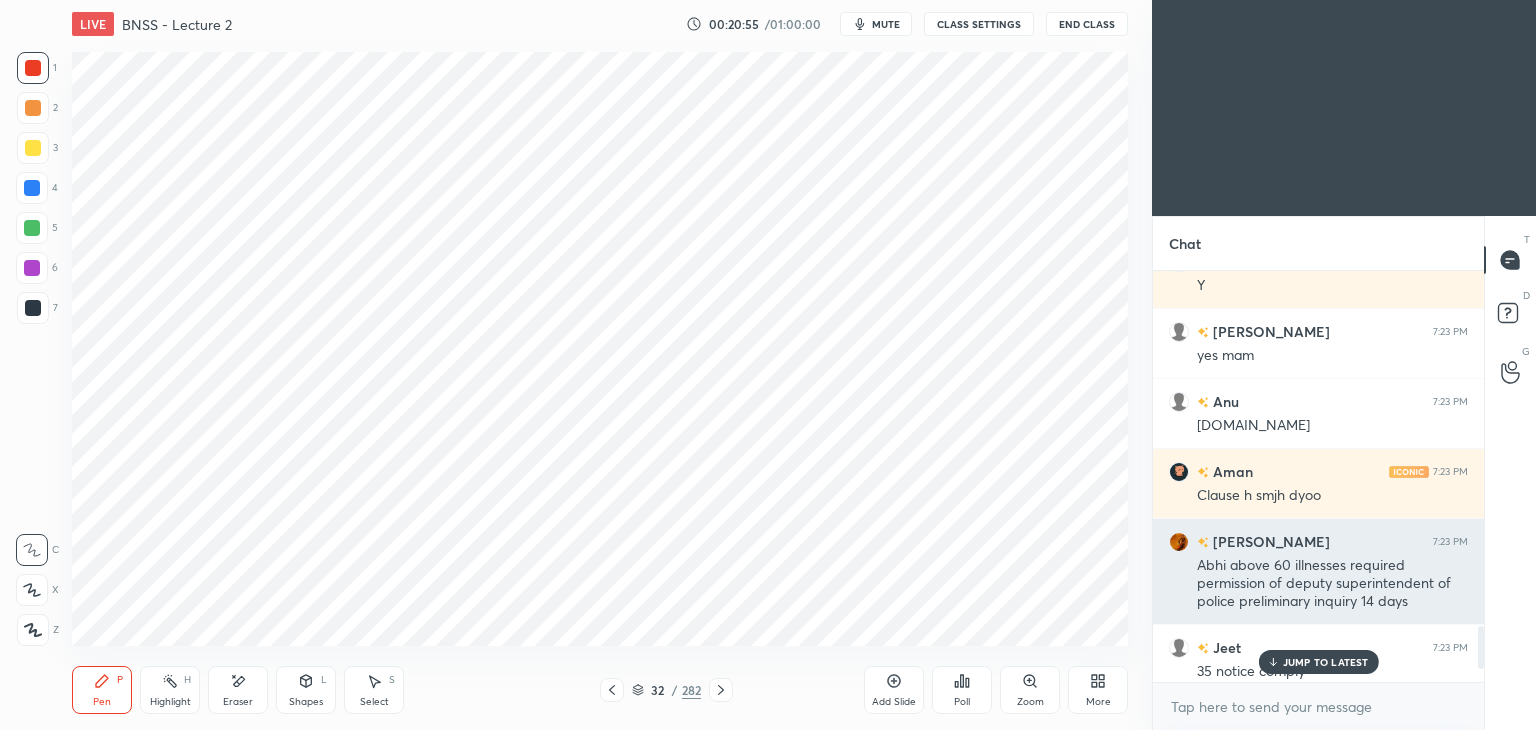 scroll, scrollTop: 3480, scrollLeft: 0, axis: vertical 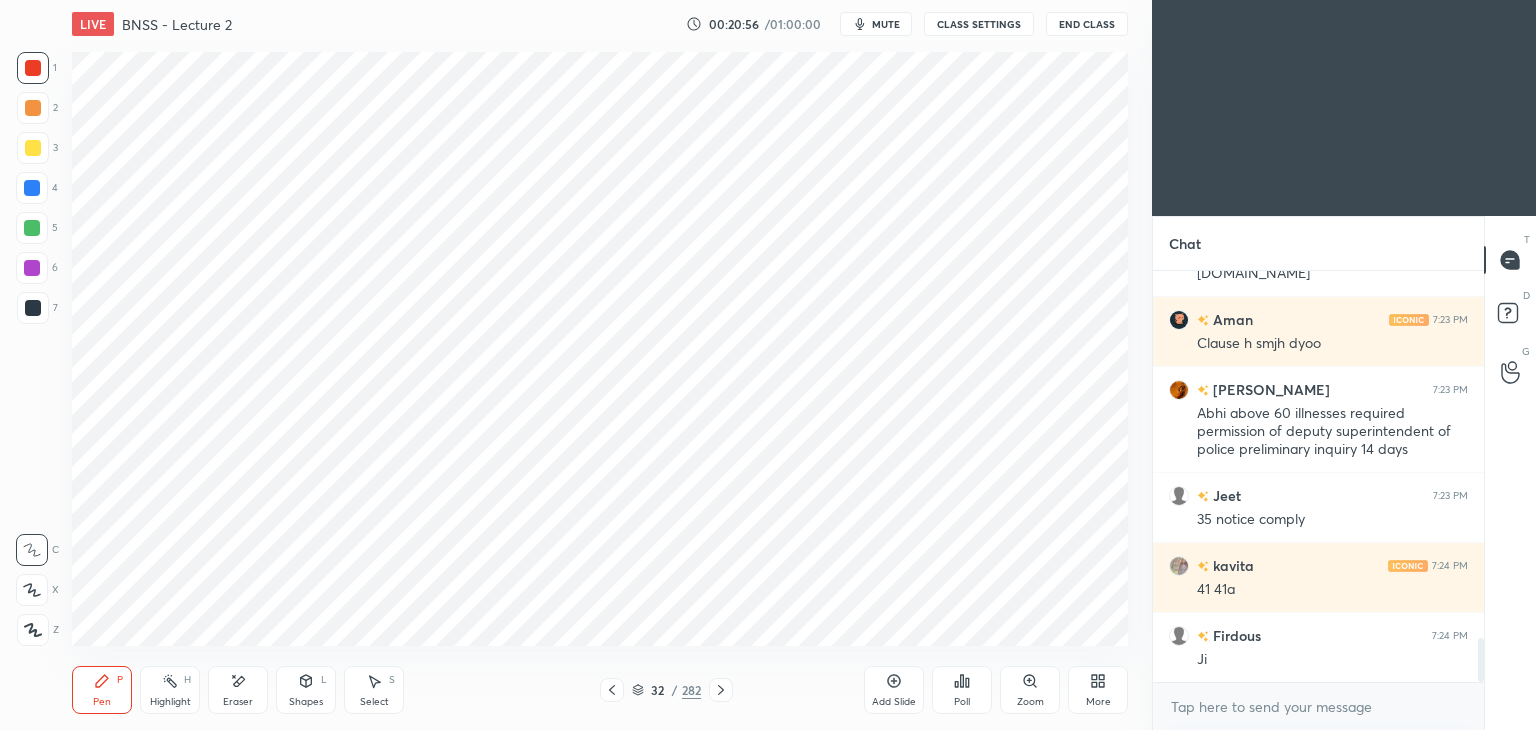 click 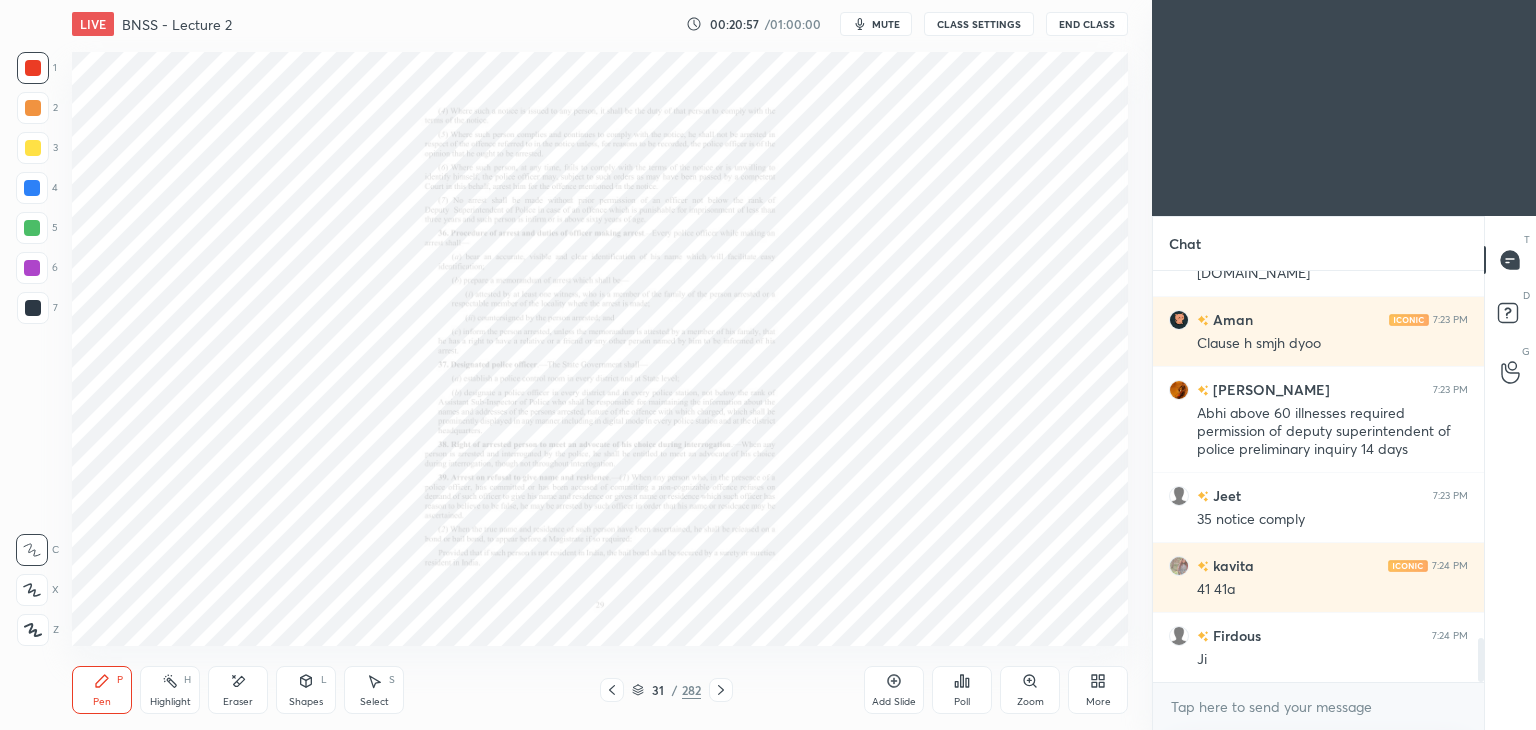 click on "Zoom" at bounding box center (1030, 690) 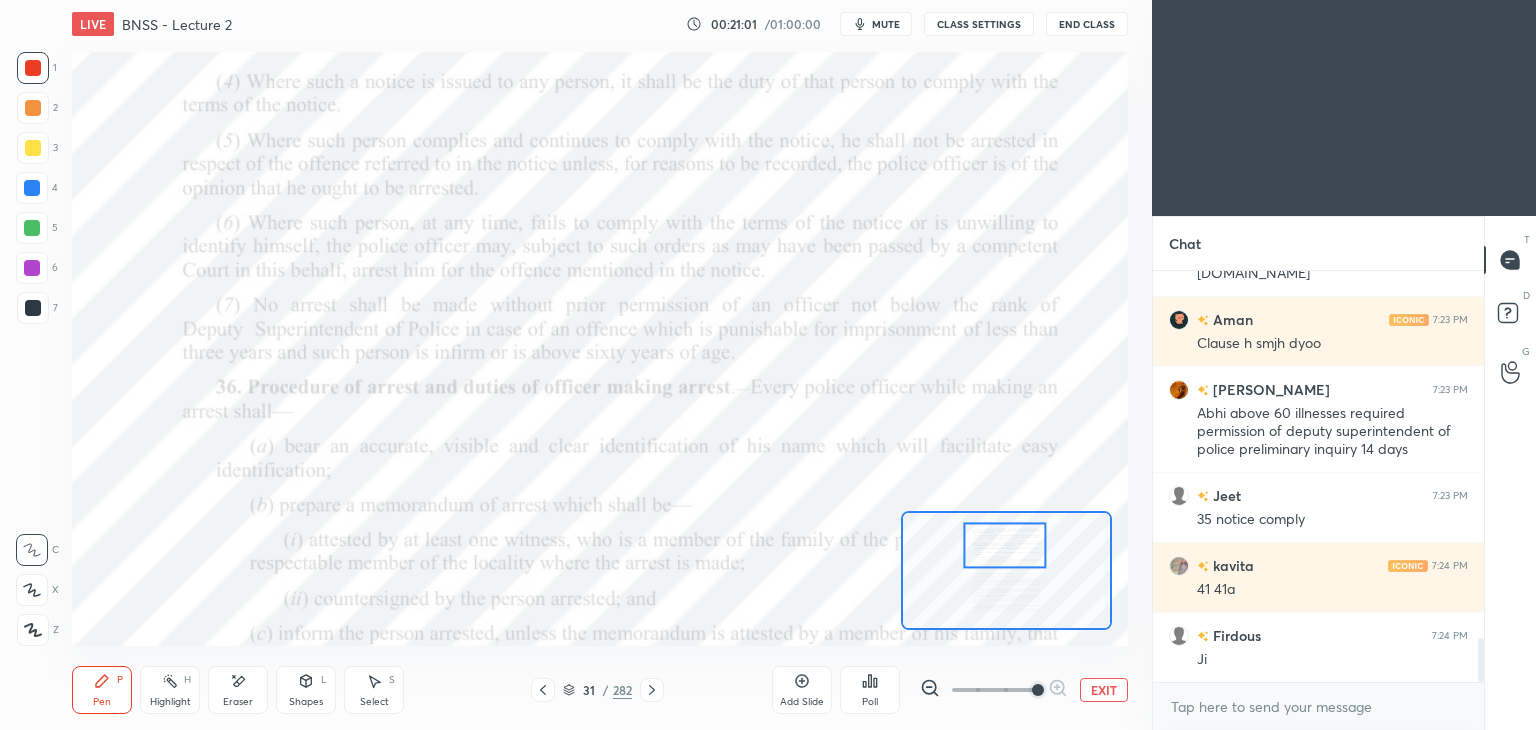 click 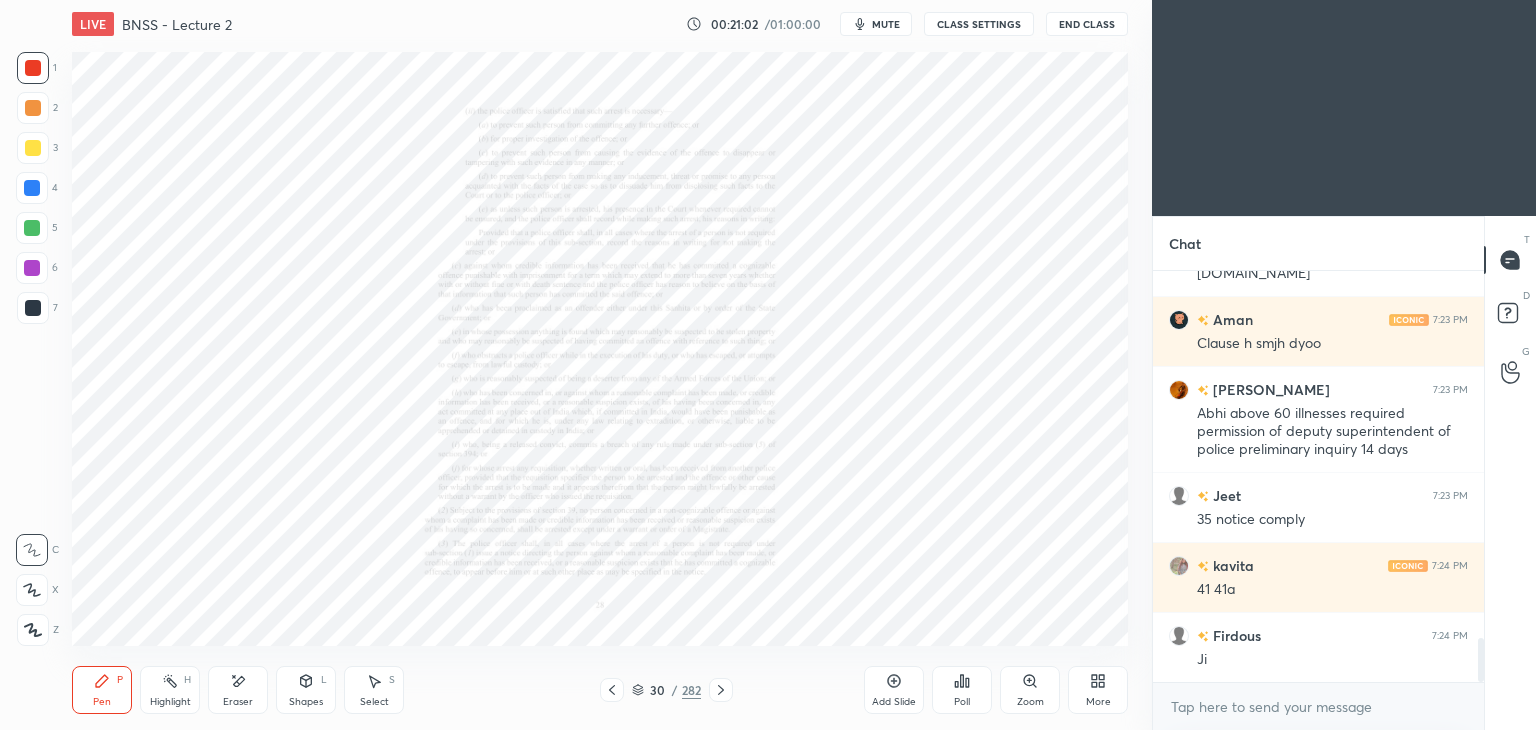 click 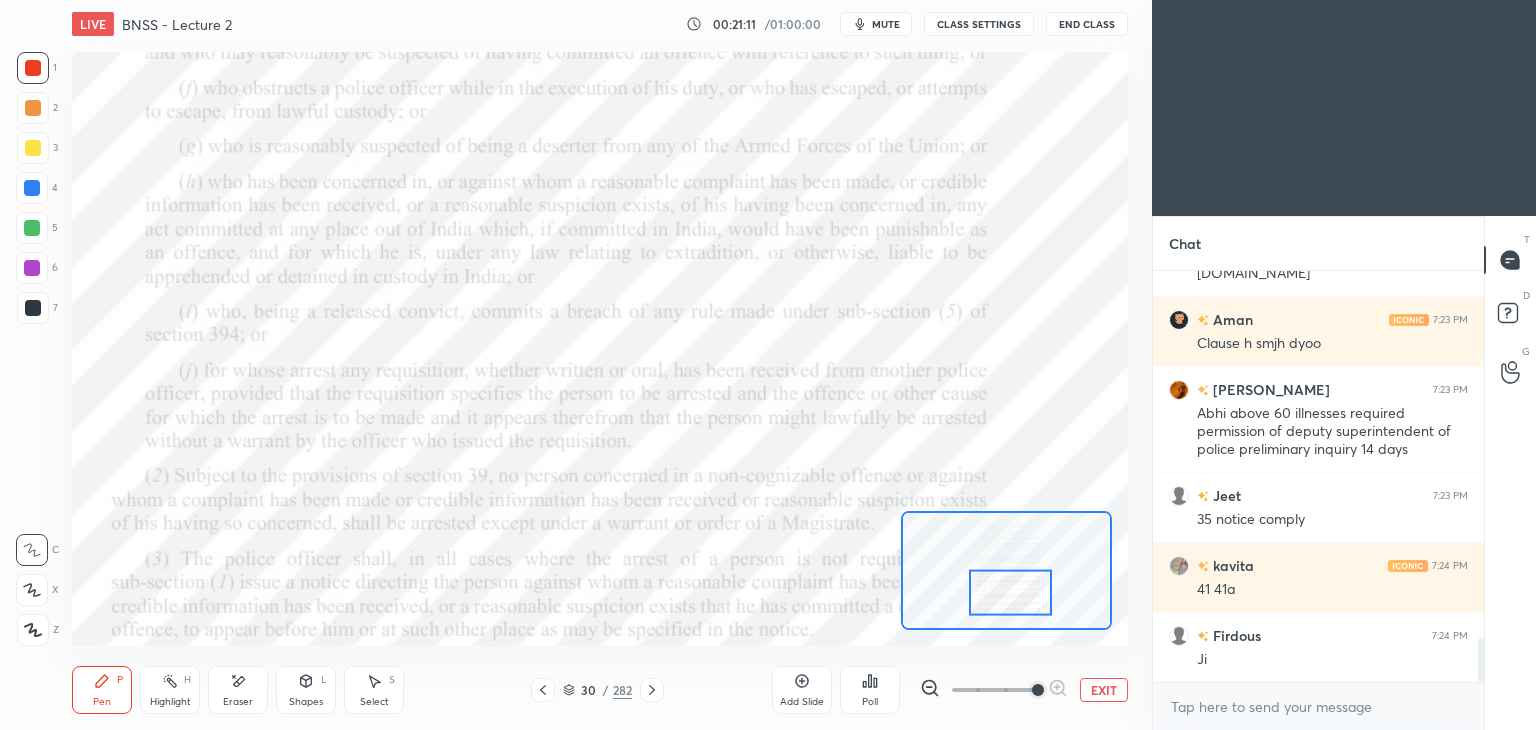 scroll, scrollTop: 3550, scrollLeft: 0, axis: vertical 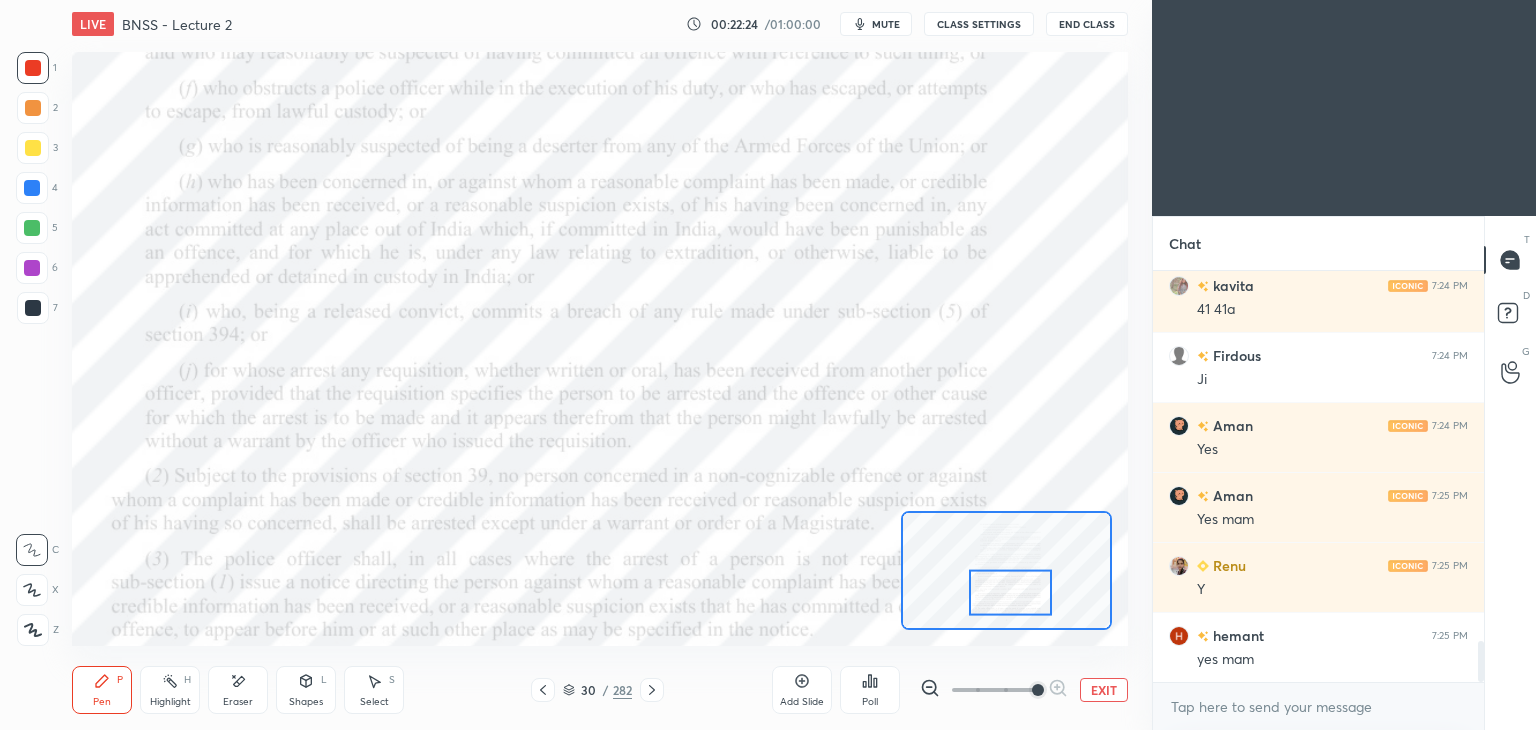 click on "Pen P Highlight H Eraser Shapes L Select S 30 / 282 Add Slide Poll EXIT" at bounding box center [600, 690] 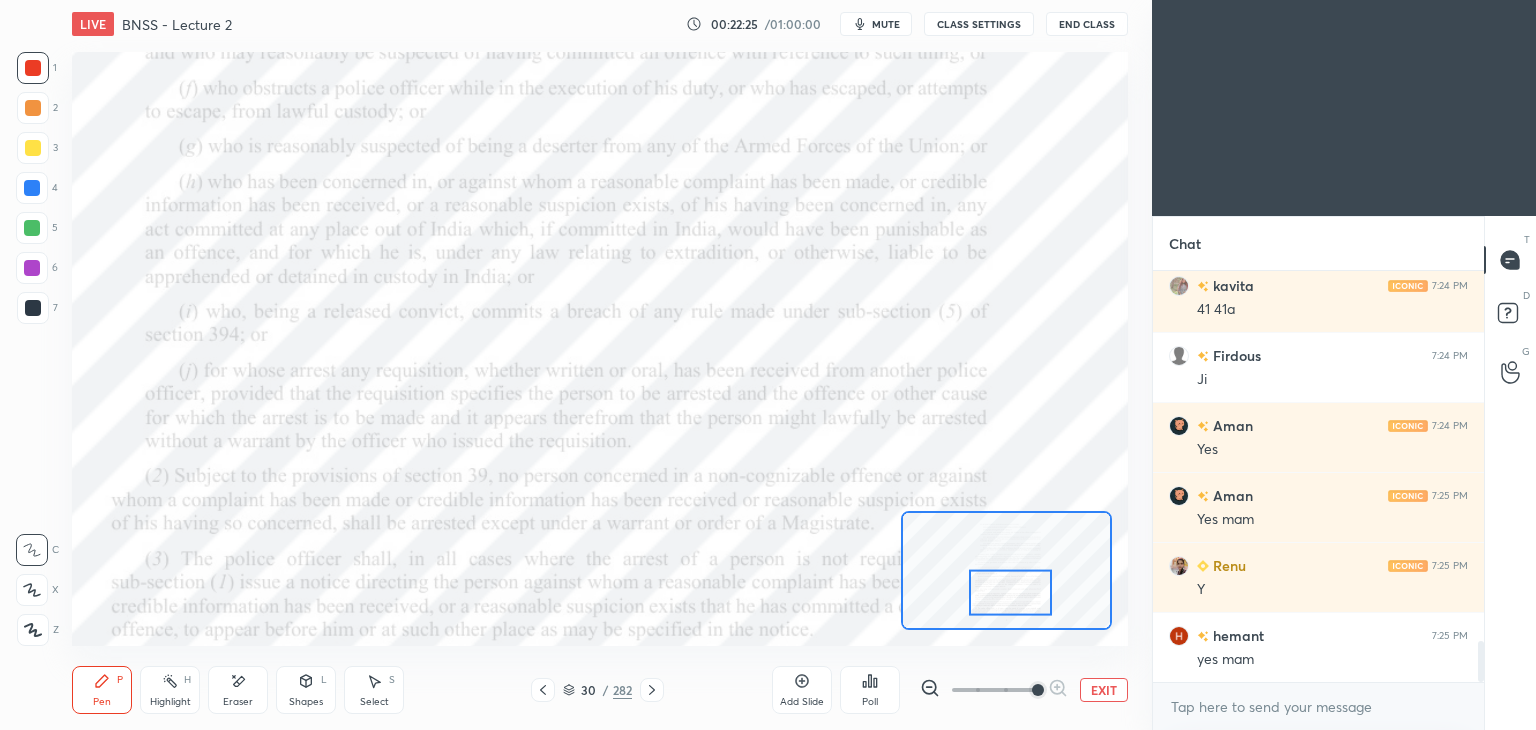 click 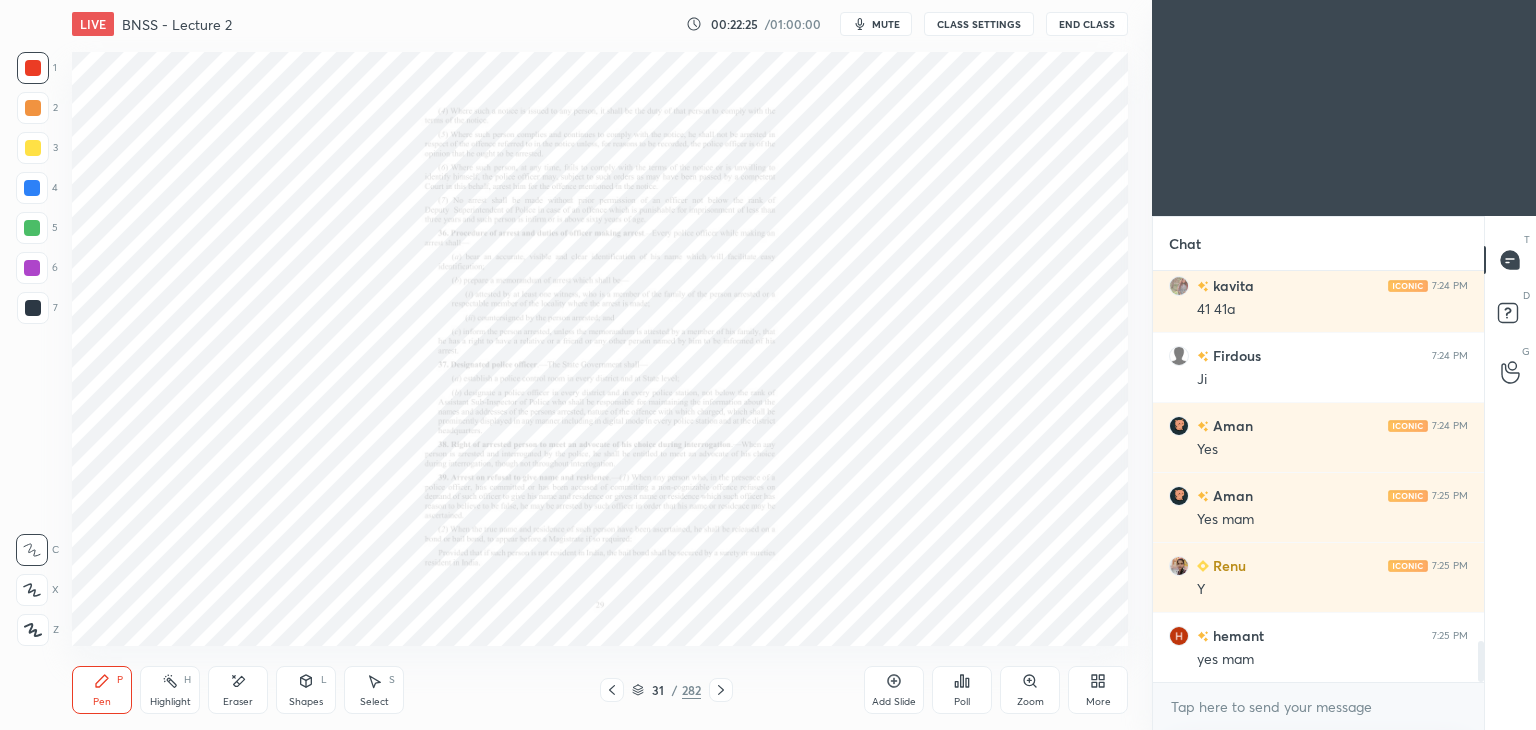 click on "31" at bounding box center [658, 690] 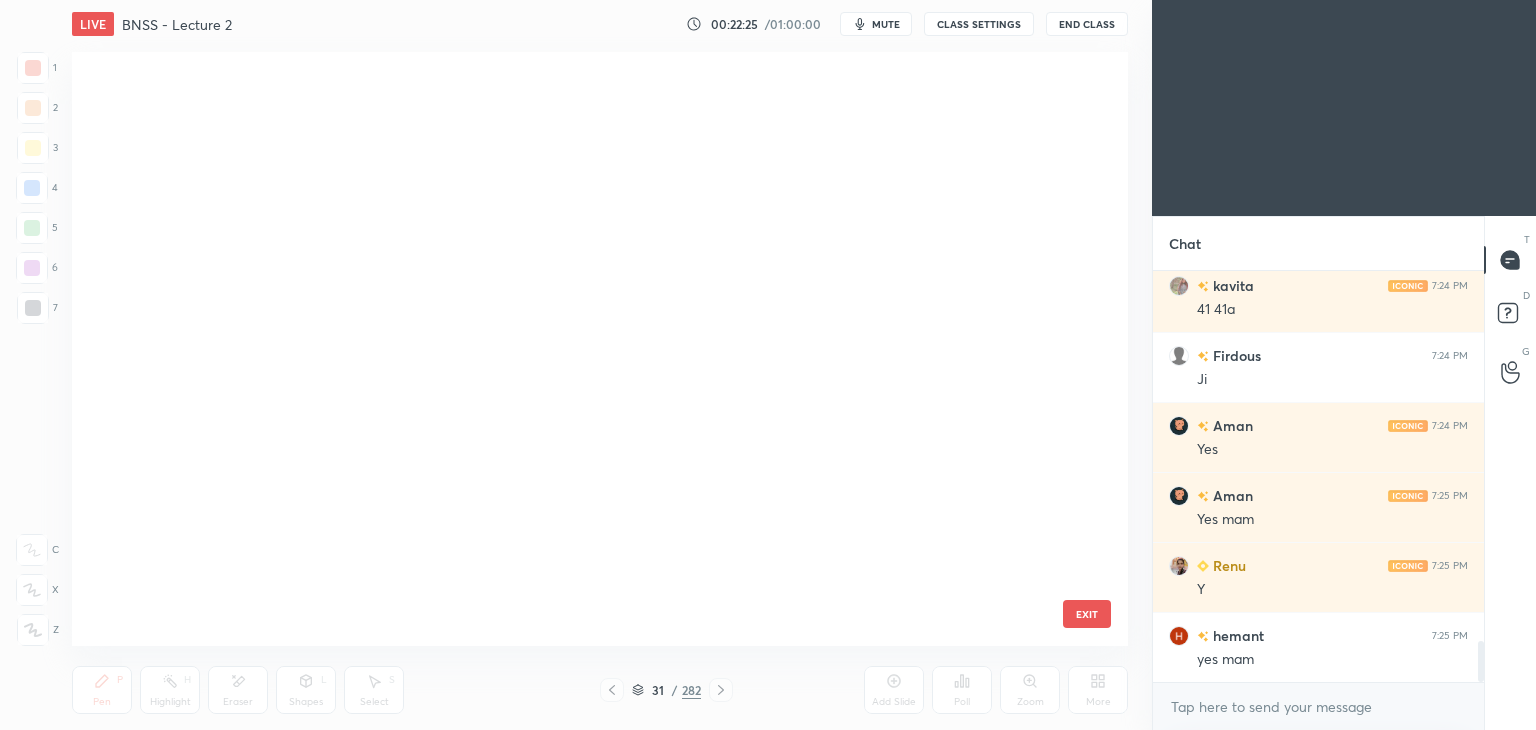 scroll, scrollTop: 1419, scrollLeft: 0, axis: vertical 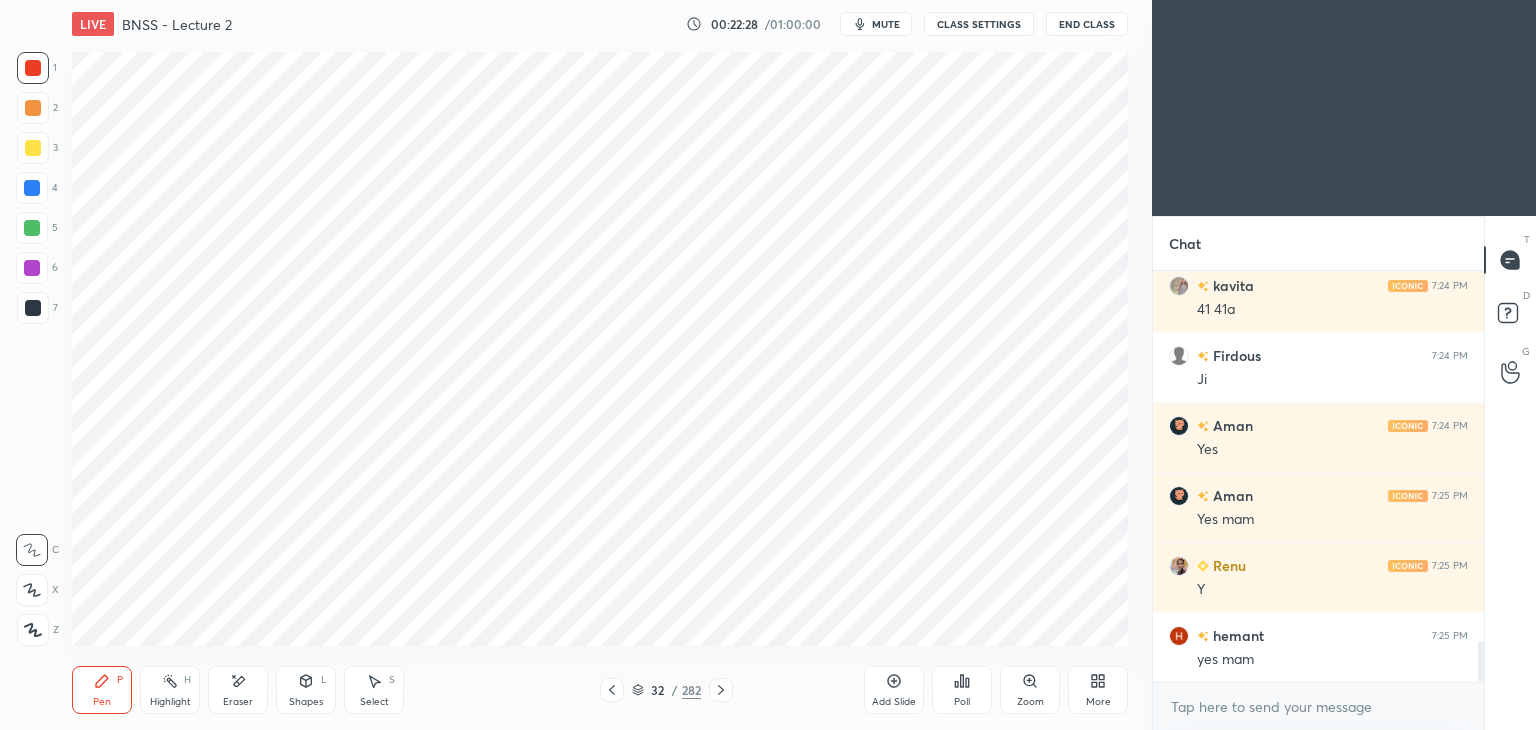 click 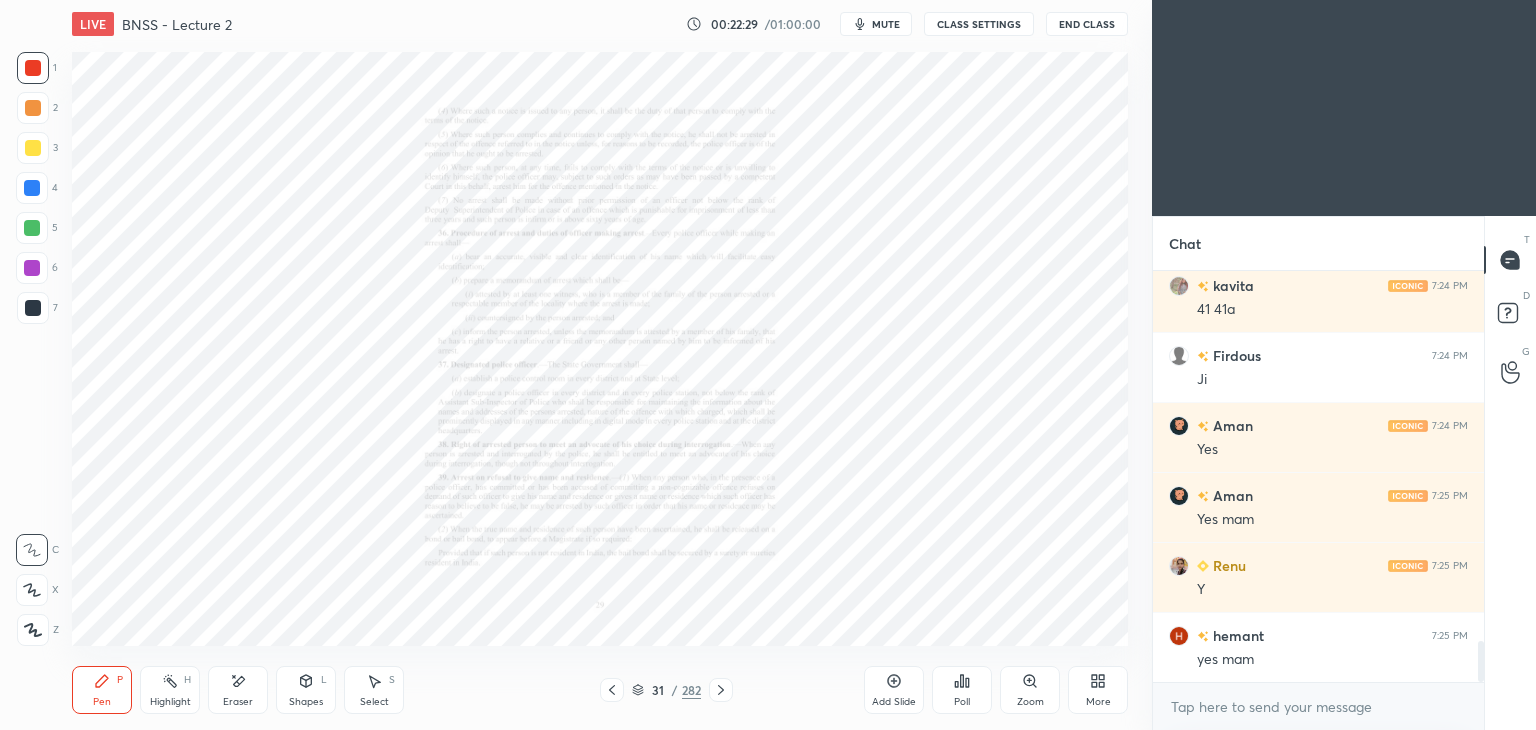 click on "Zoom" at bounding box center [1030, 690] 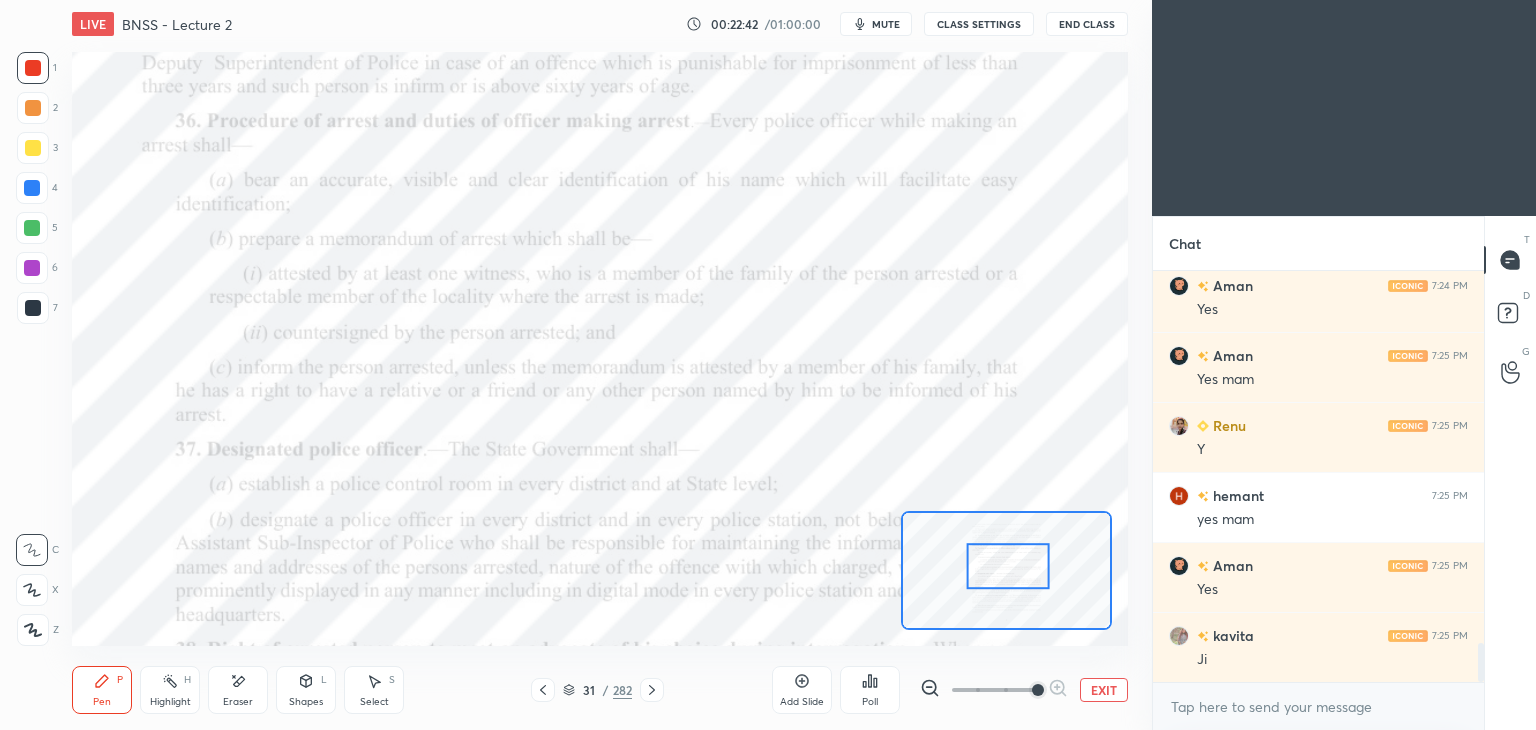 scroll, scrollTop: 4042, scrollLeft: 0, axis: vertical 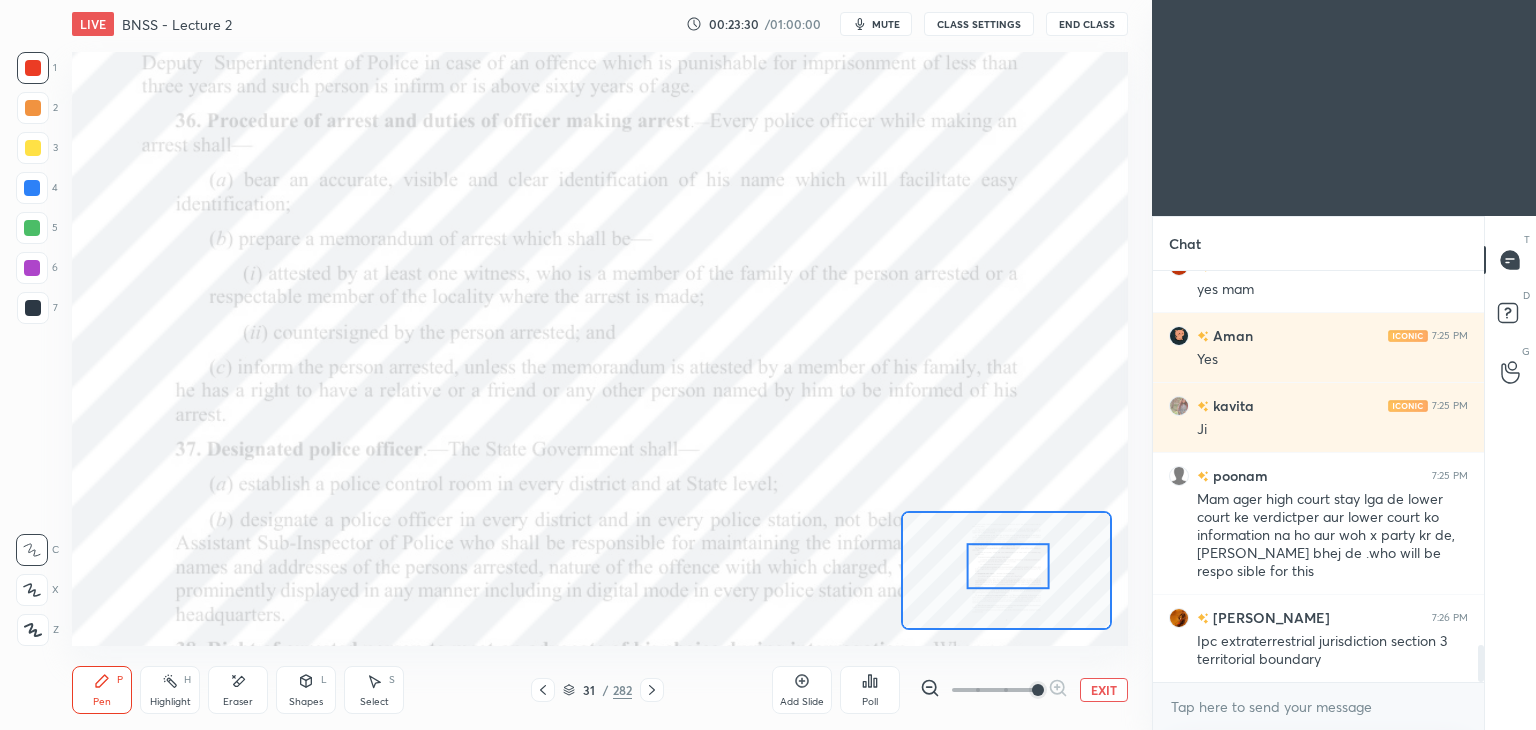 click on "Eraser" at bounding box center (238, 702) 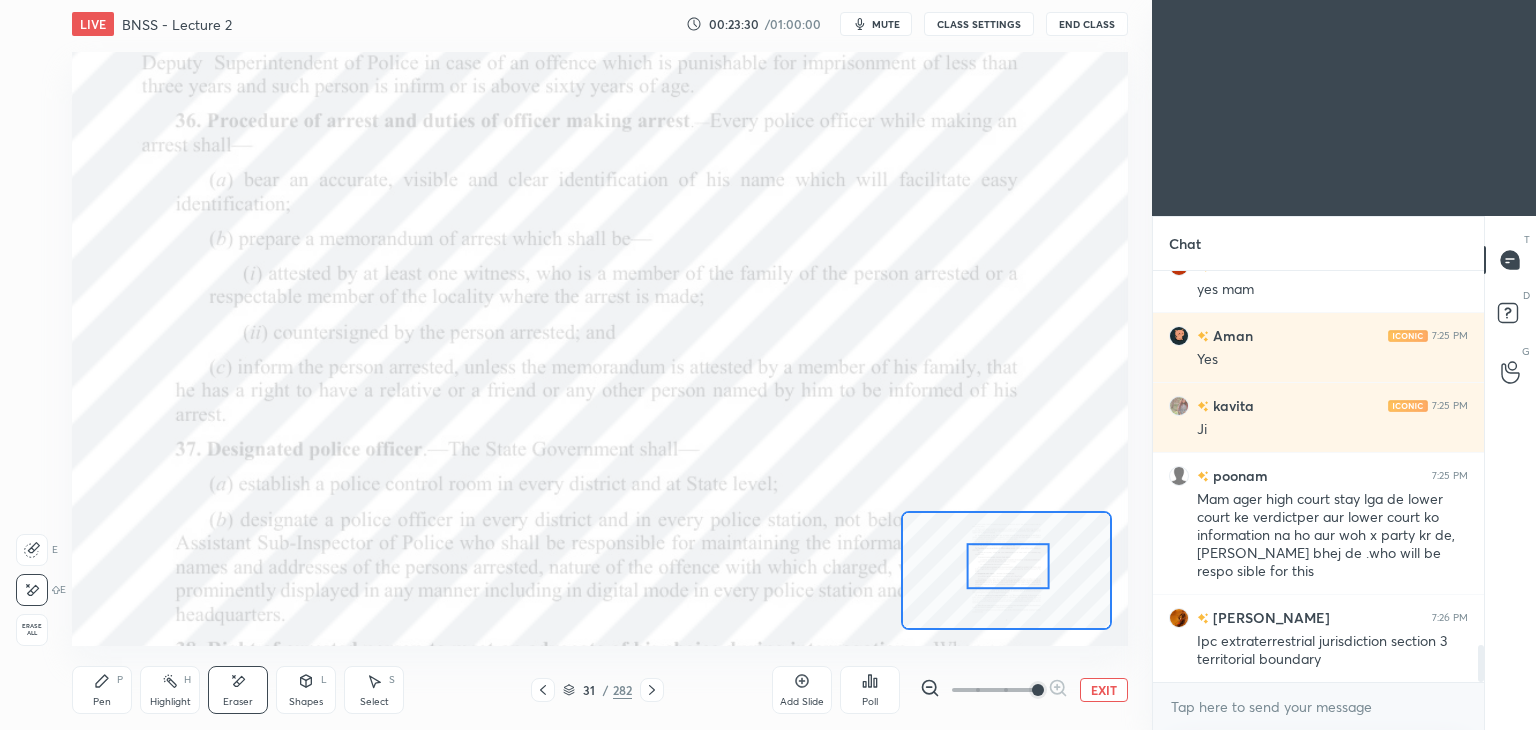 click on "Erase all" at bounding box center (32, 630) 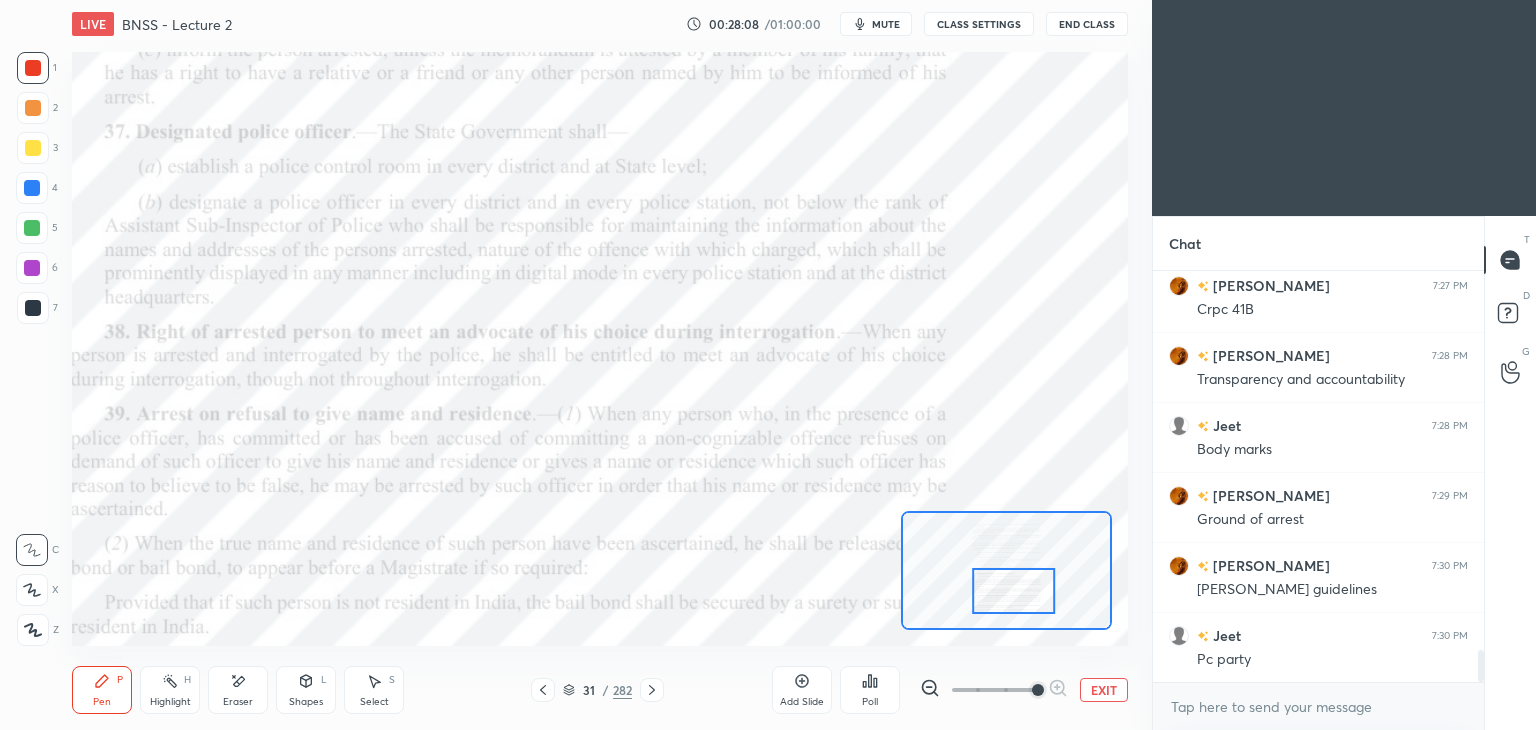 scroll, scrollTop: 4920, scrollLeft: 0, axis: vertical 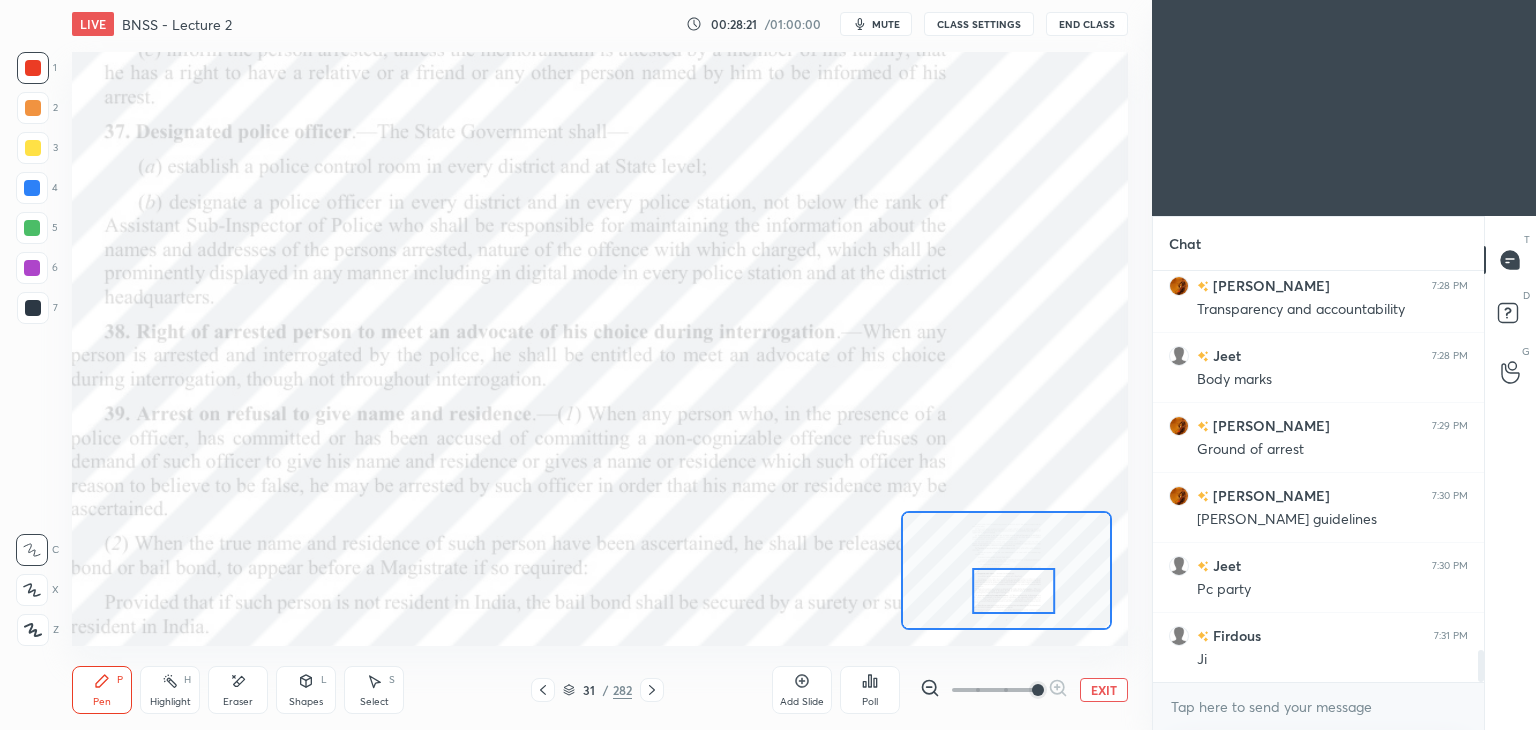 click 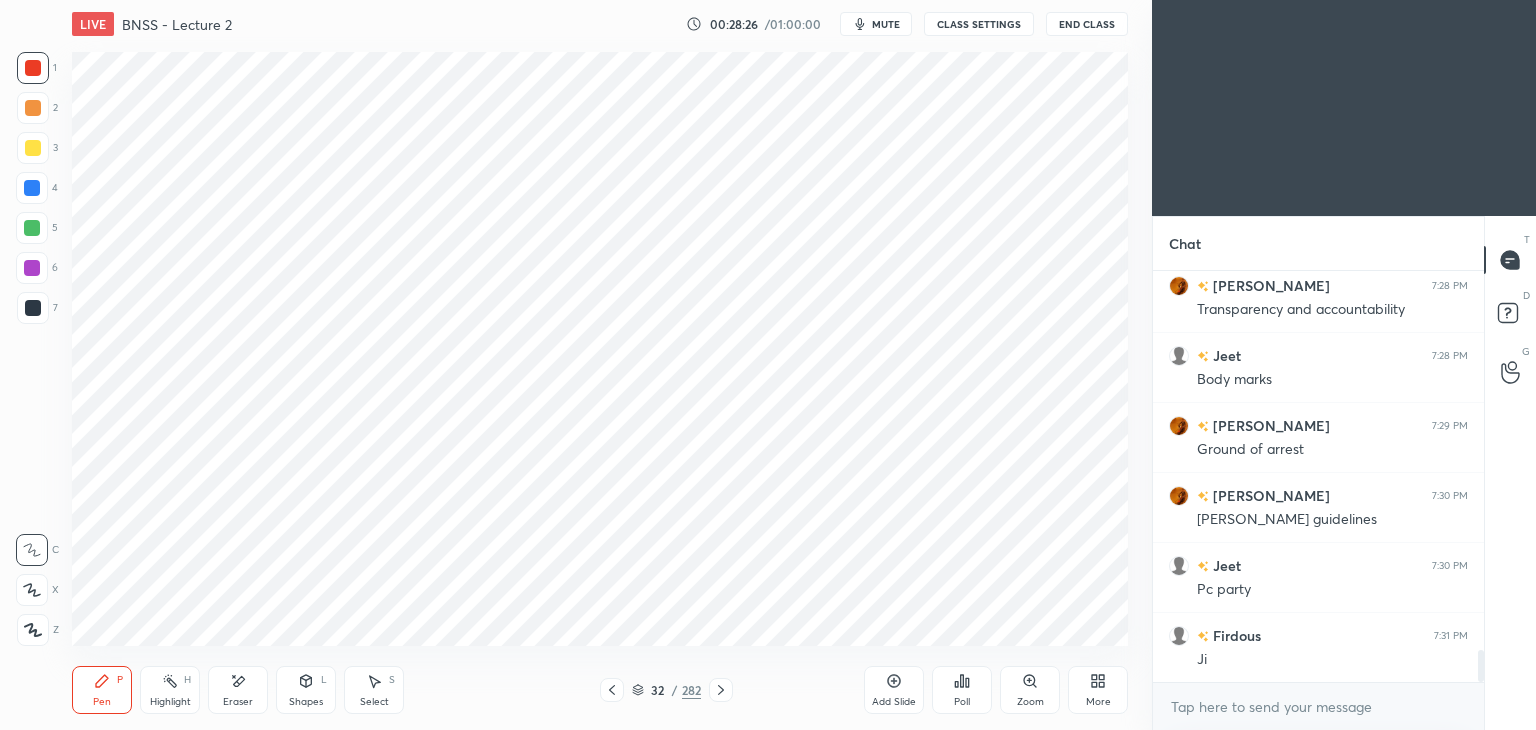 click on "32 / 282" at bounding box center [666, 690] 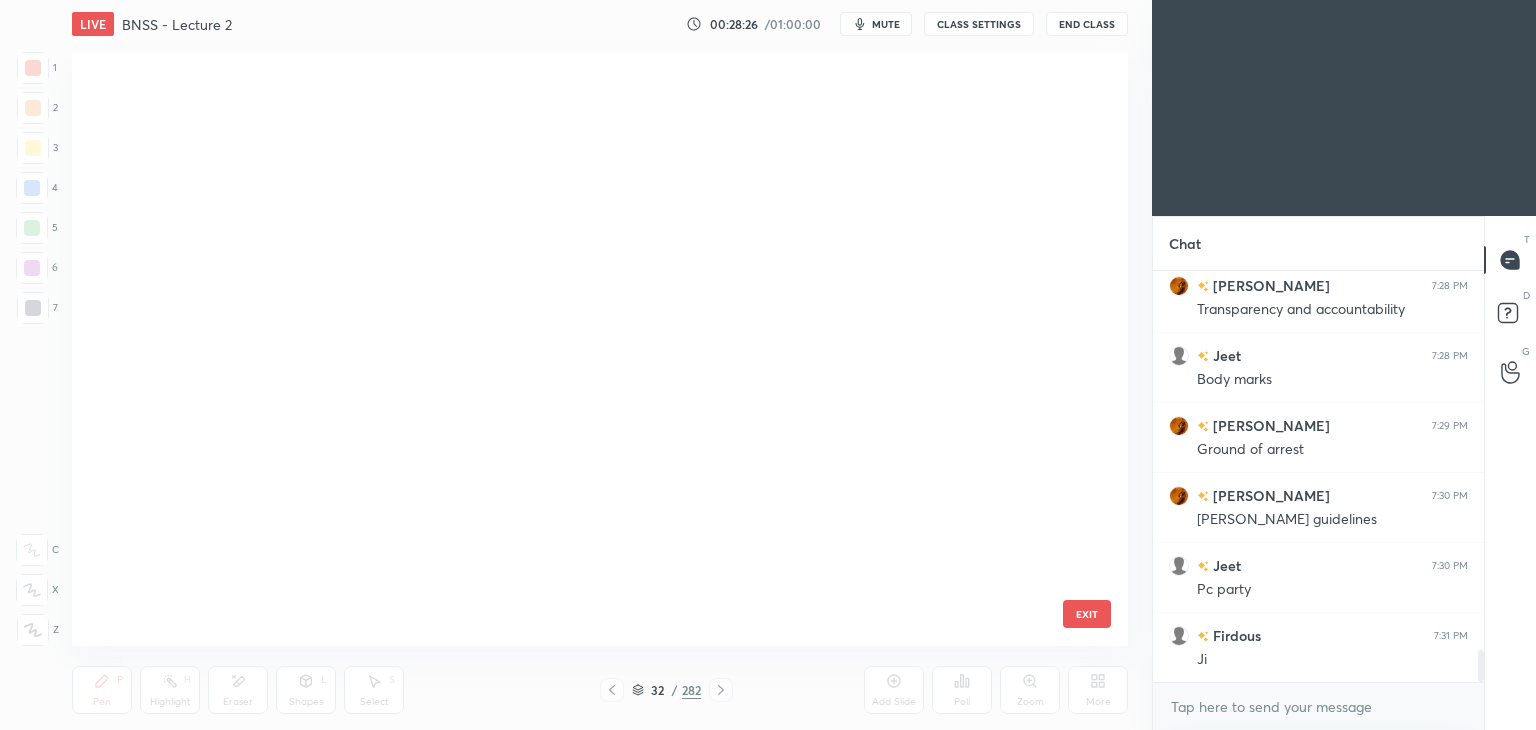 scroll, scrollTop: 1419, scrollLeft: 0, axis: vertical 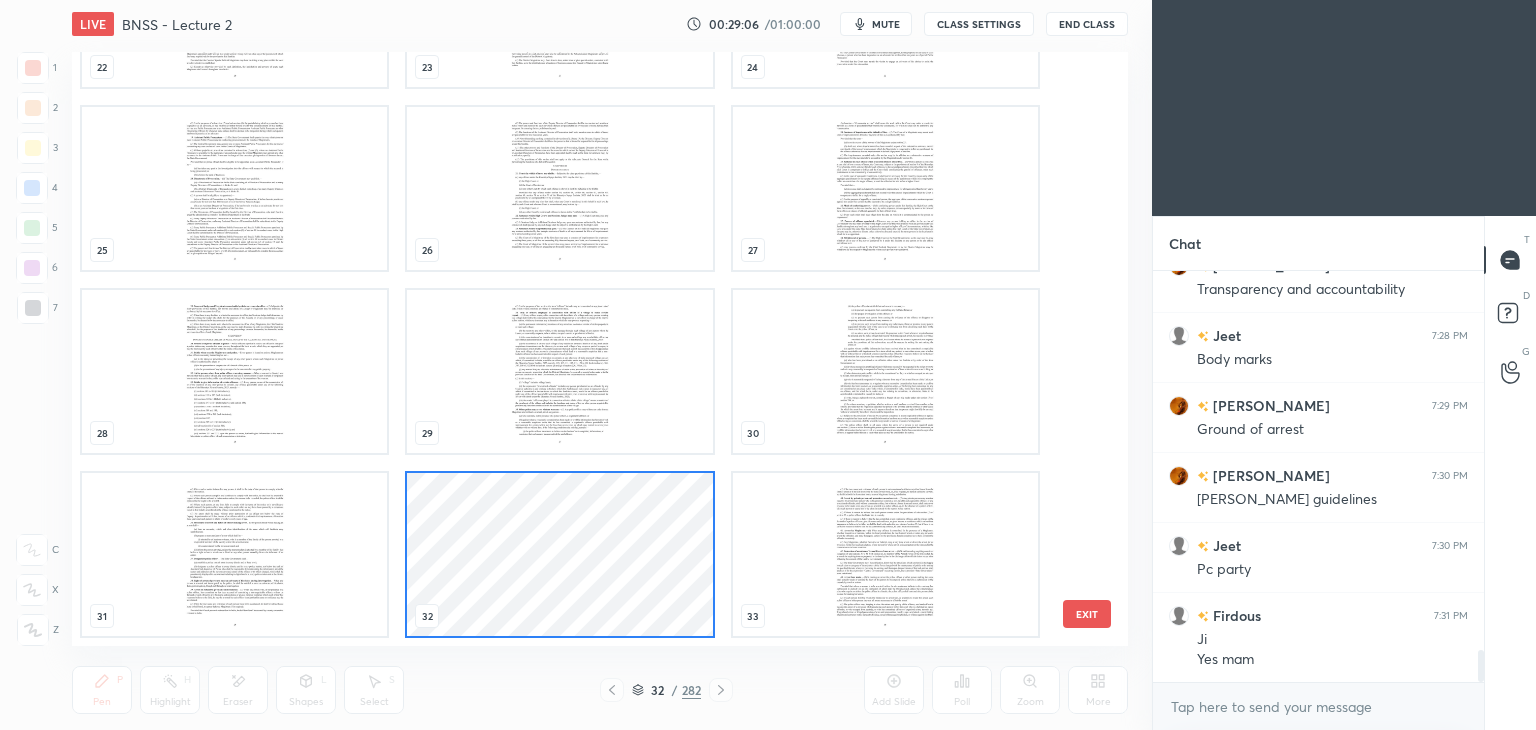 click on "32 / 282" at bounding box center [666, 690] 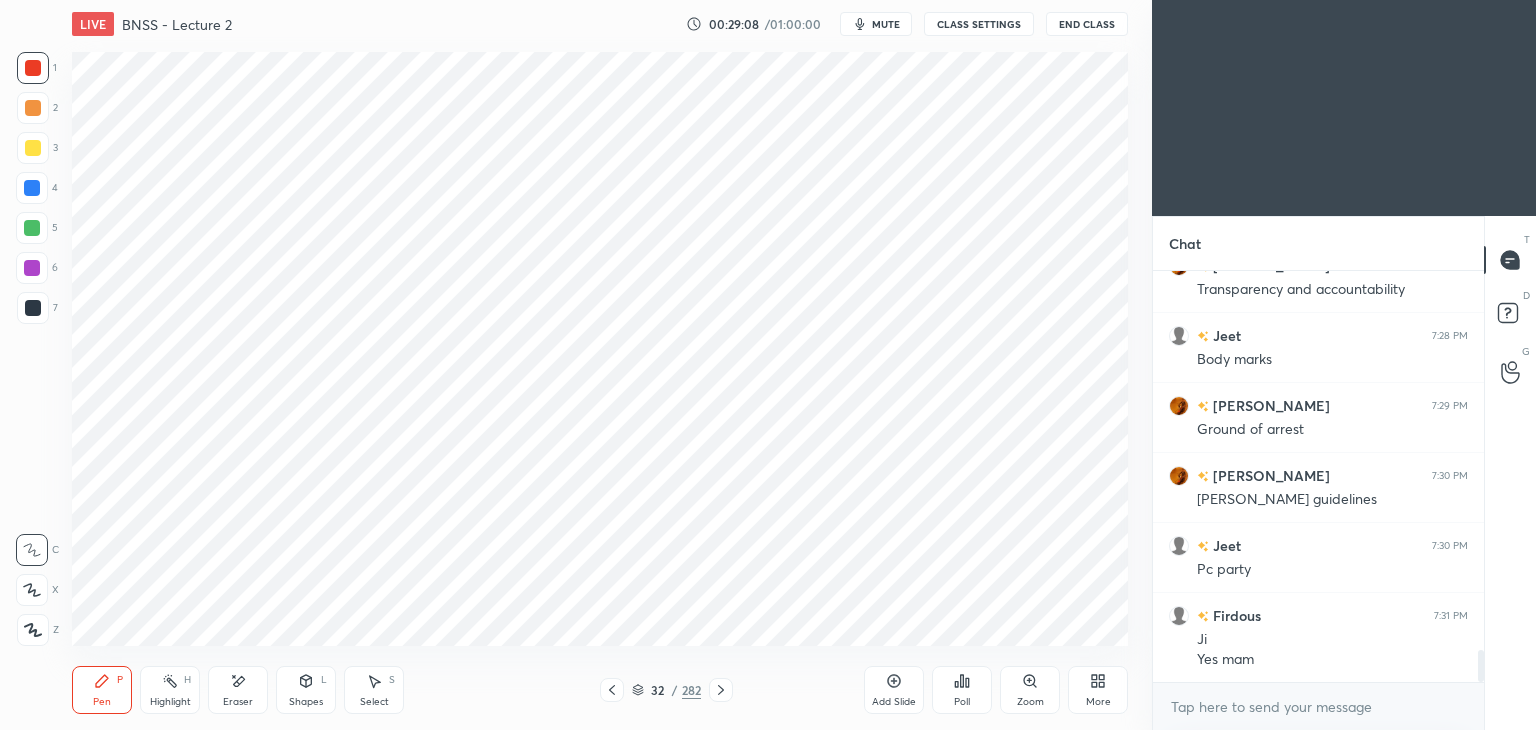 click 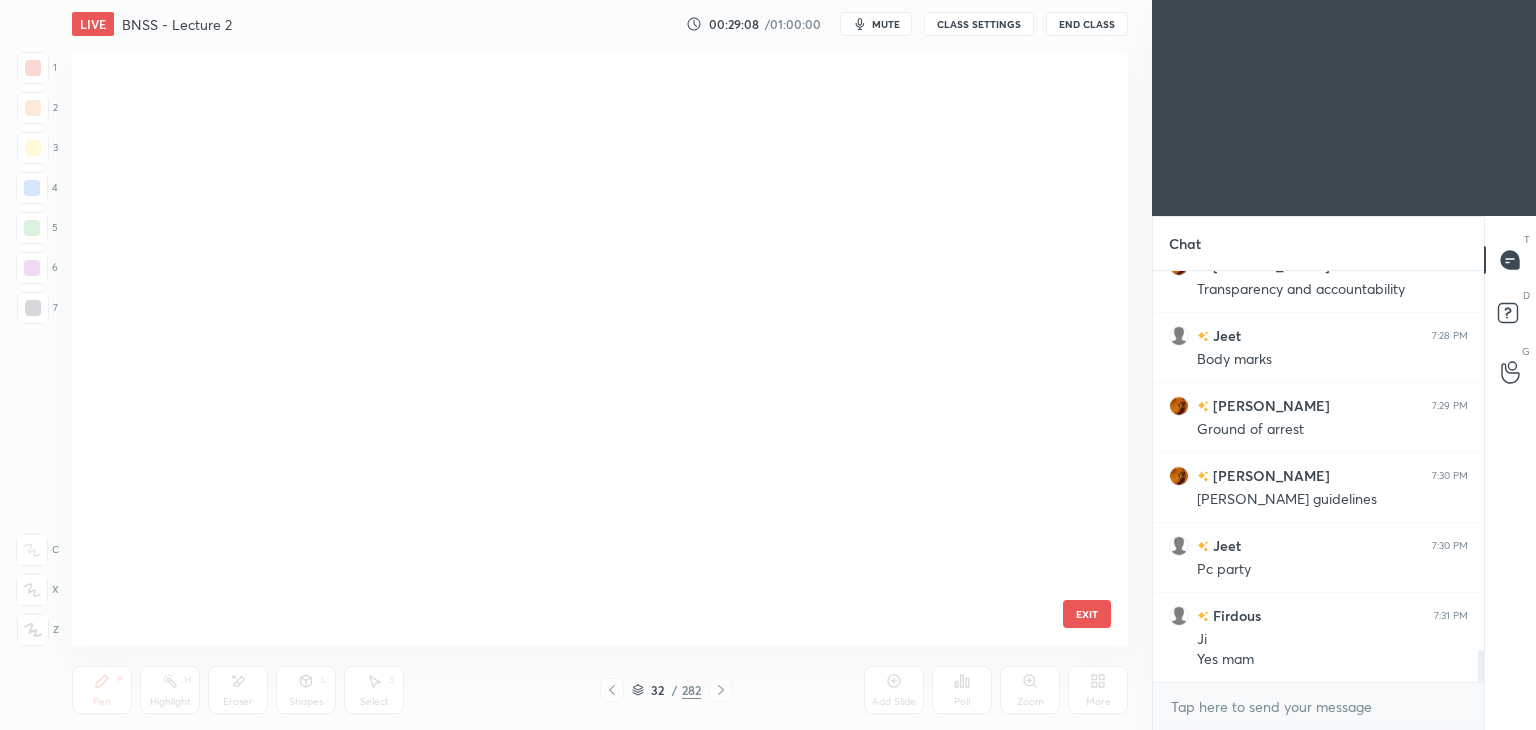 scroll, scrollTop: 1419, scrollLeft: 0, axis: vertical 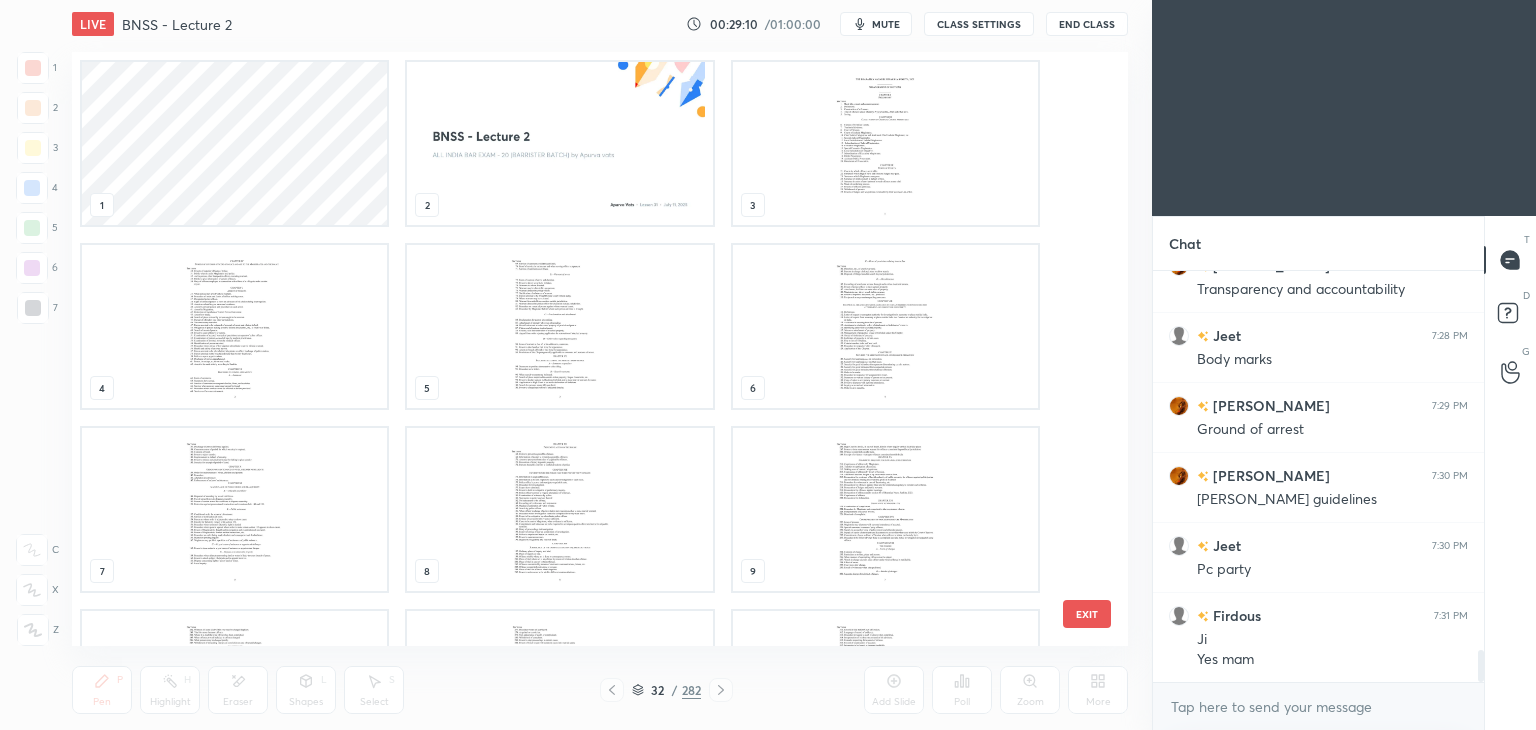 click at bounding box center [559, 143] 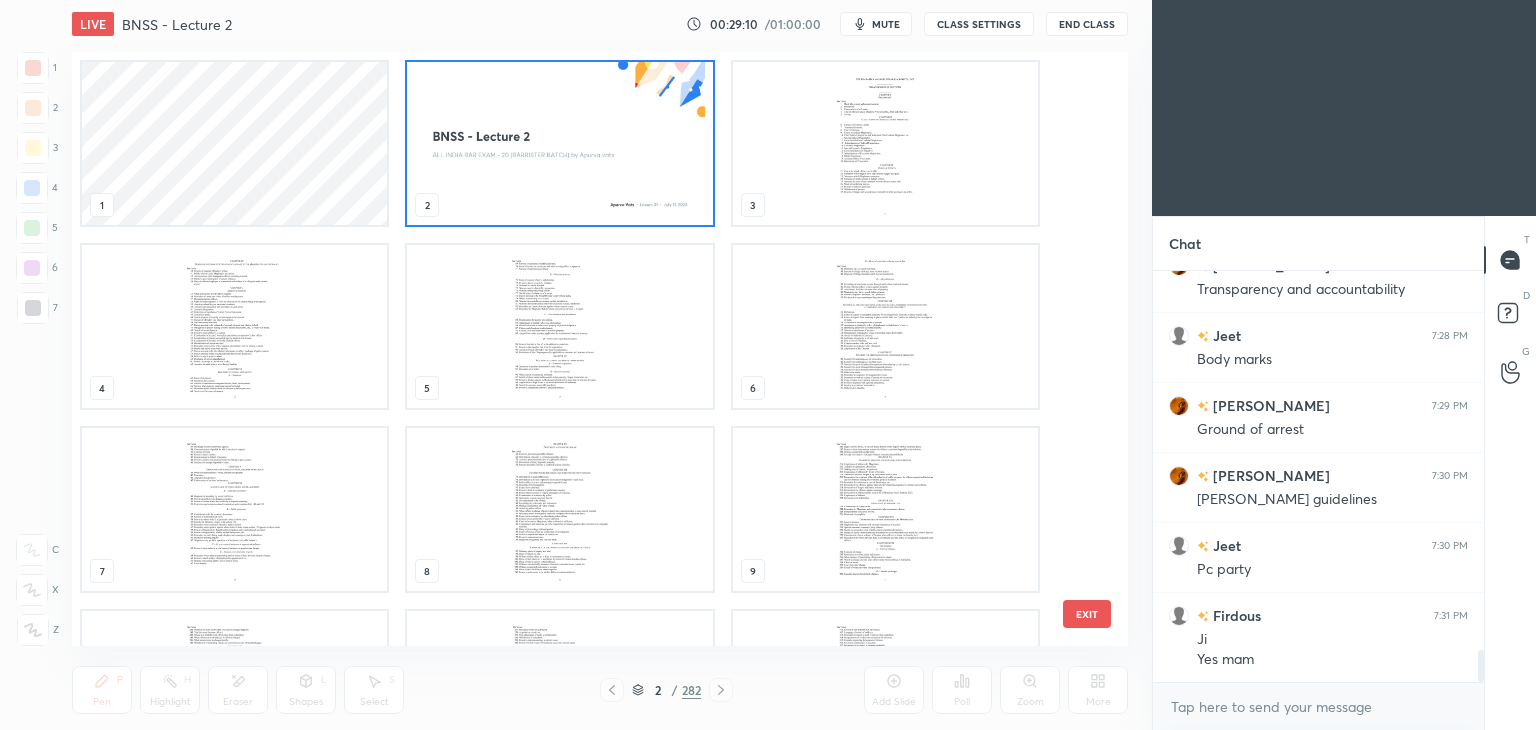 click at bounding box center (559, 143) 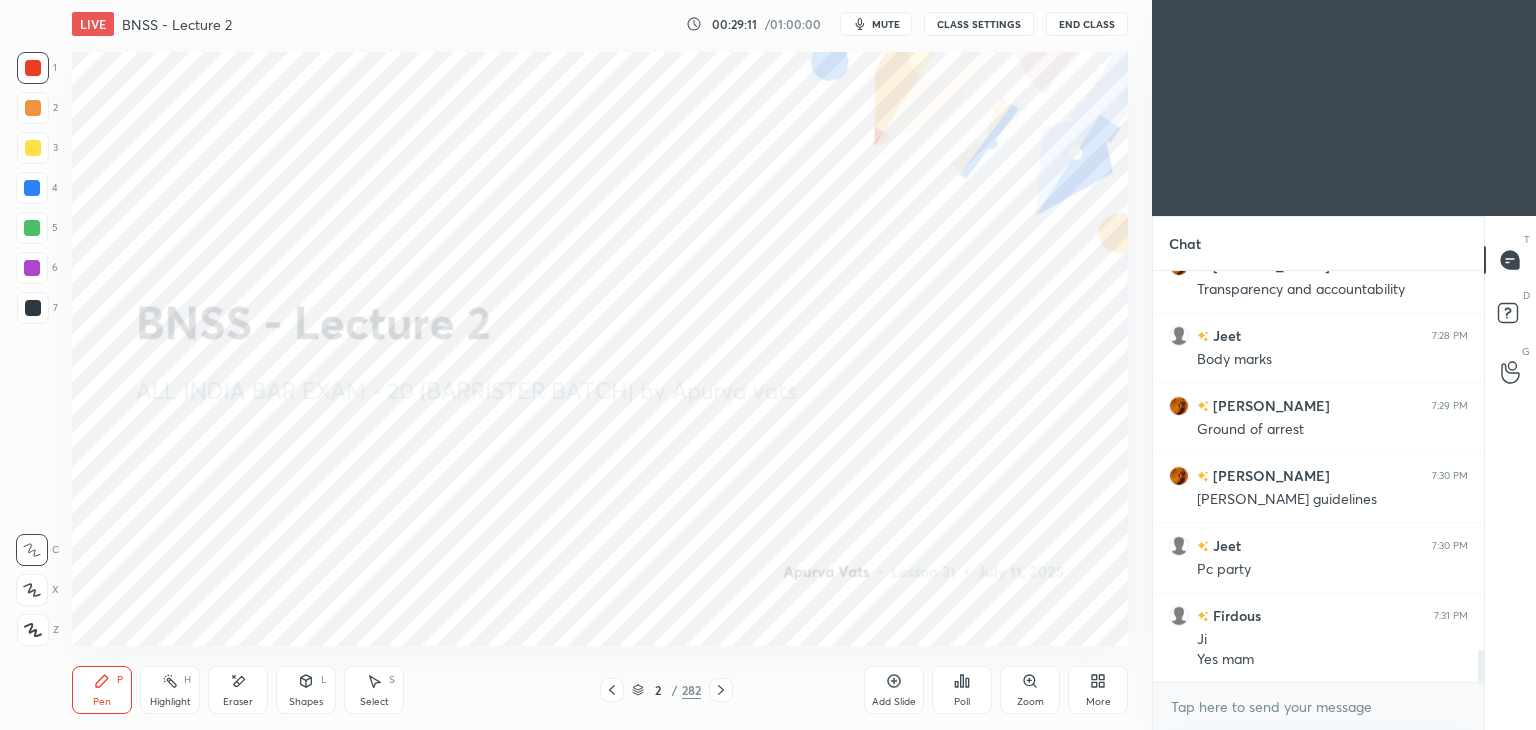 click 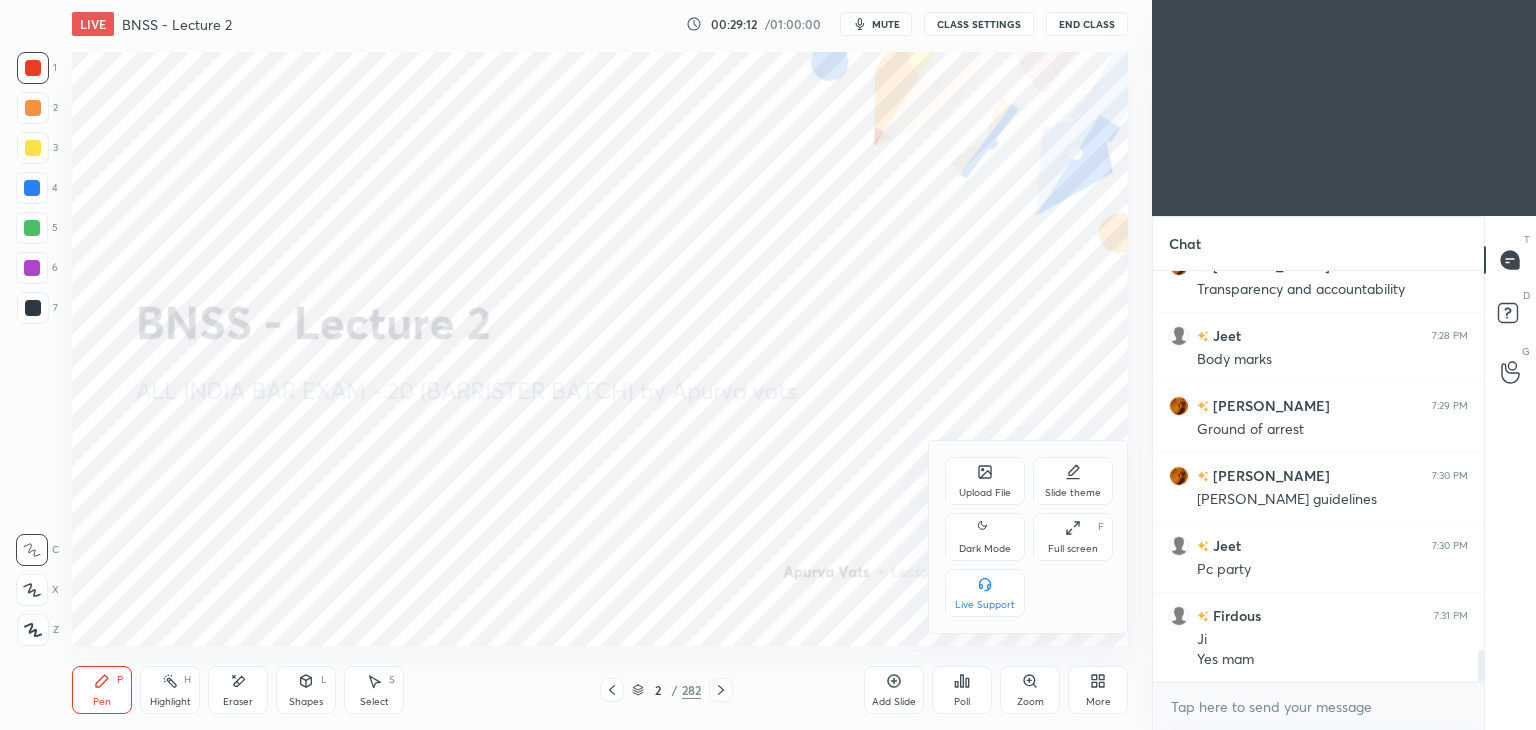 click on "Upload File" at bounding box center [985, 493] 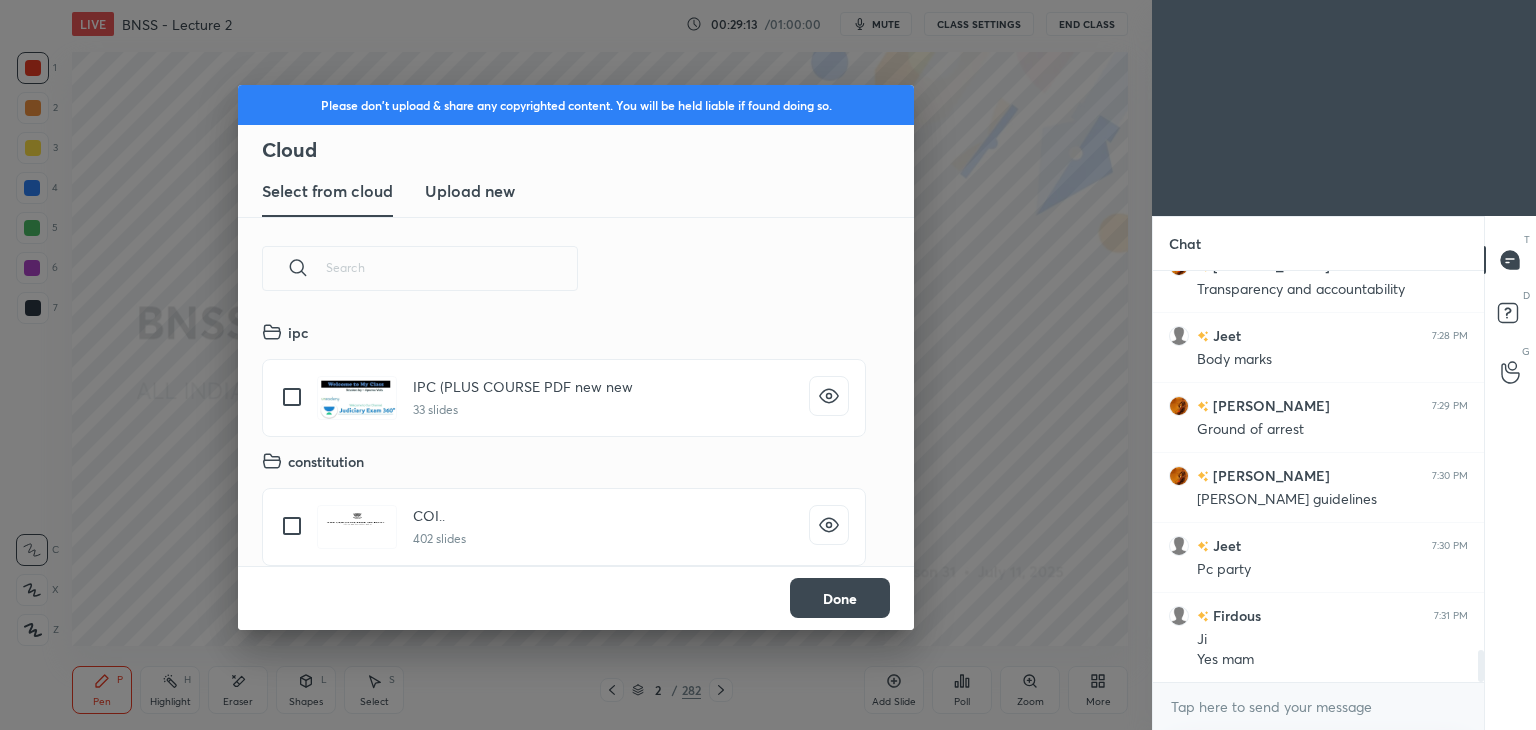 scroll, scrollTop: 5, scrollLeft: 10, axis: both 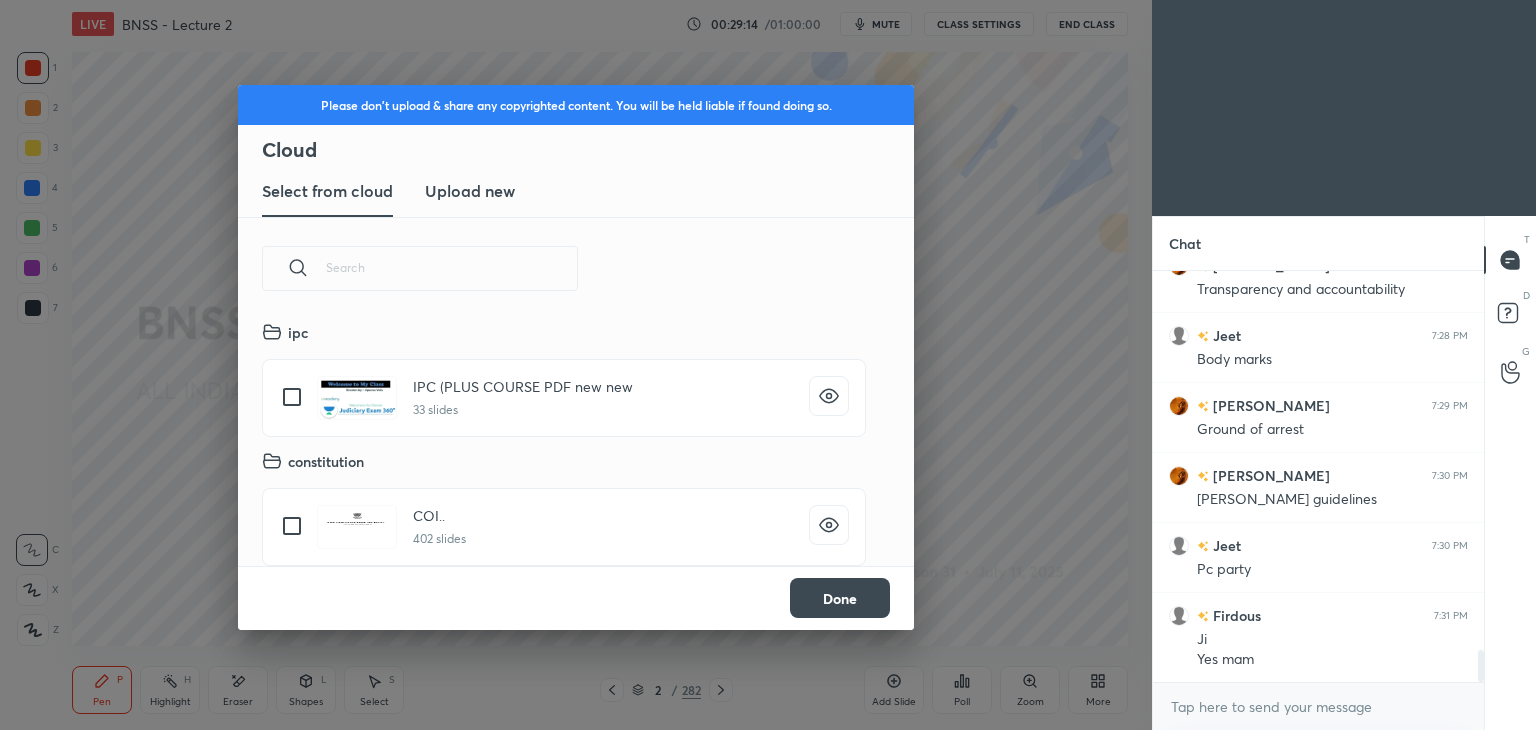 click on "Upload new" at bounding box center [470, 191] 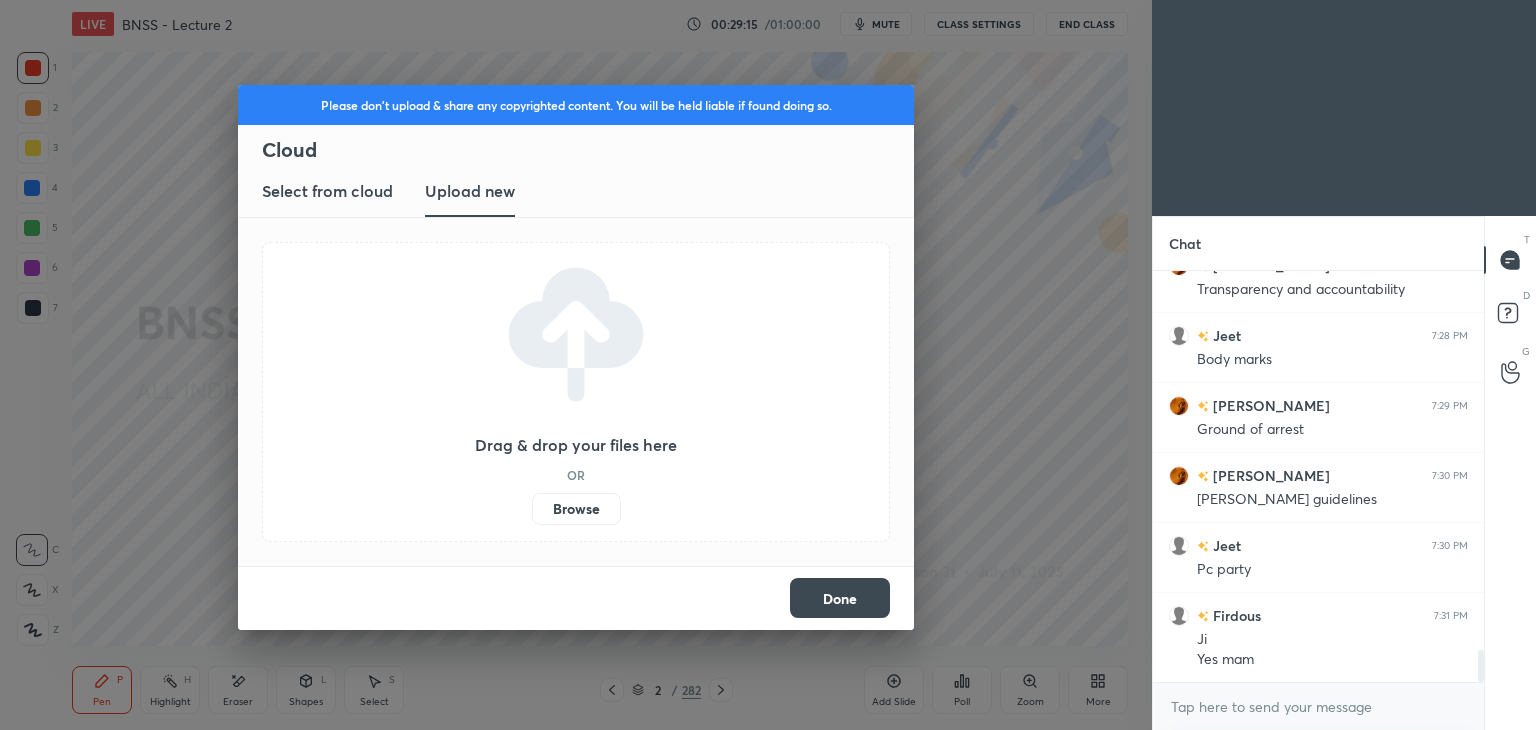 click on "Browse" at bounding box center [576, 509] 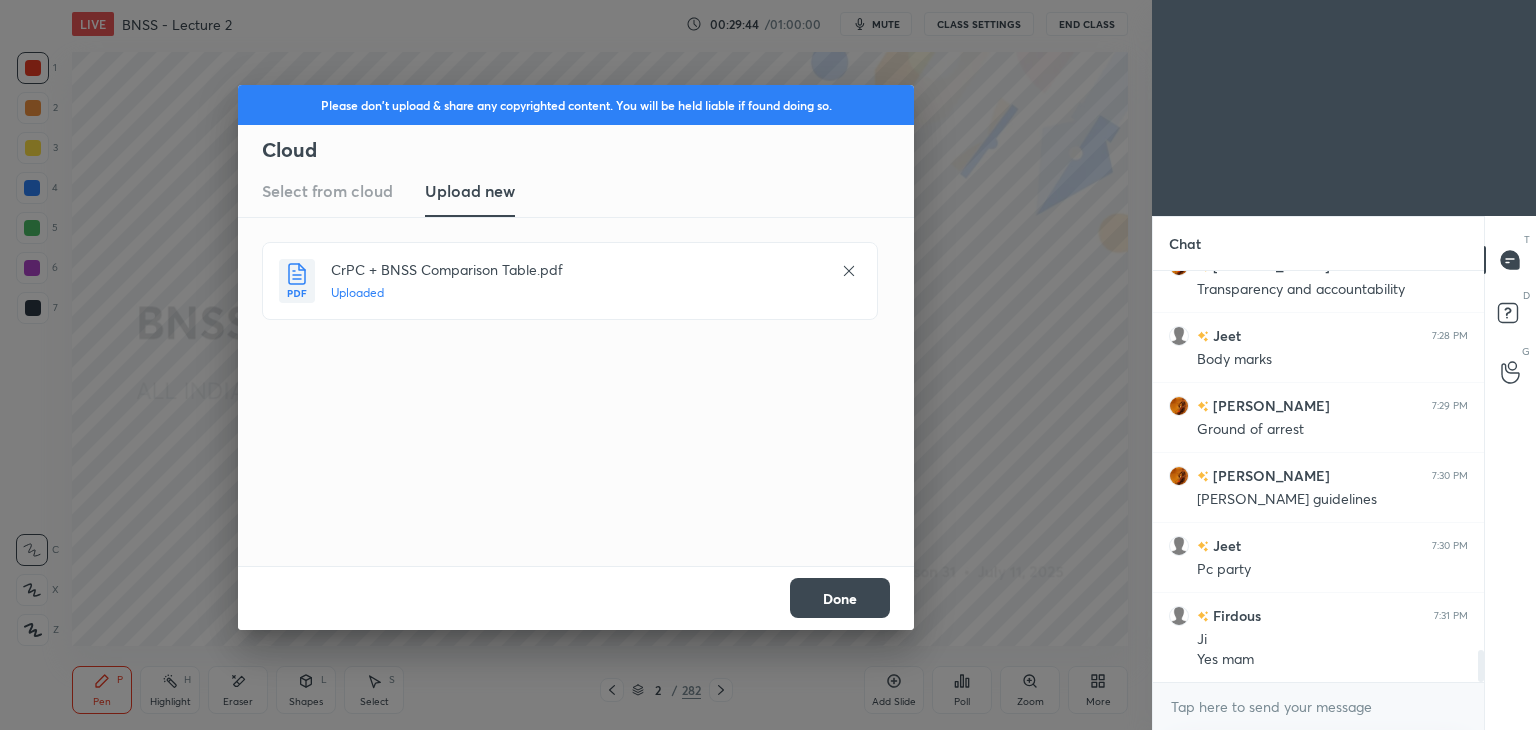 click on "Done" at bounding box center (840, 598) 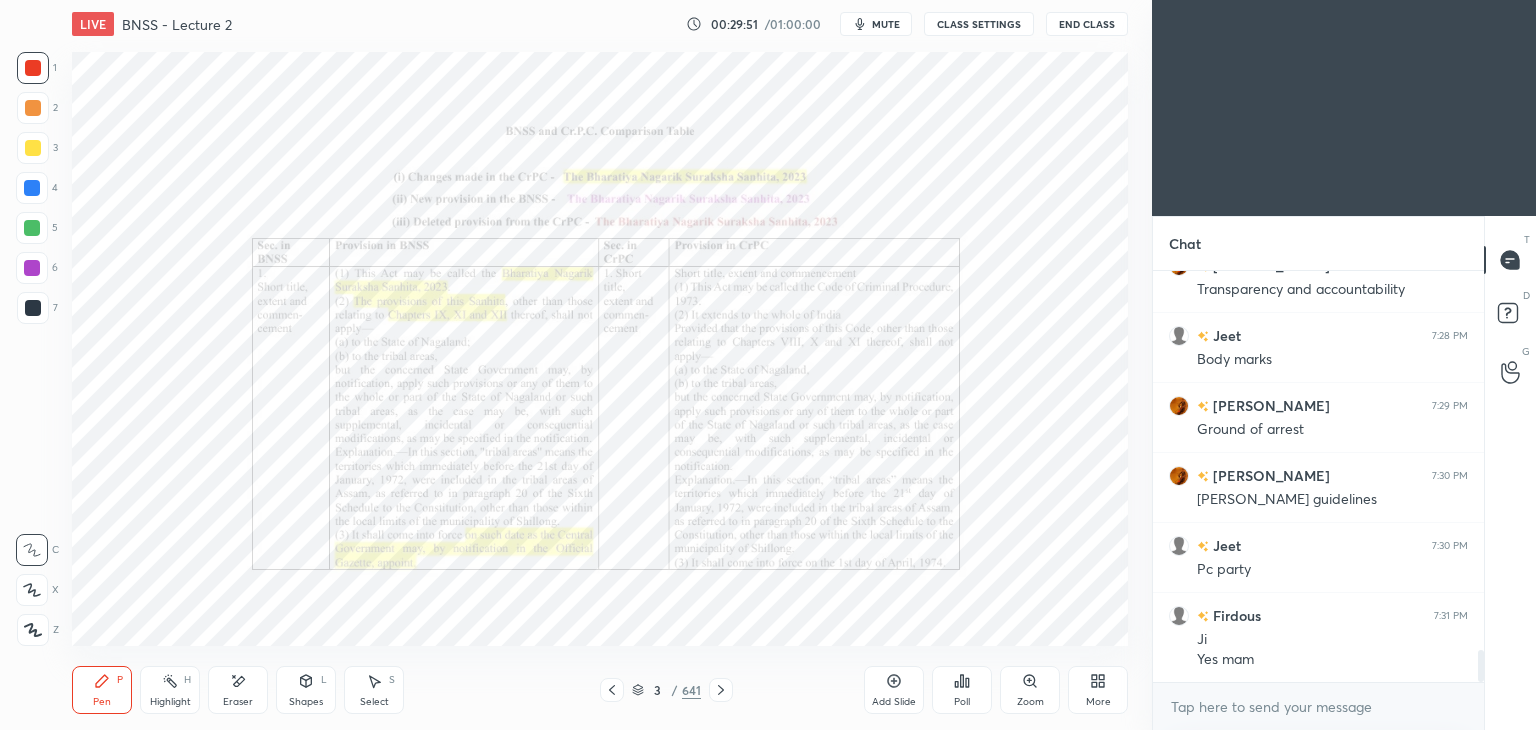 scroll, scrollTop: 5010, scrollLeft: 0, axis: vertical 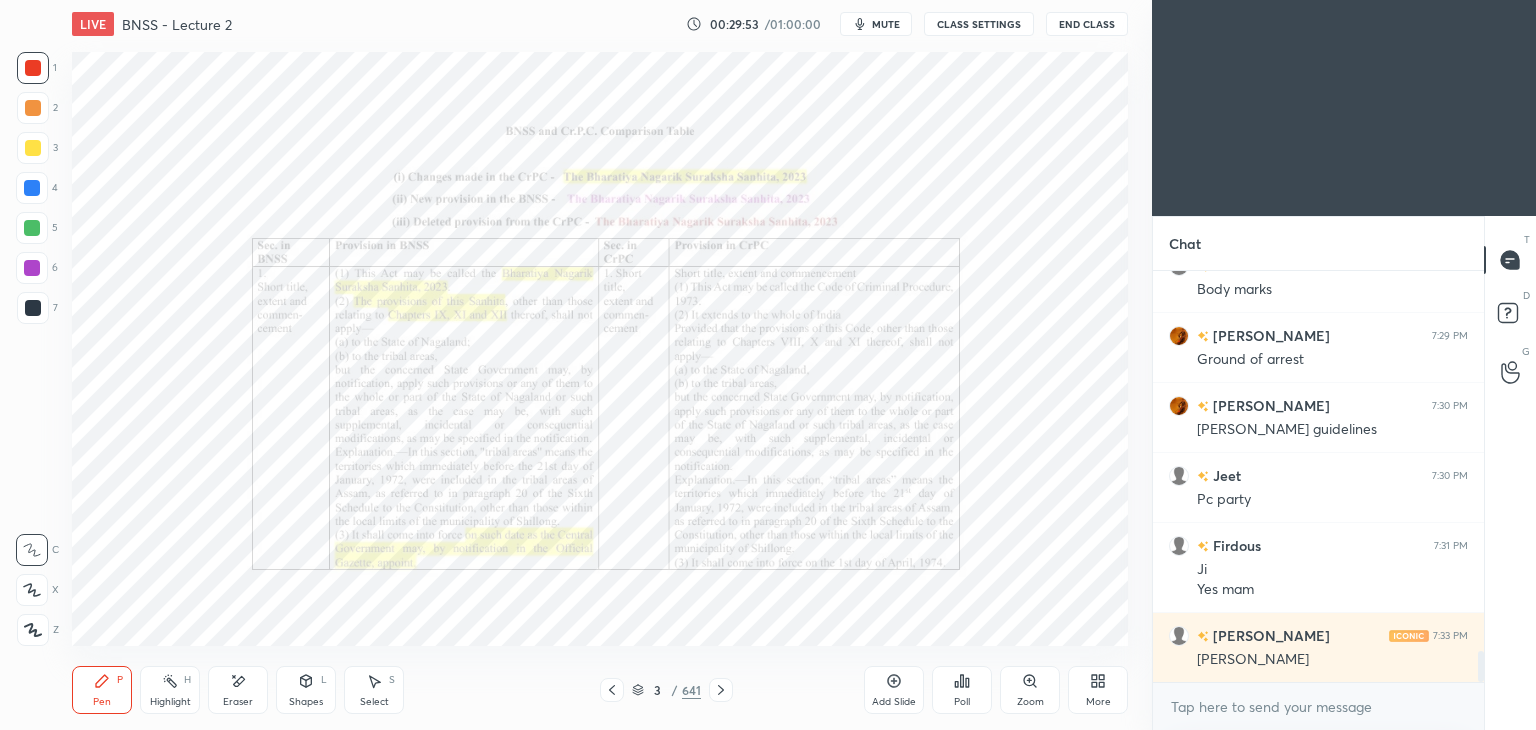click 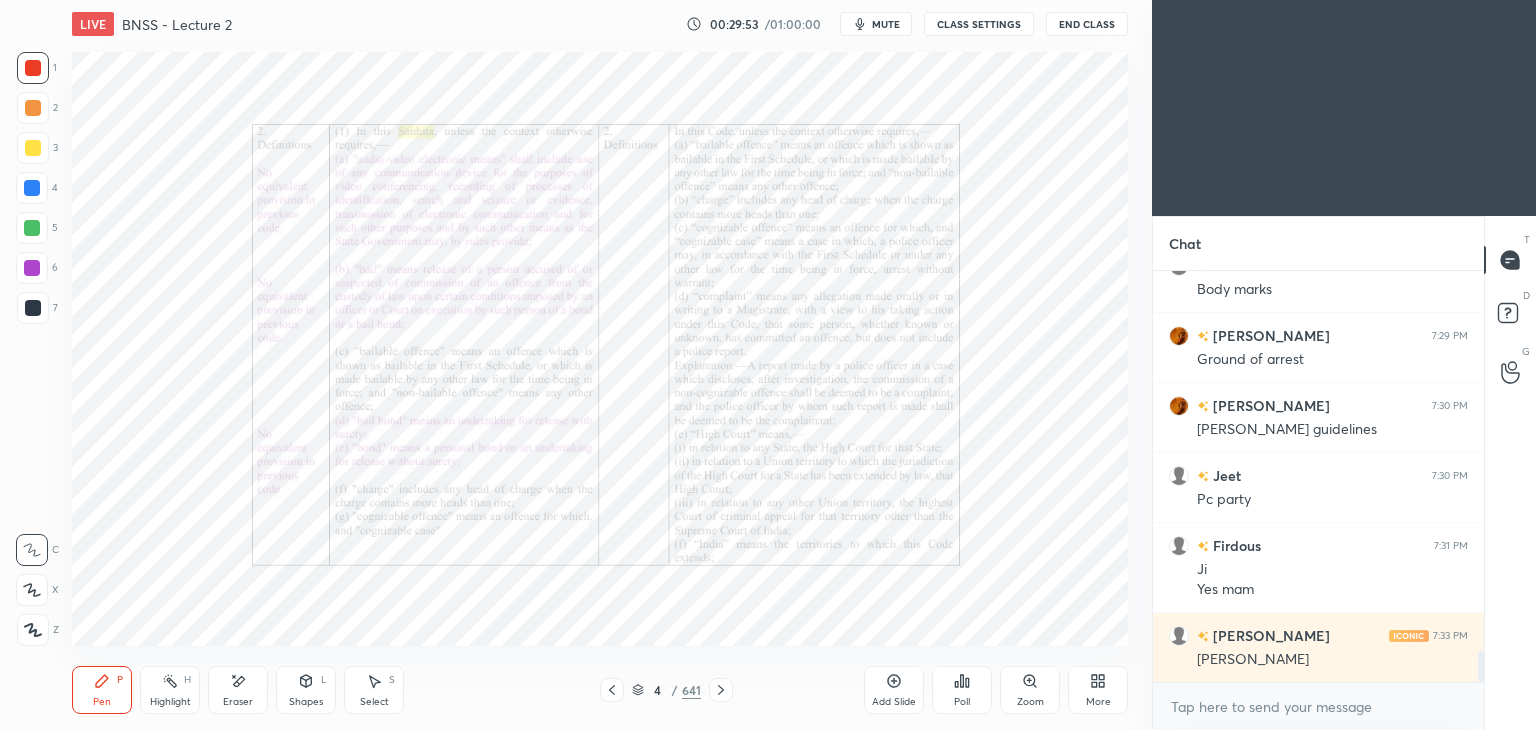 click 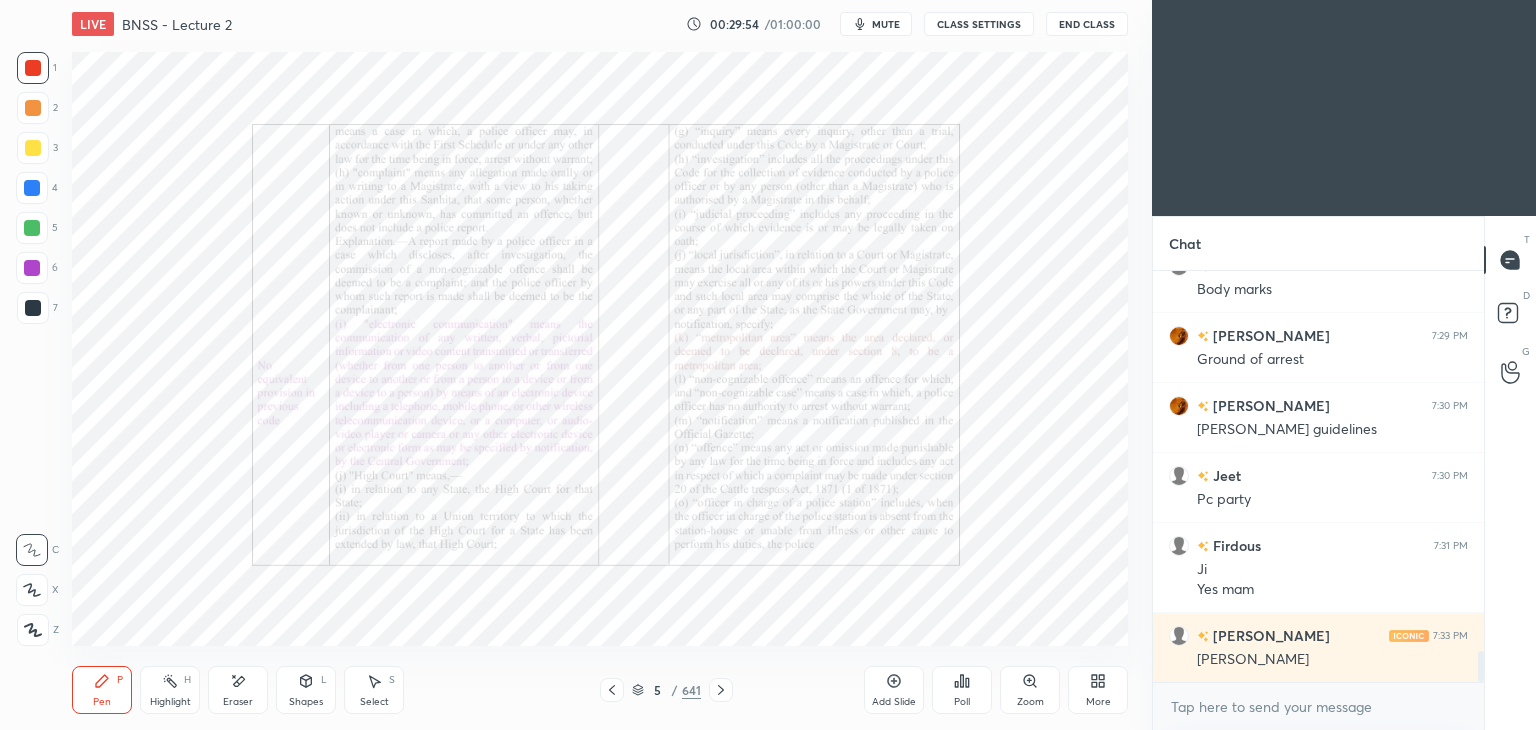 click 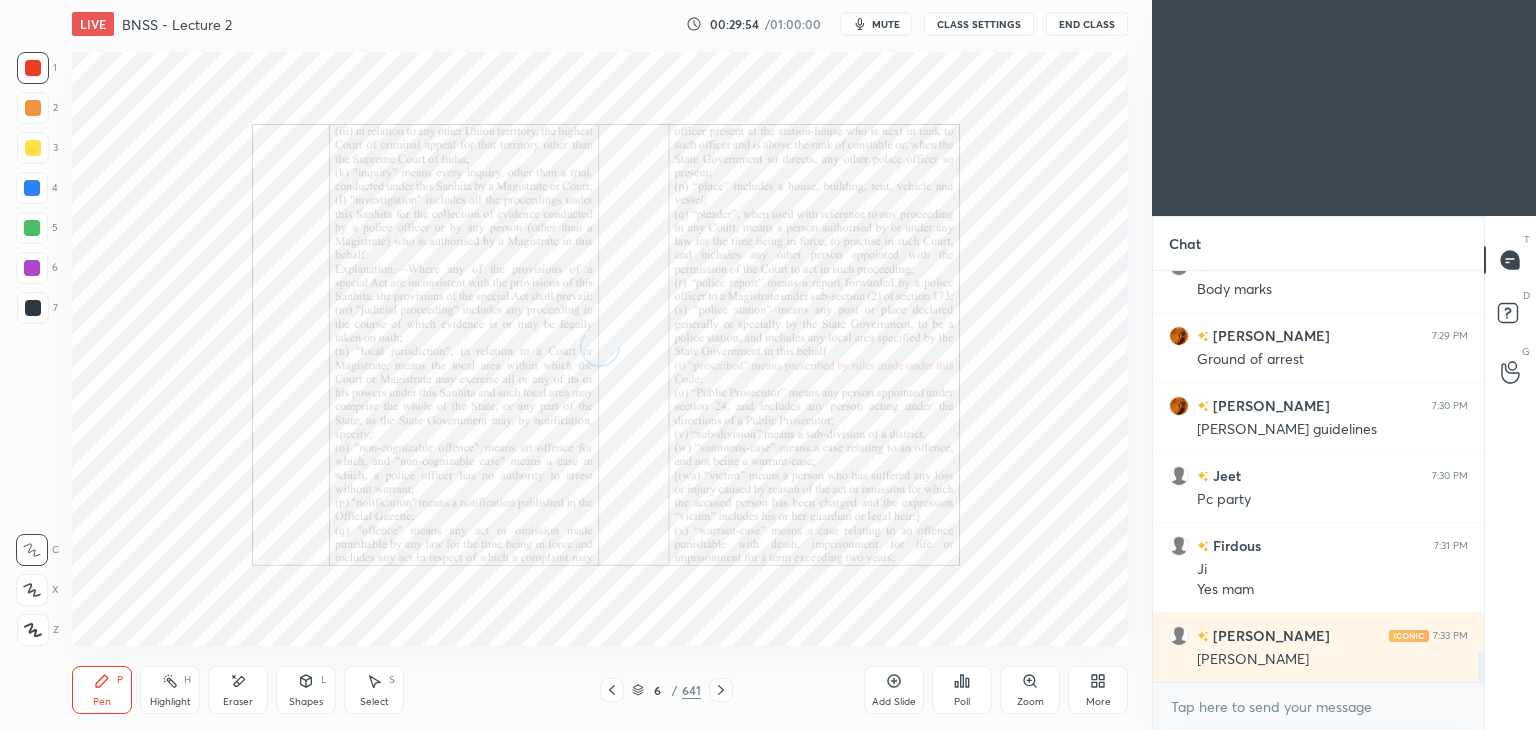 click 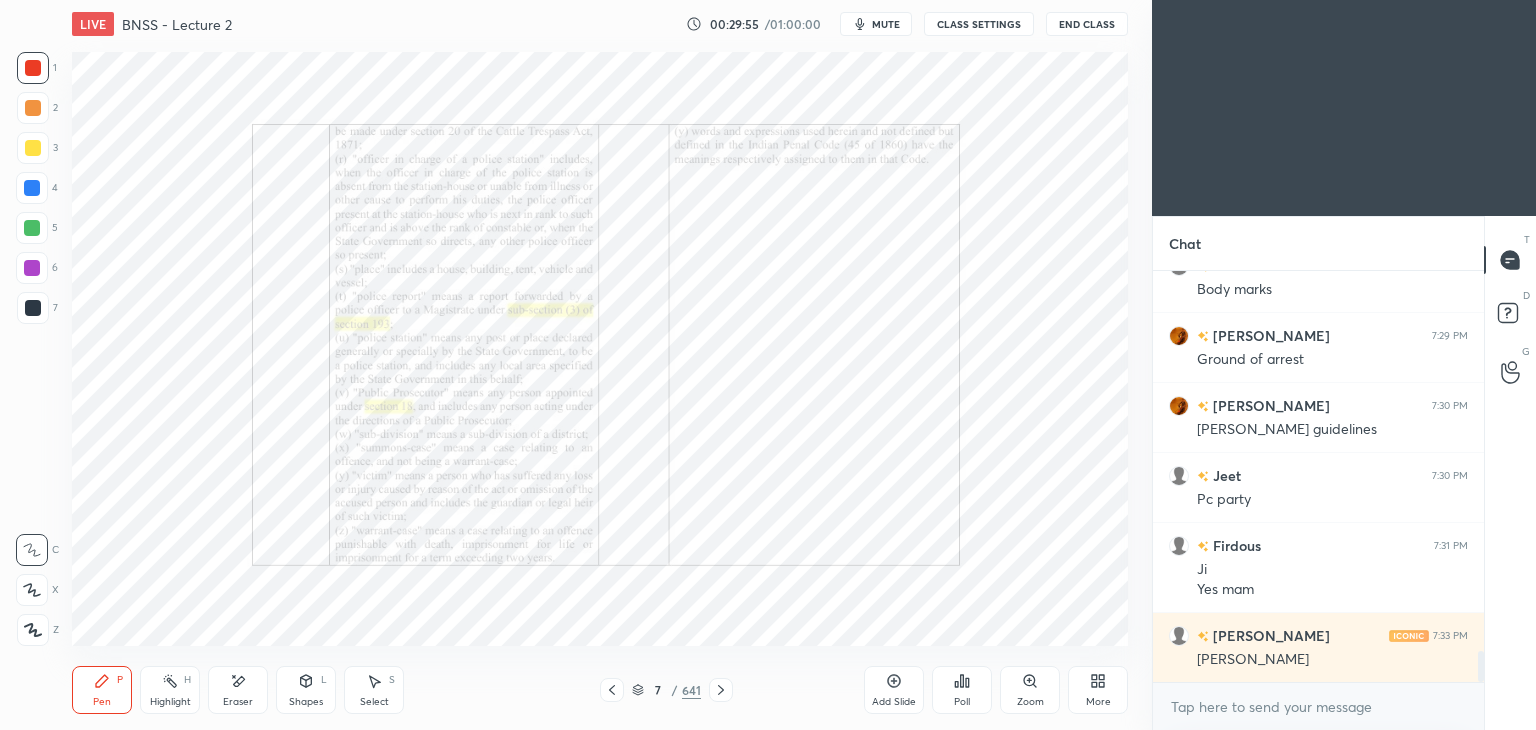 click 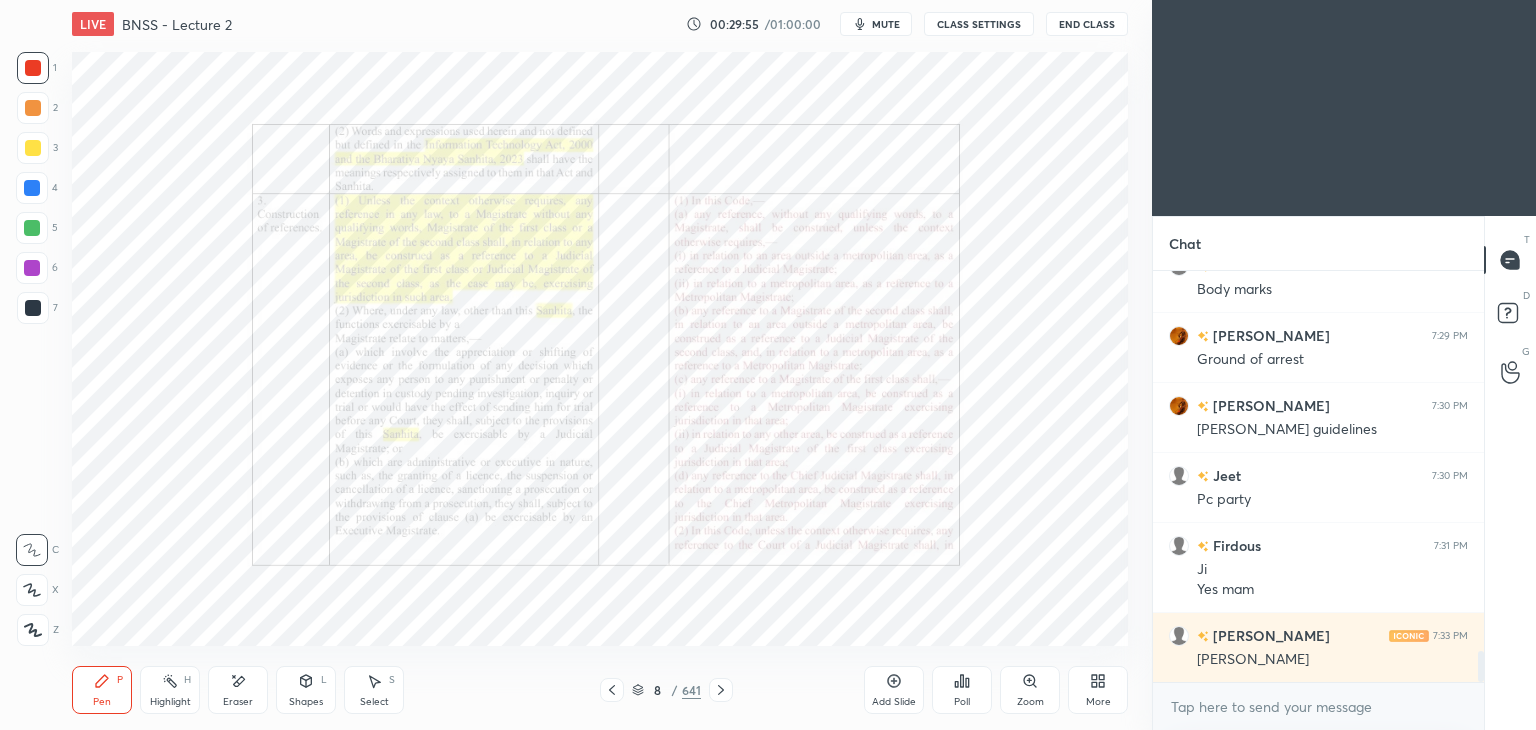 click 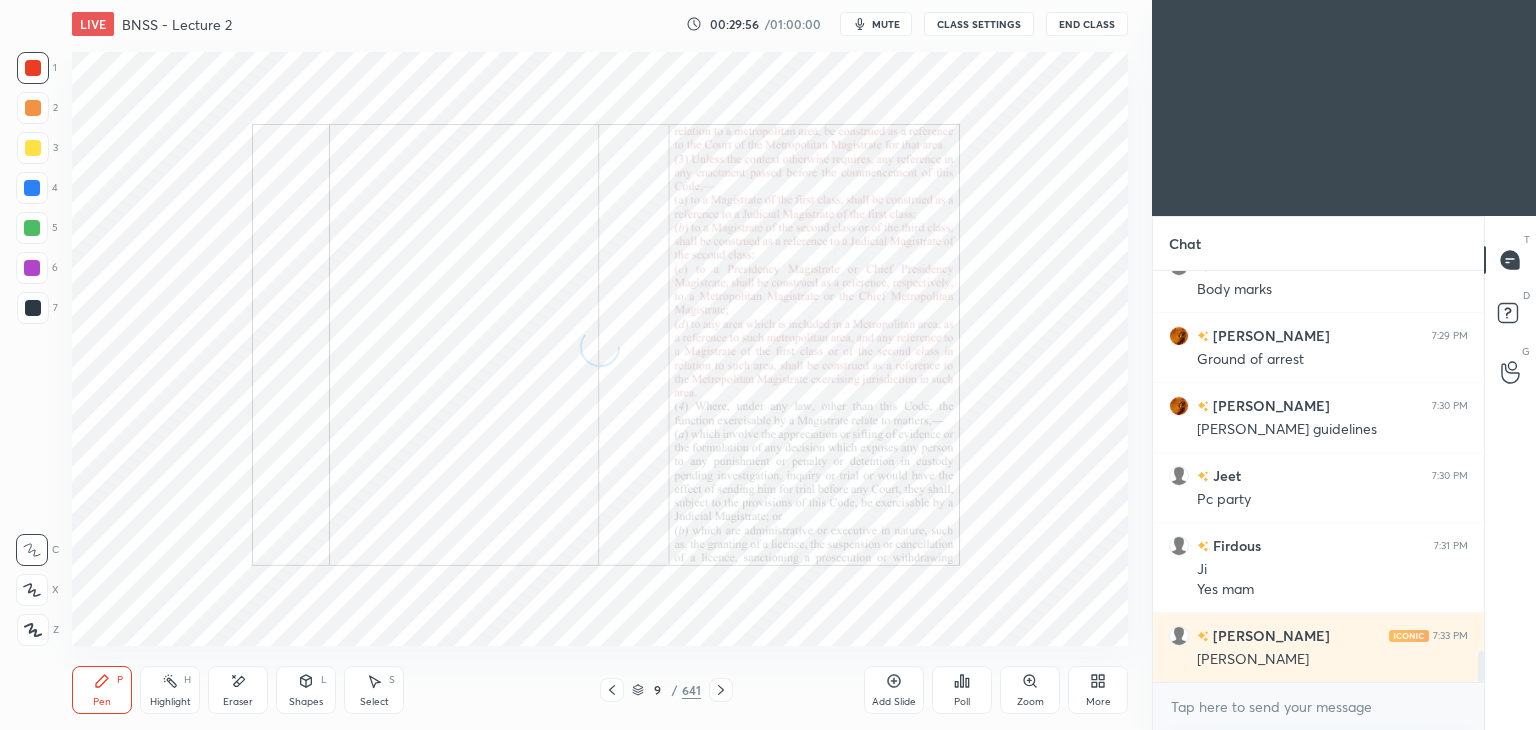 click 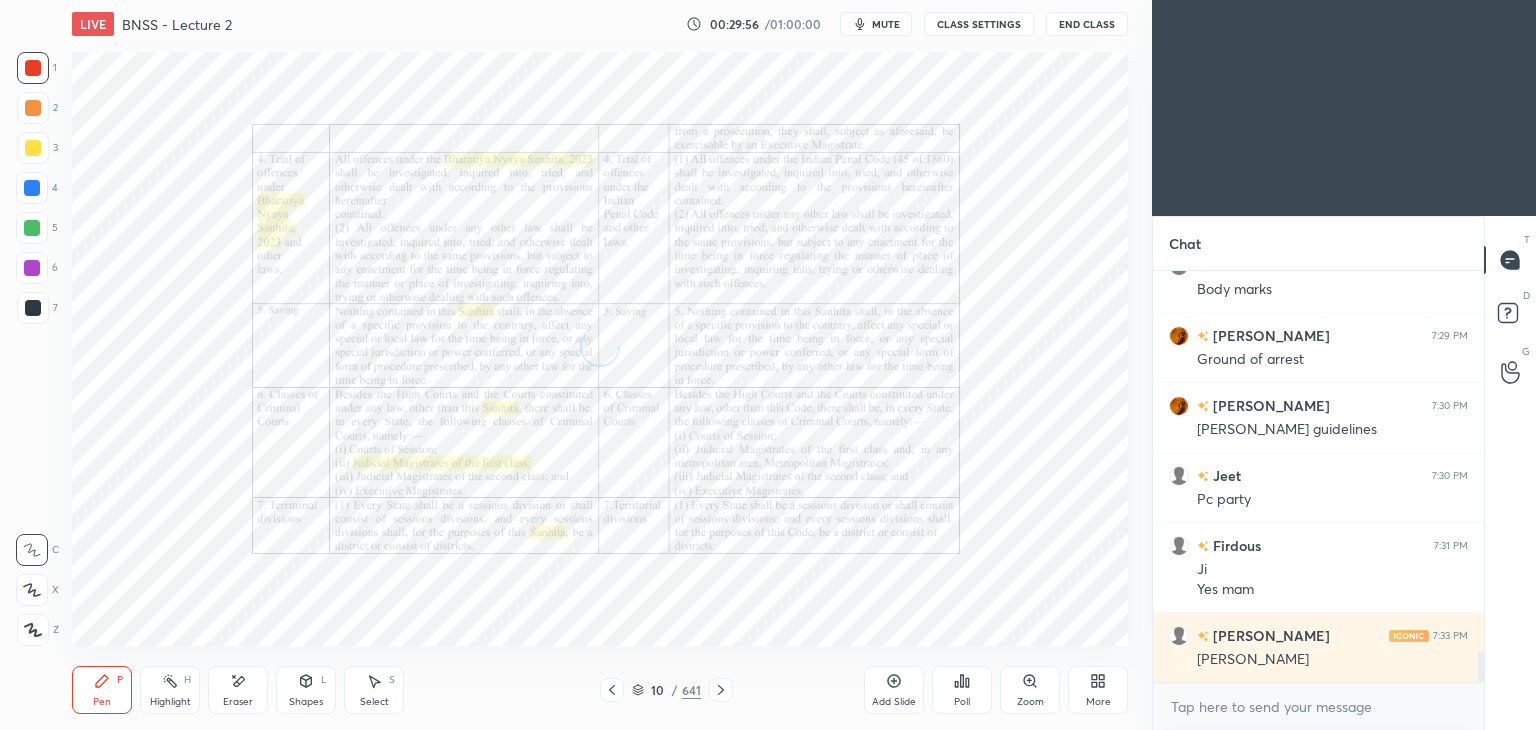 click 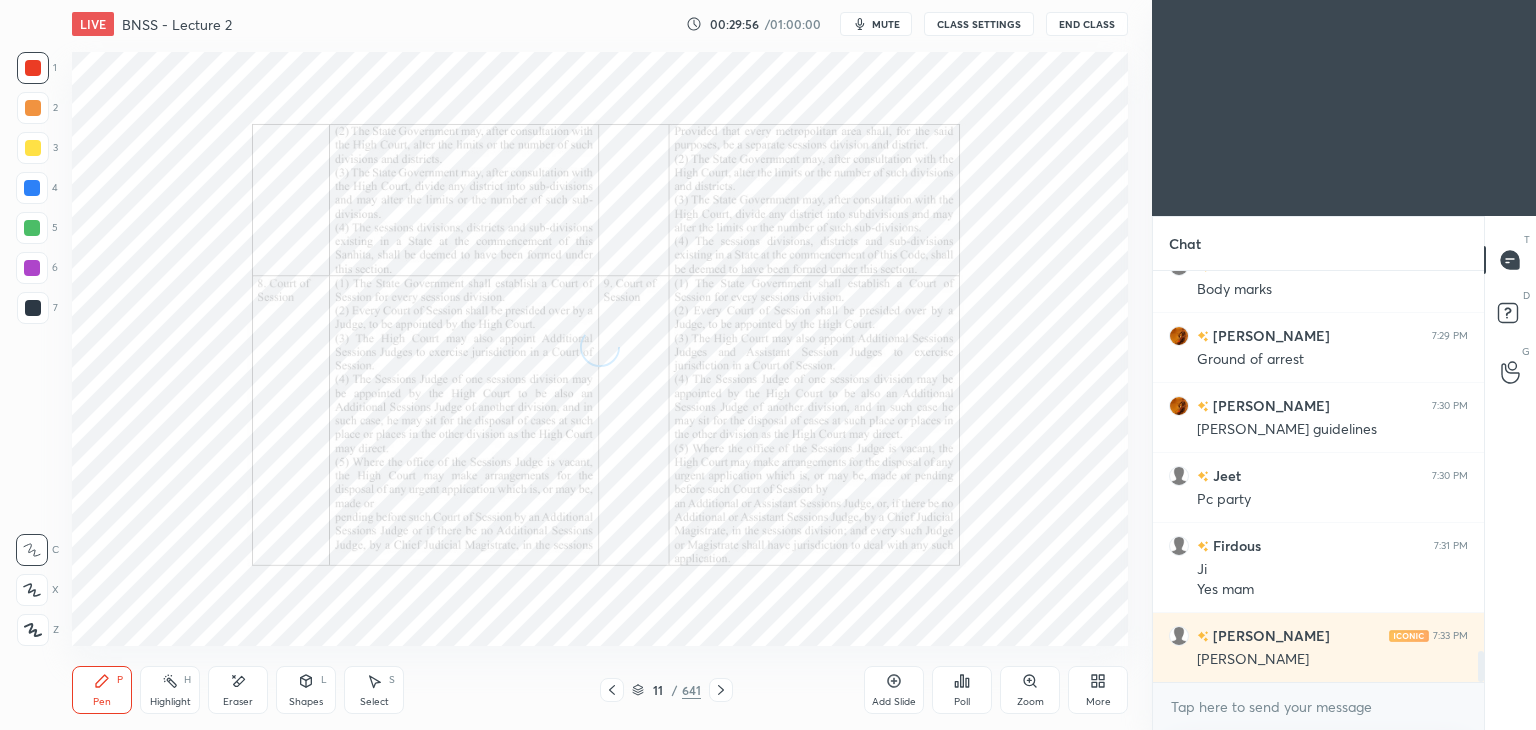 drag, startPoint x: 722, startPoint y: 681, endPoint x: 644, endPoint y: 687, distance: 78.23043 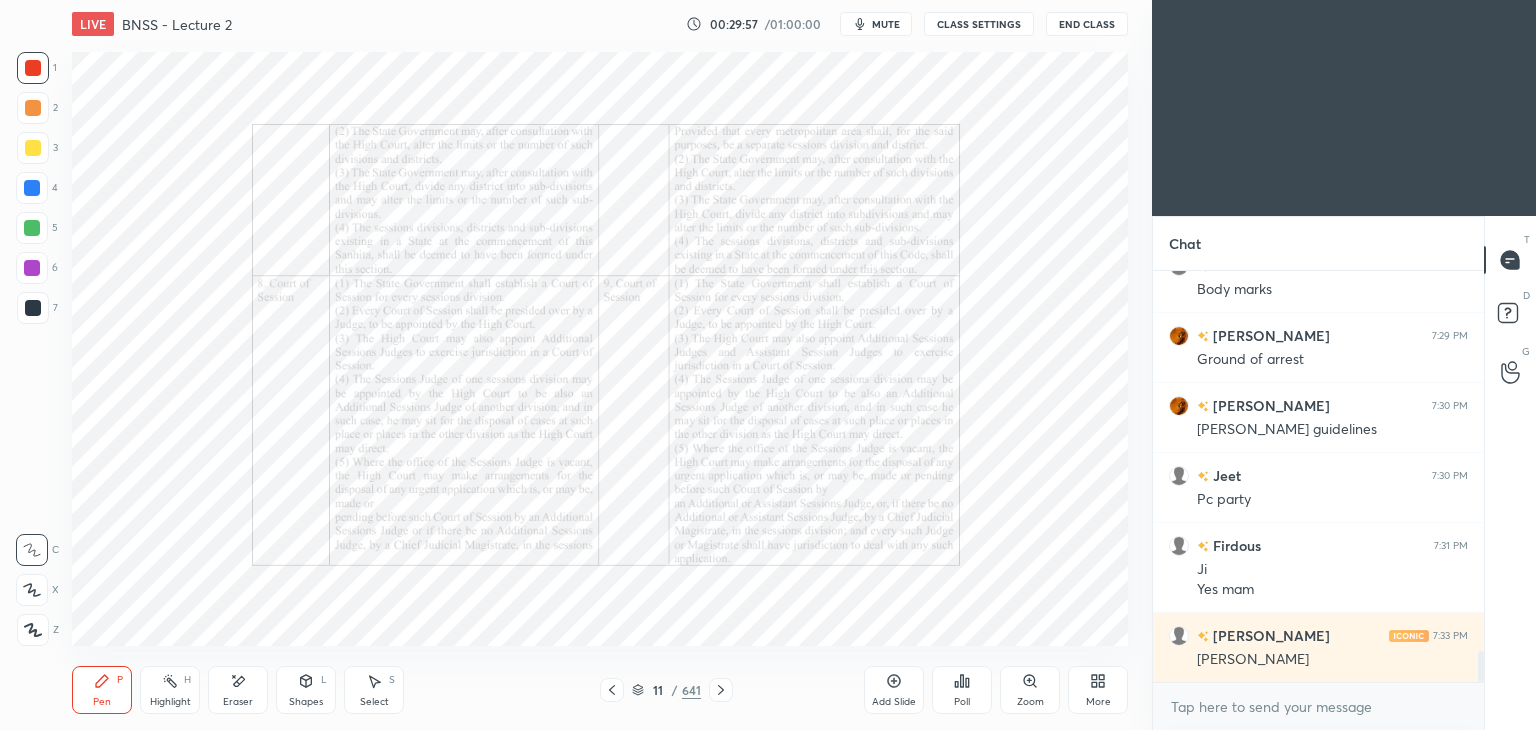 click on "11 / 641" at bounding box center [666, 690] 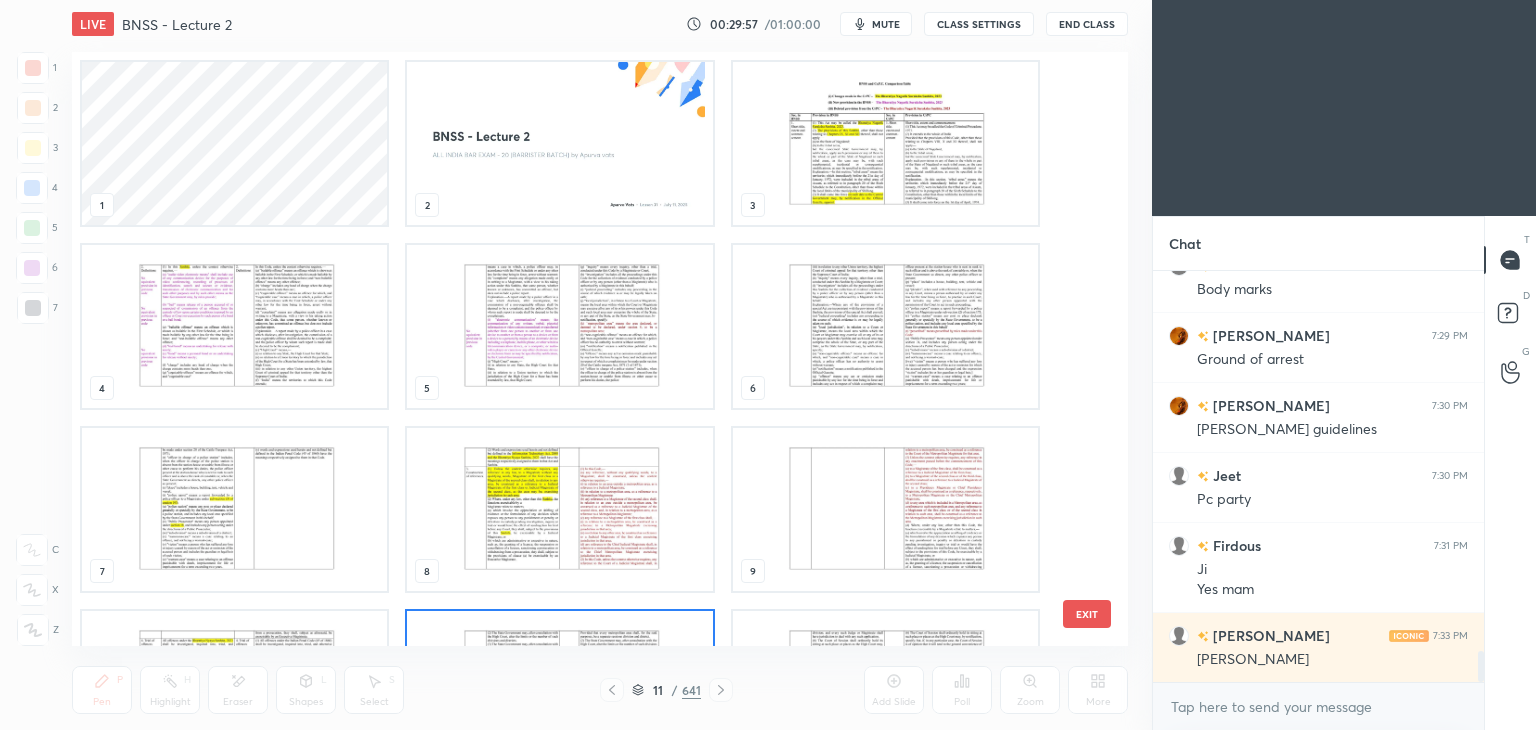 scroll, scrollTop: 138, scrollLeft: 0, axis: vertical 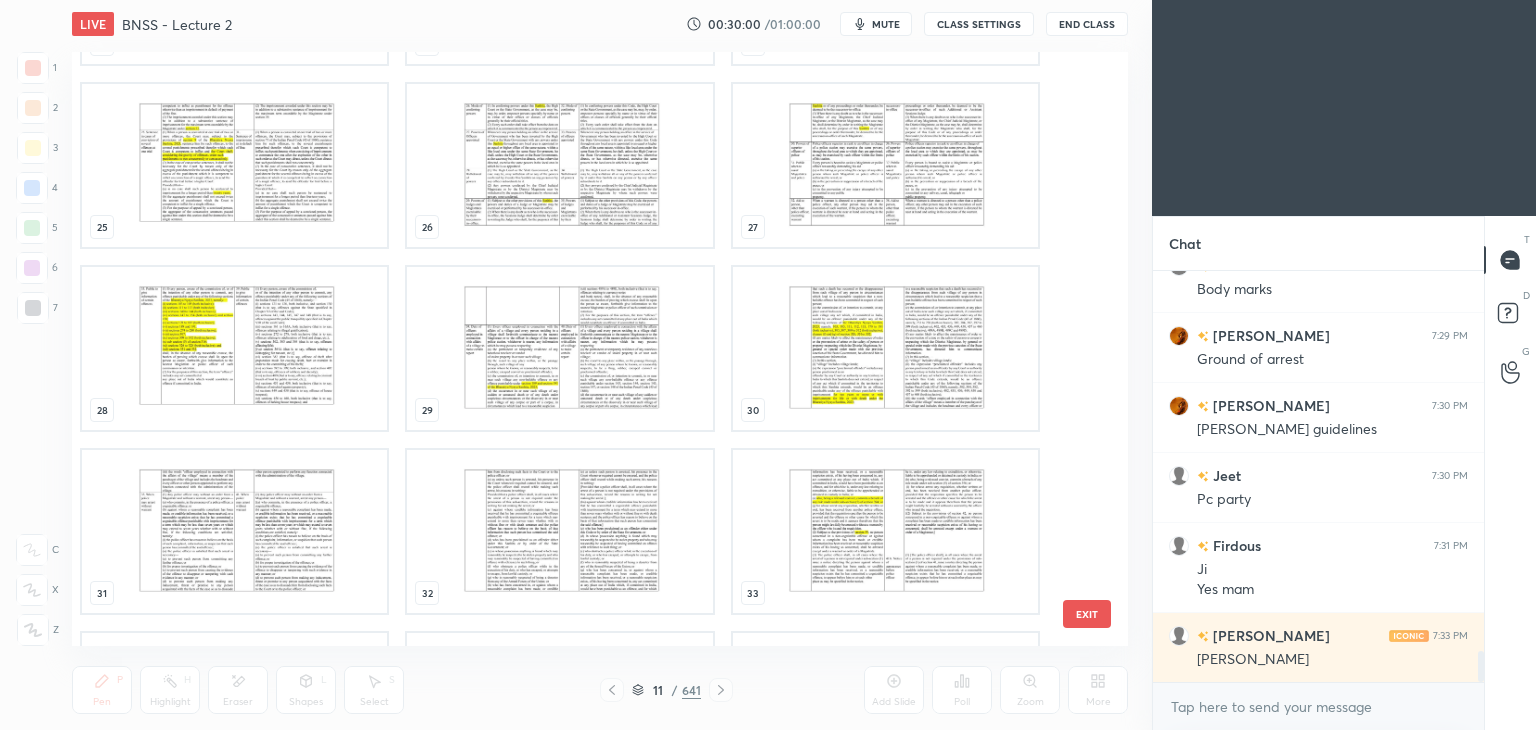 click at bounding box center [885, 348] 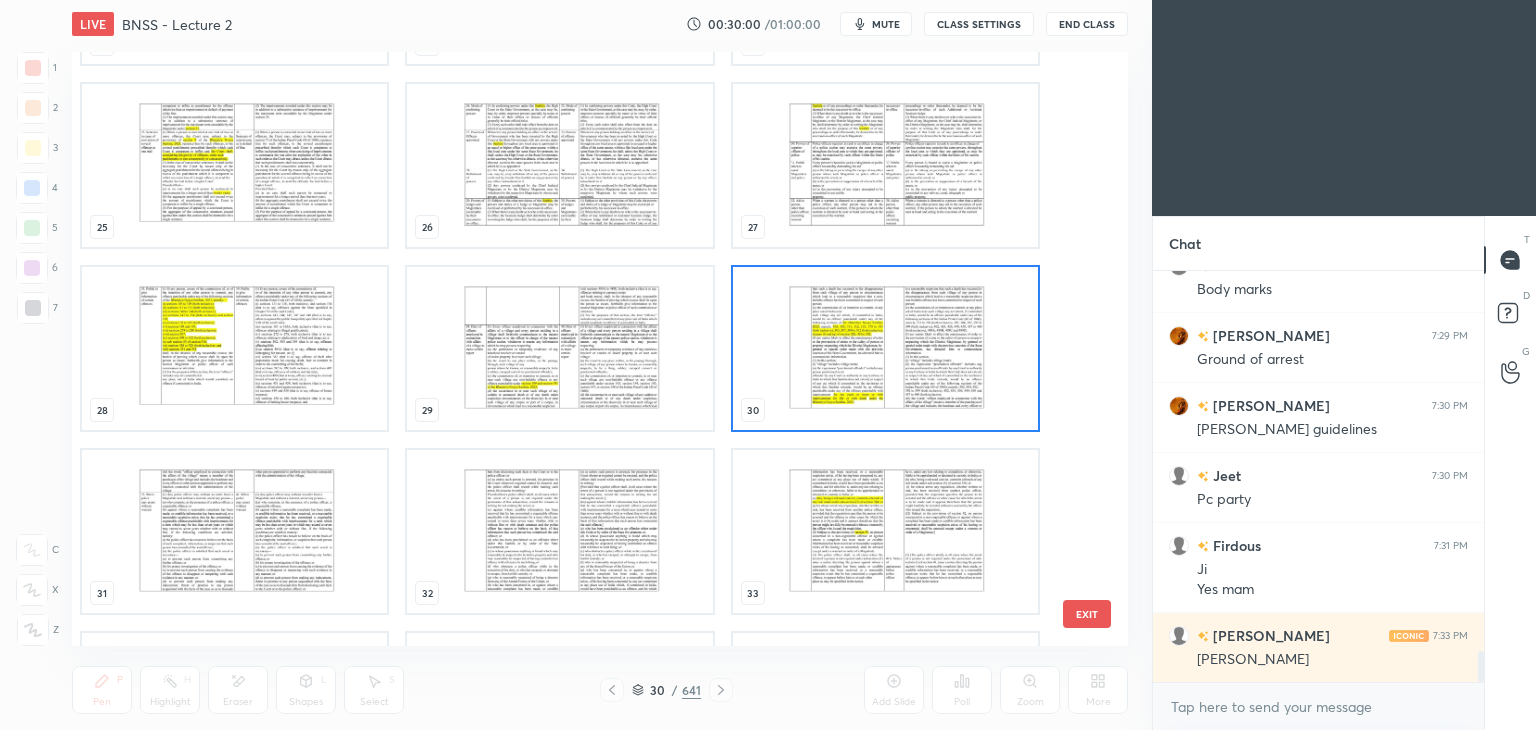 click at bounding box center [885, 348] 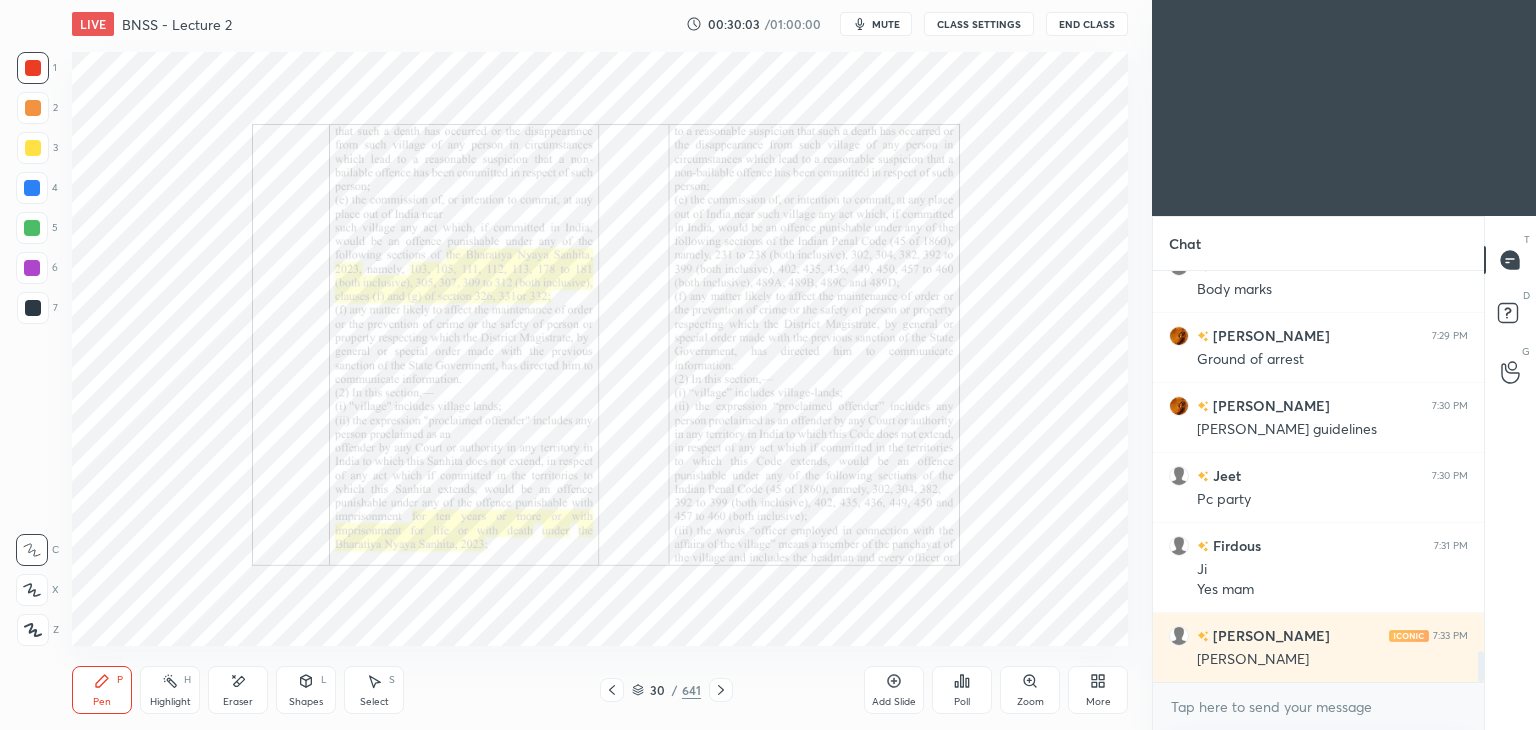 click 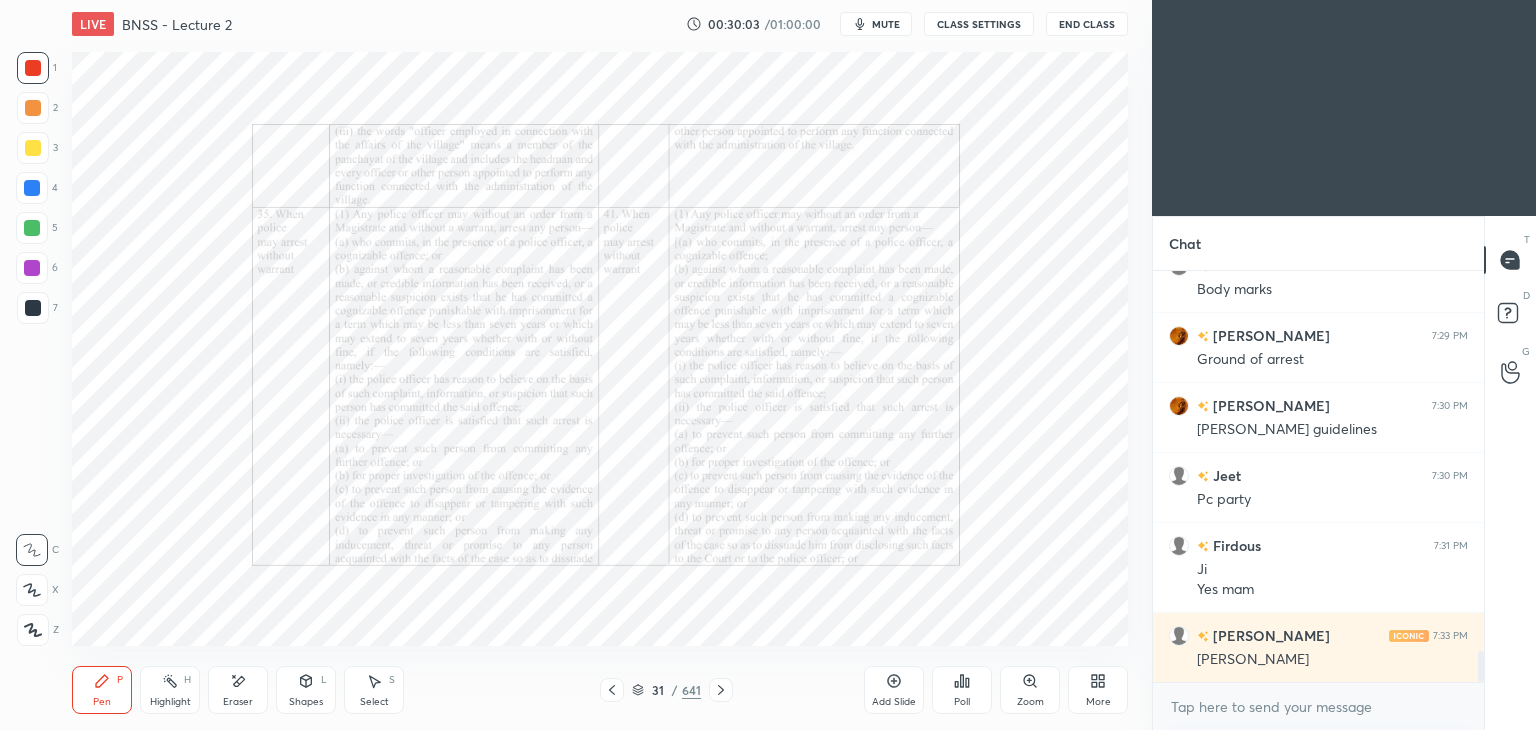 click 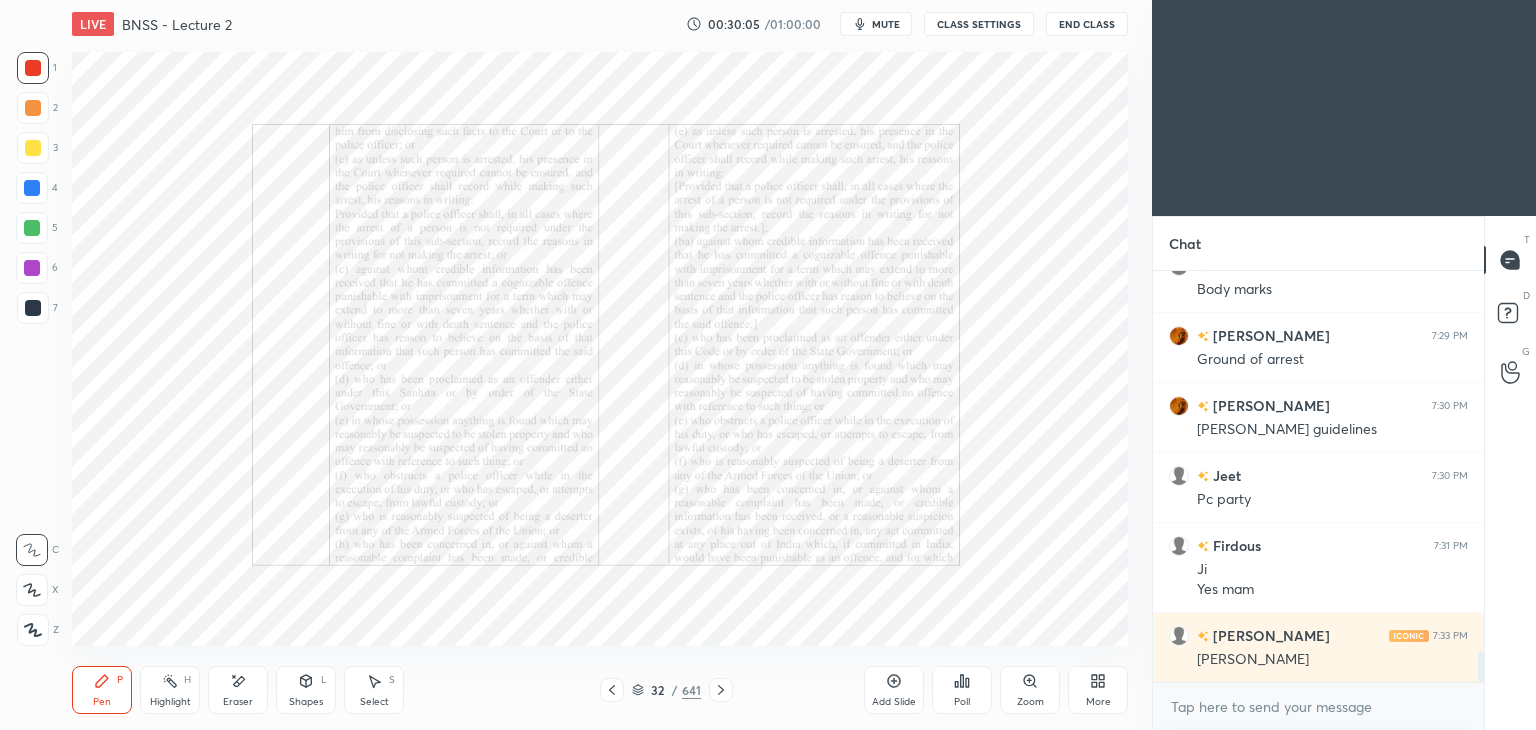 click 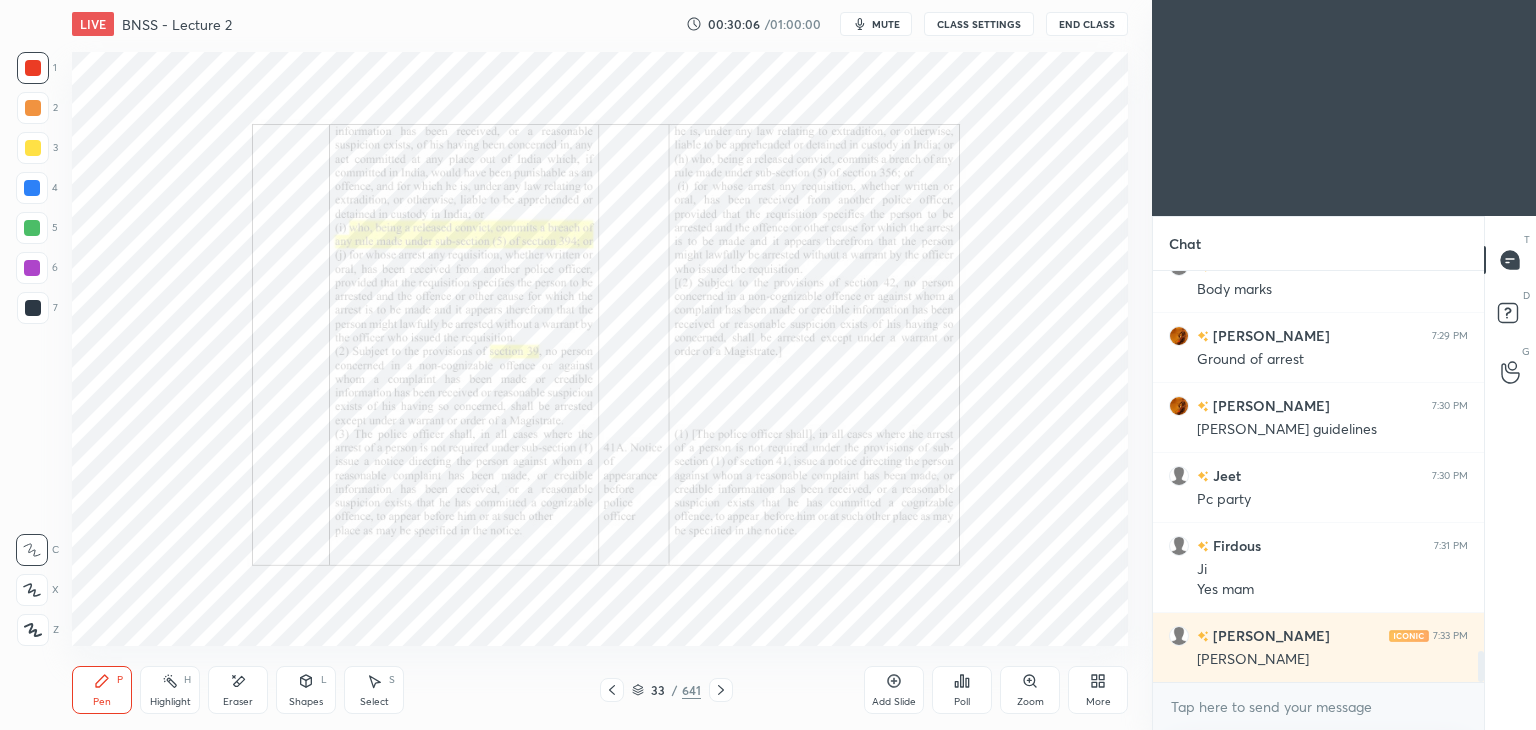 click 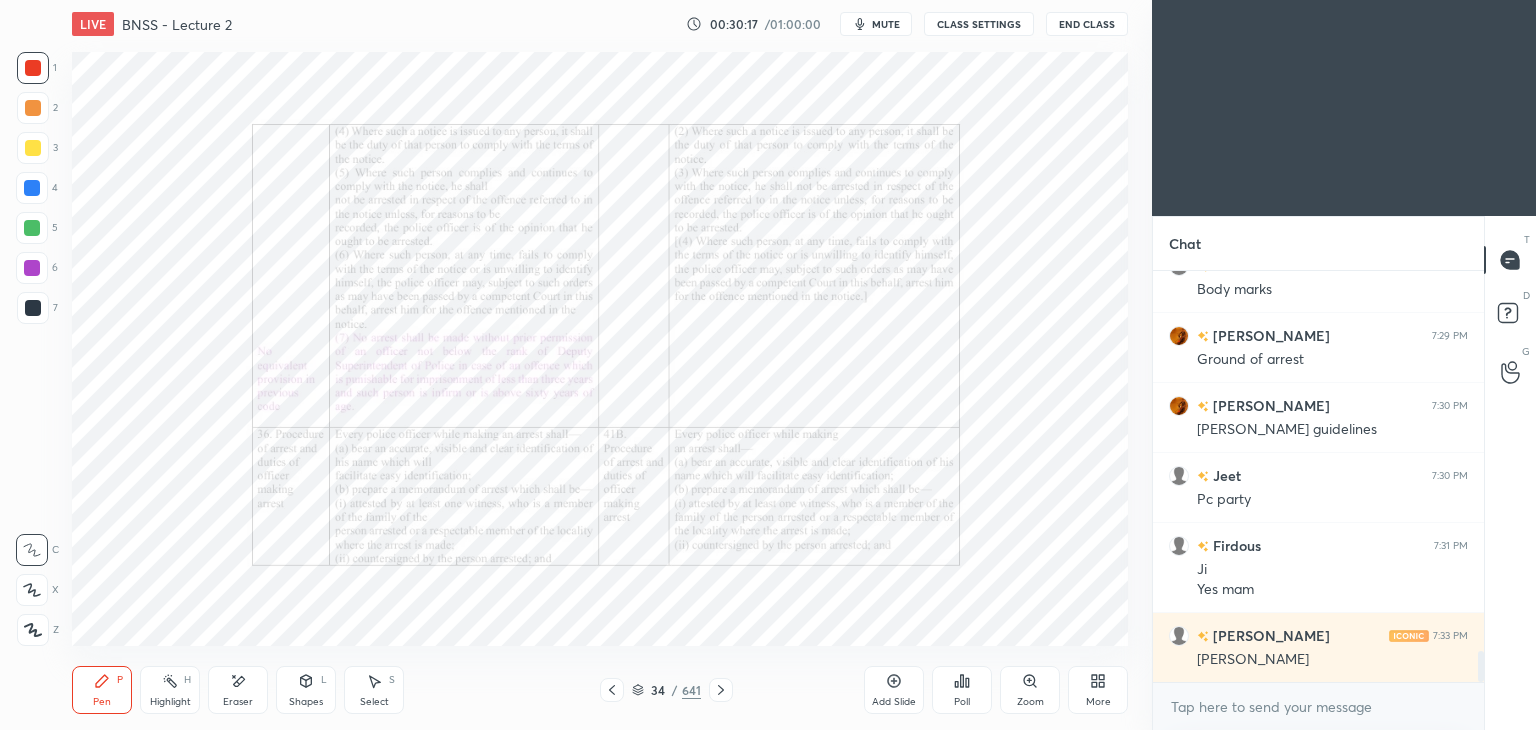 click on "Pen P Highlight H Eraser Shapes L Select S 34 / 641 Add Slide Poll Zoom More" at bounding box center [600, 690] 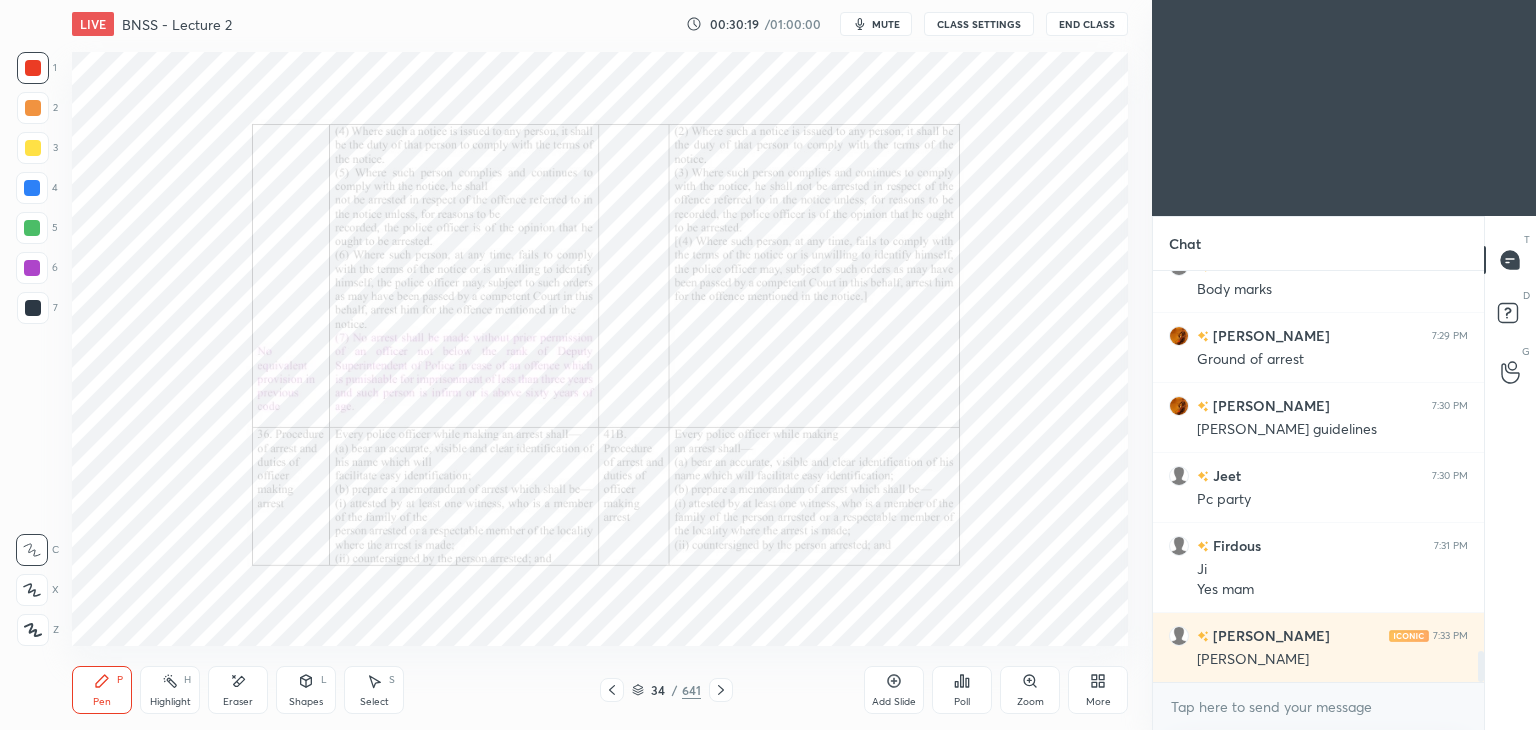 click 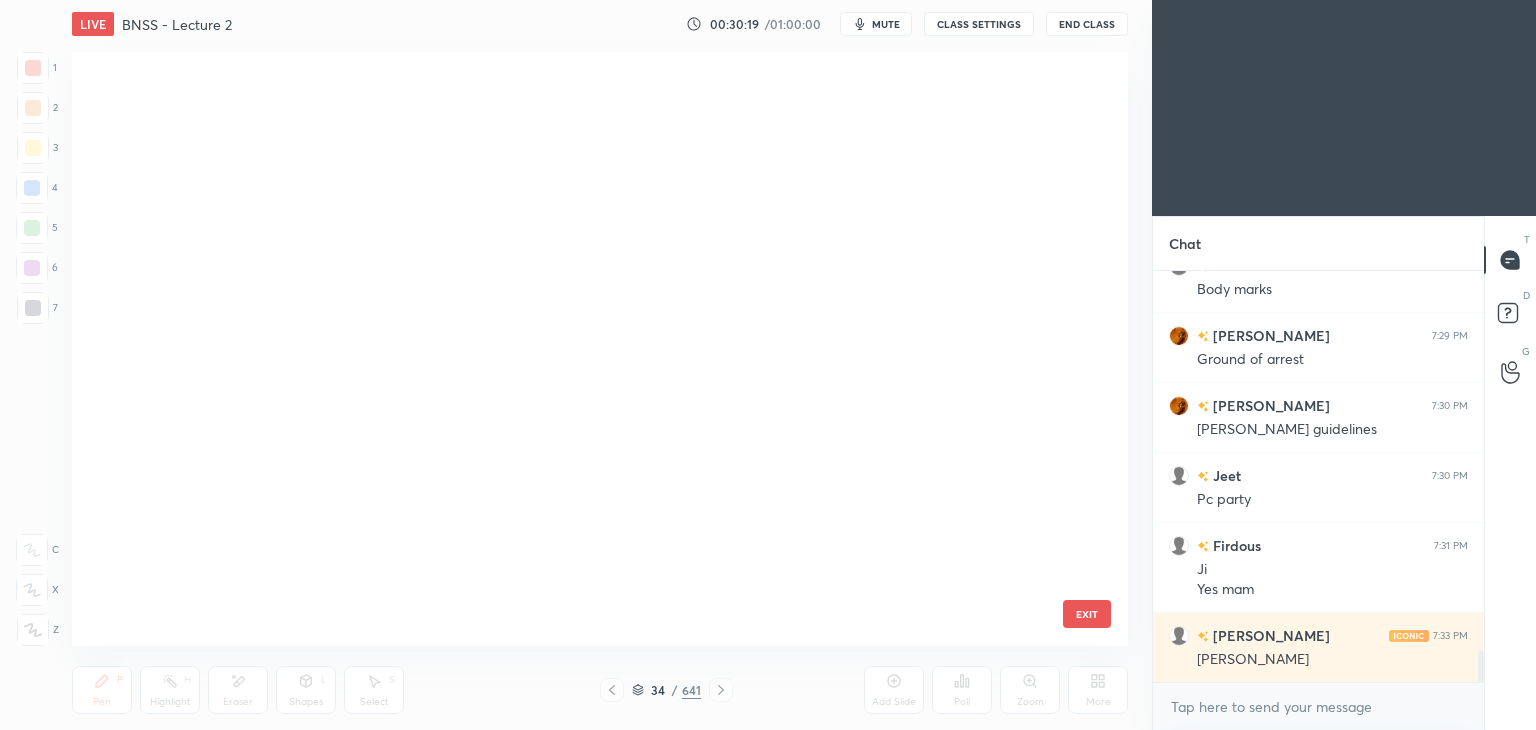 scroll, scrollTop: 1602, scrollLeft: 0, axis: vertical 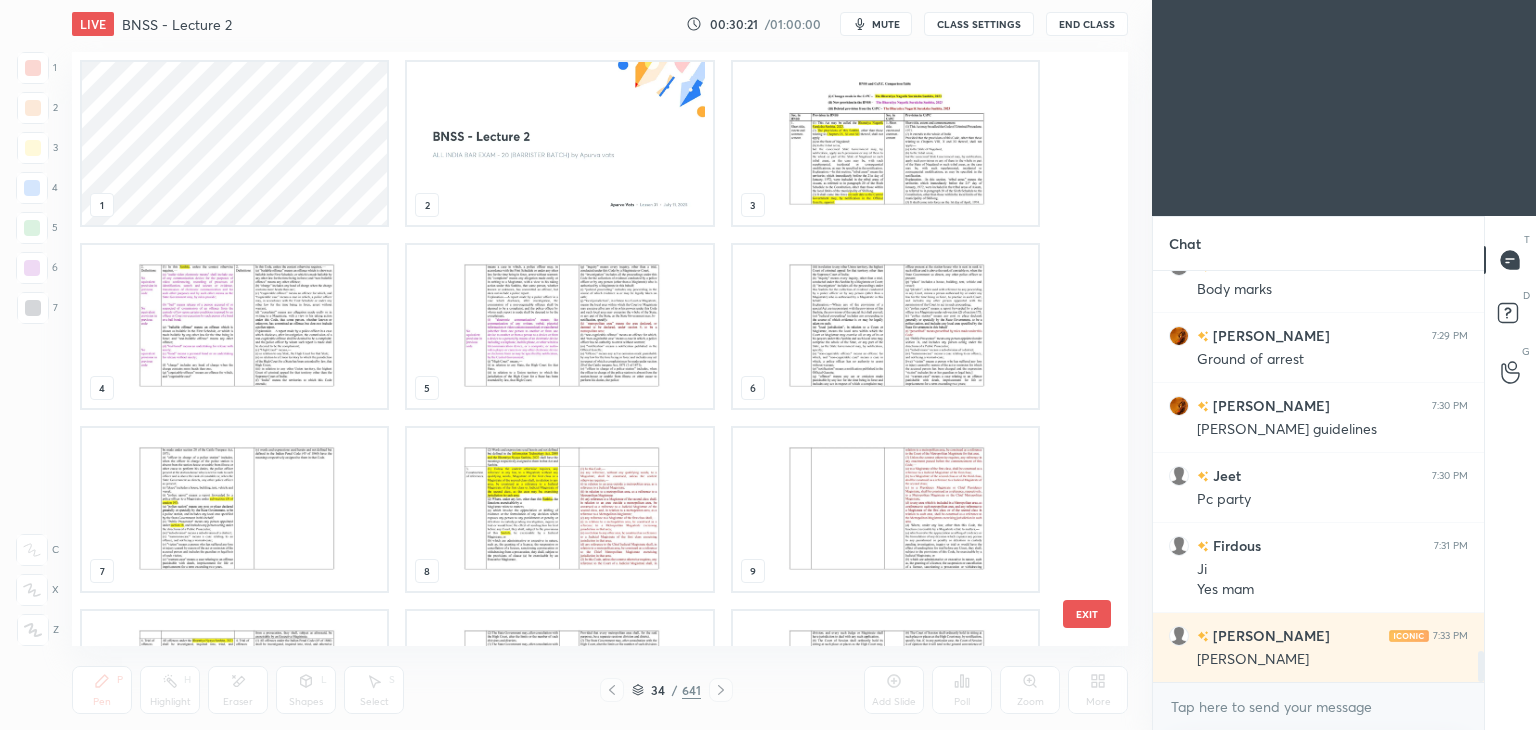 click at bounding box center (885, 143) 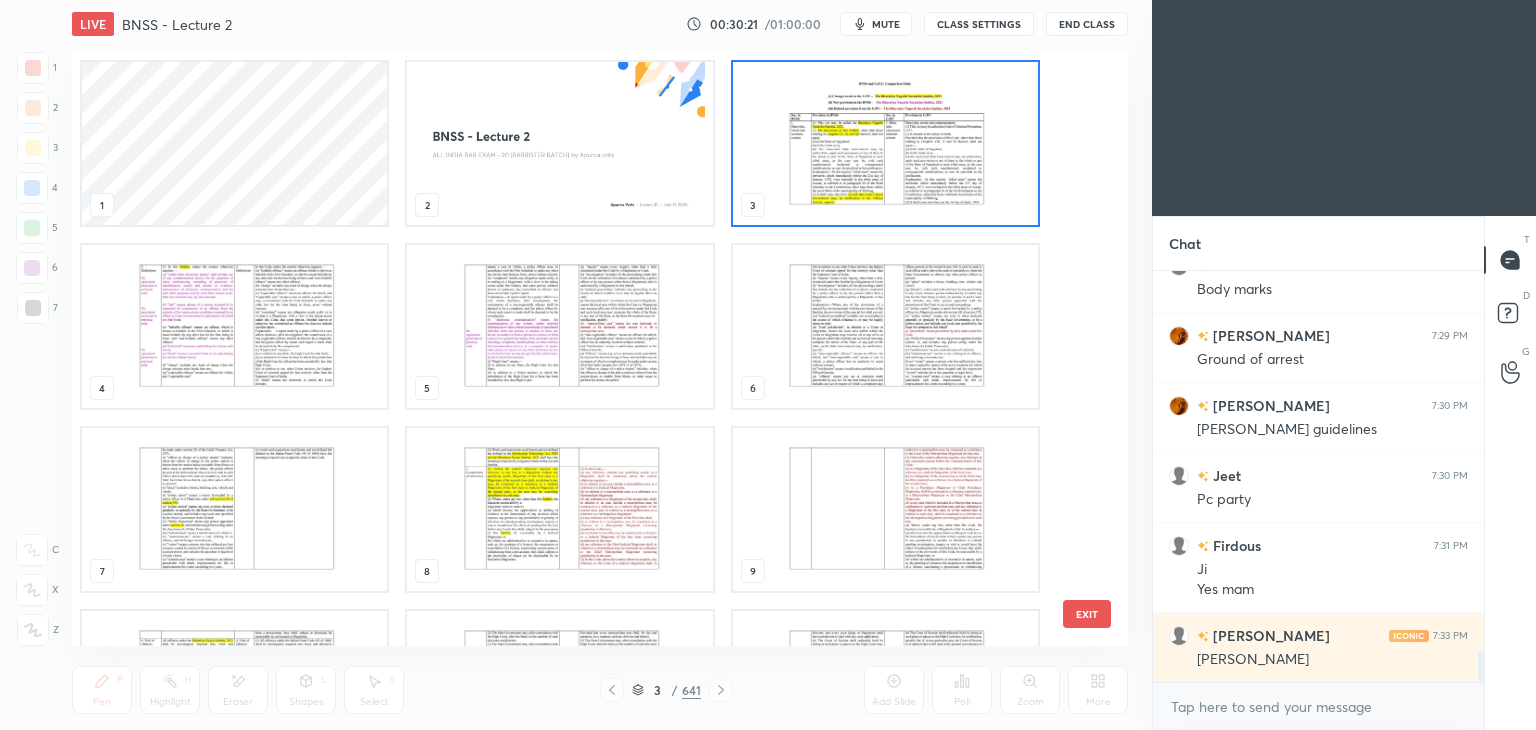 click at bounding box center (885, 143) 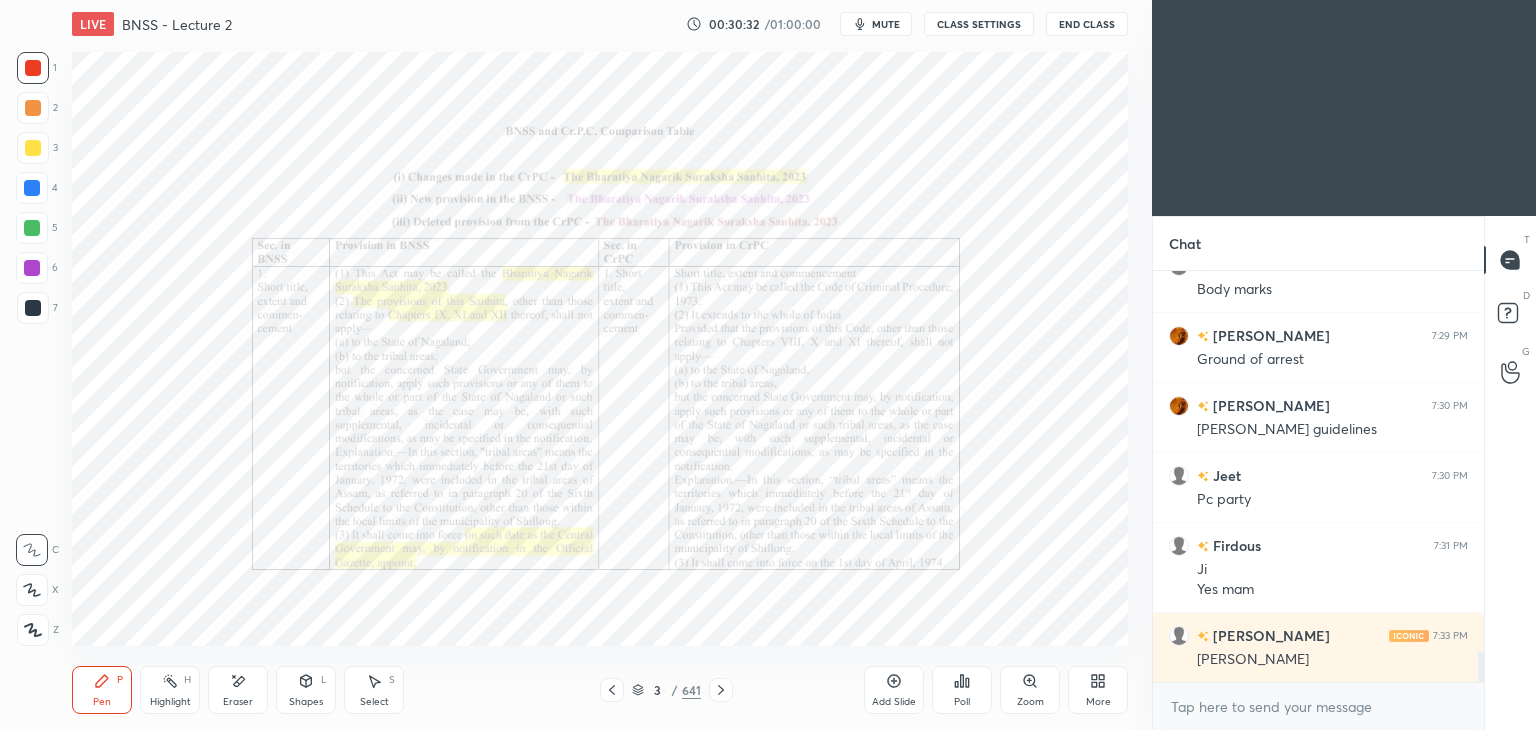 scroll, scrollTop: 5098, scrollLeft: 0, axis: vertical 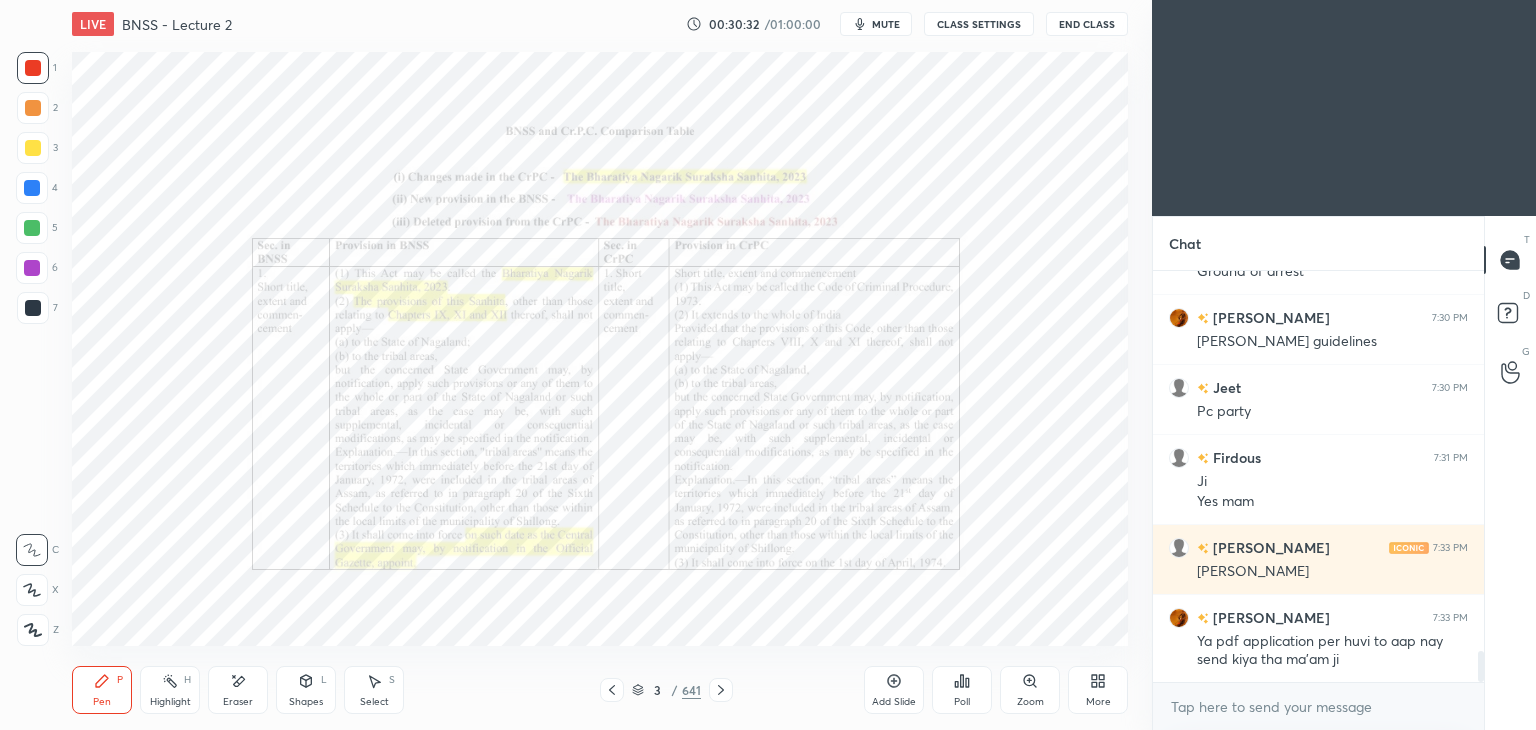 click on "3" at bounding box center (658, 690) 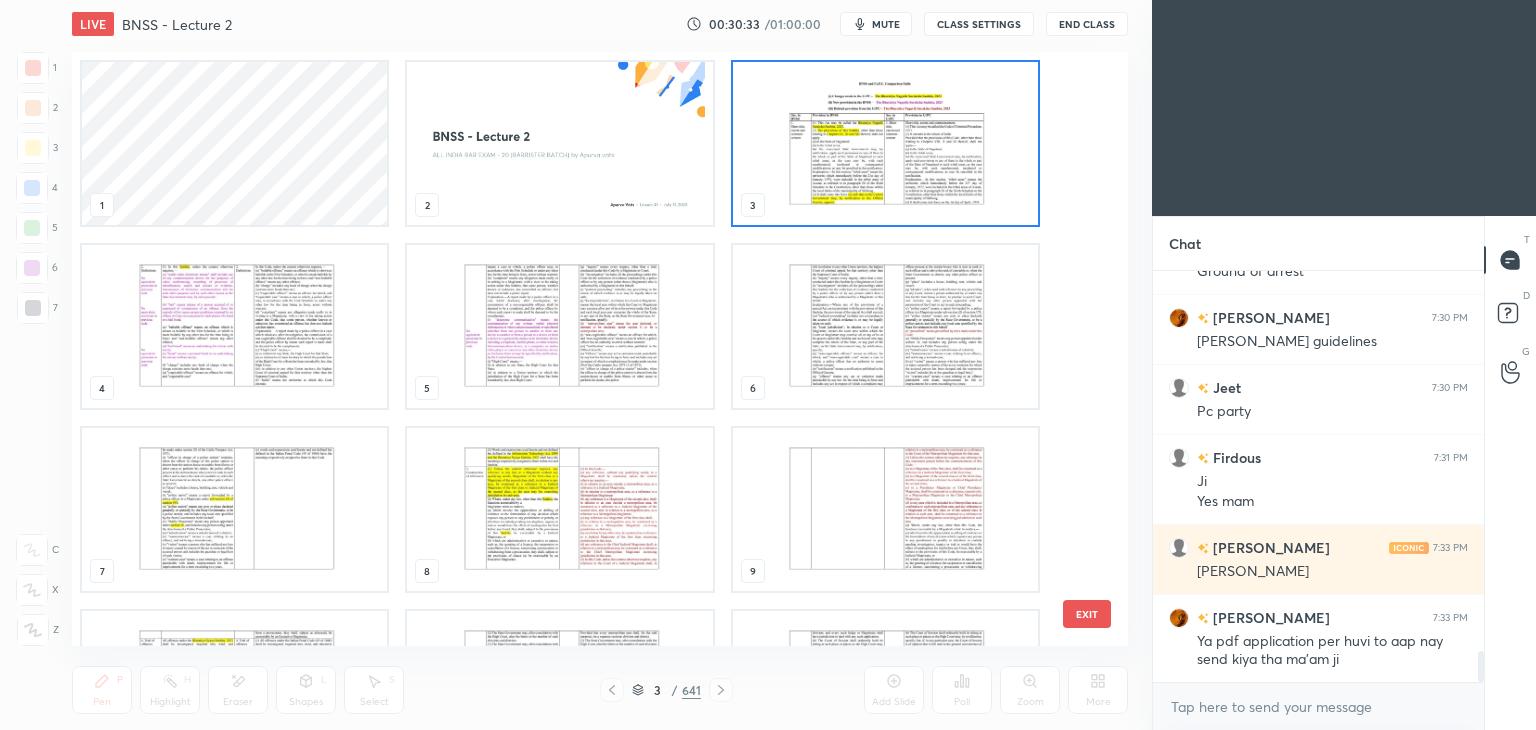 scroll, scrollTop: 6, scrollLeft: 10, axis: both 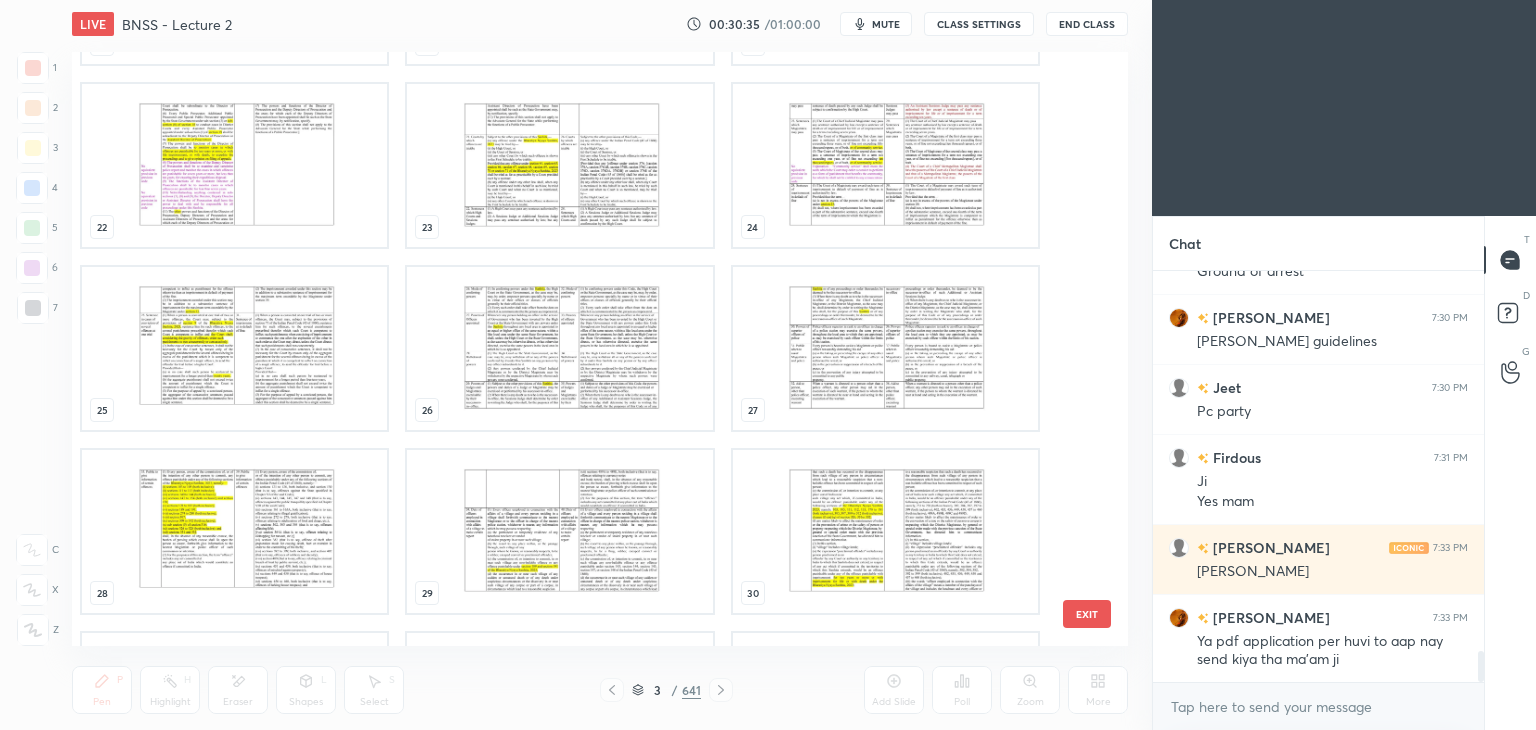 click at bounding box center [559, 531] 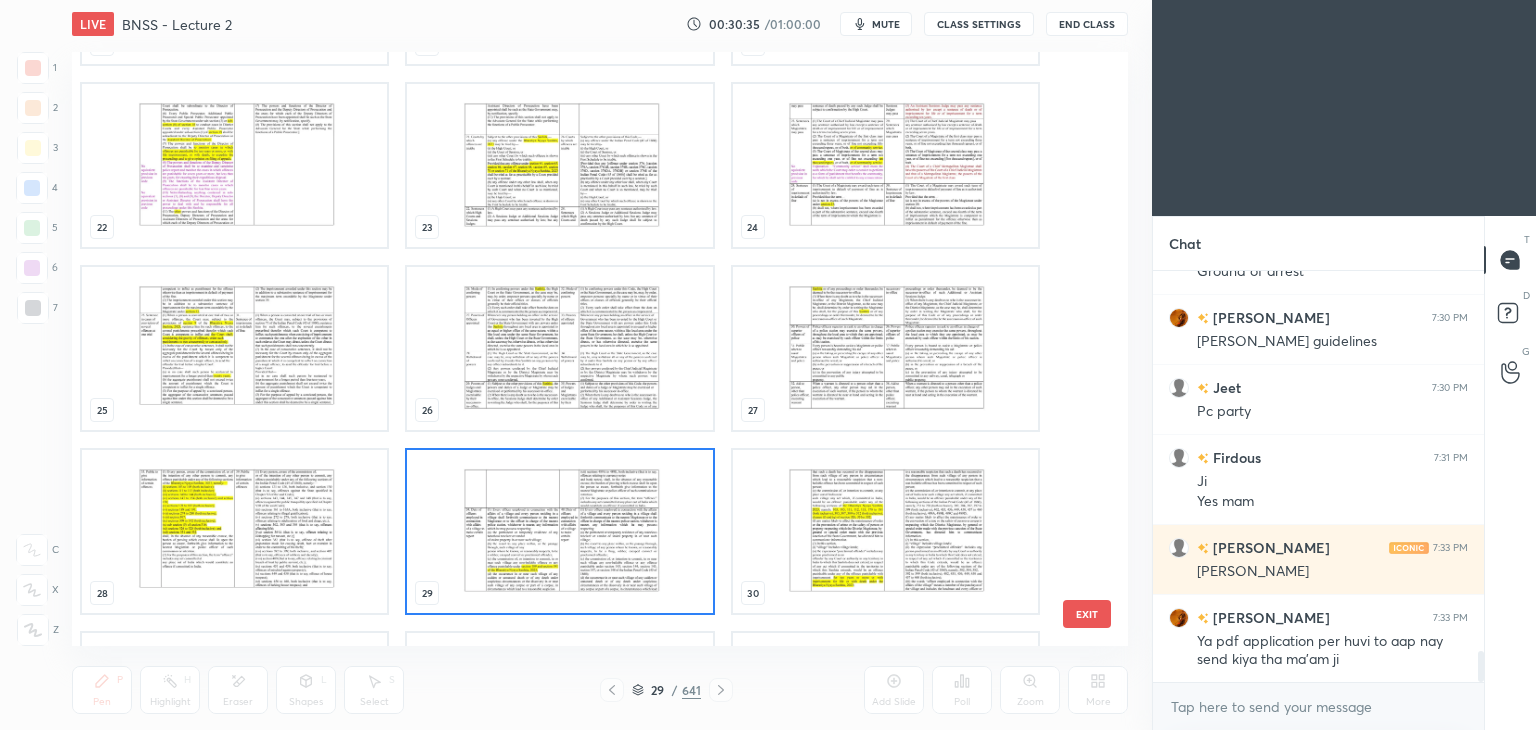click at bounding box center (559, 531) 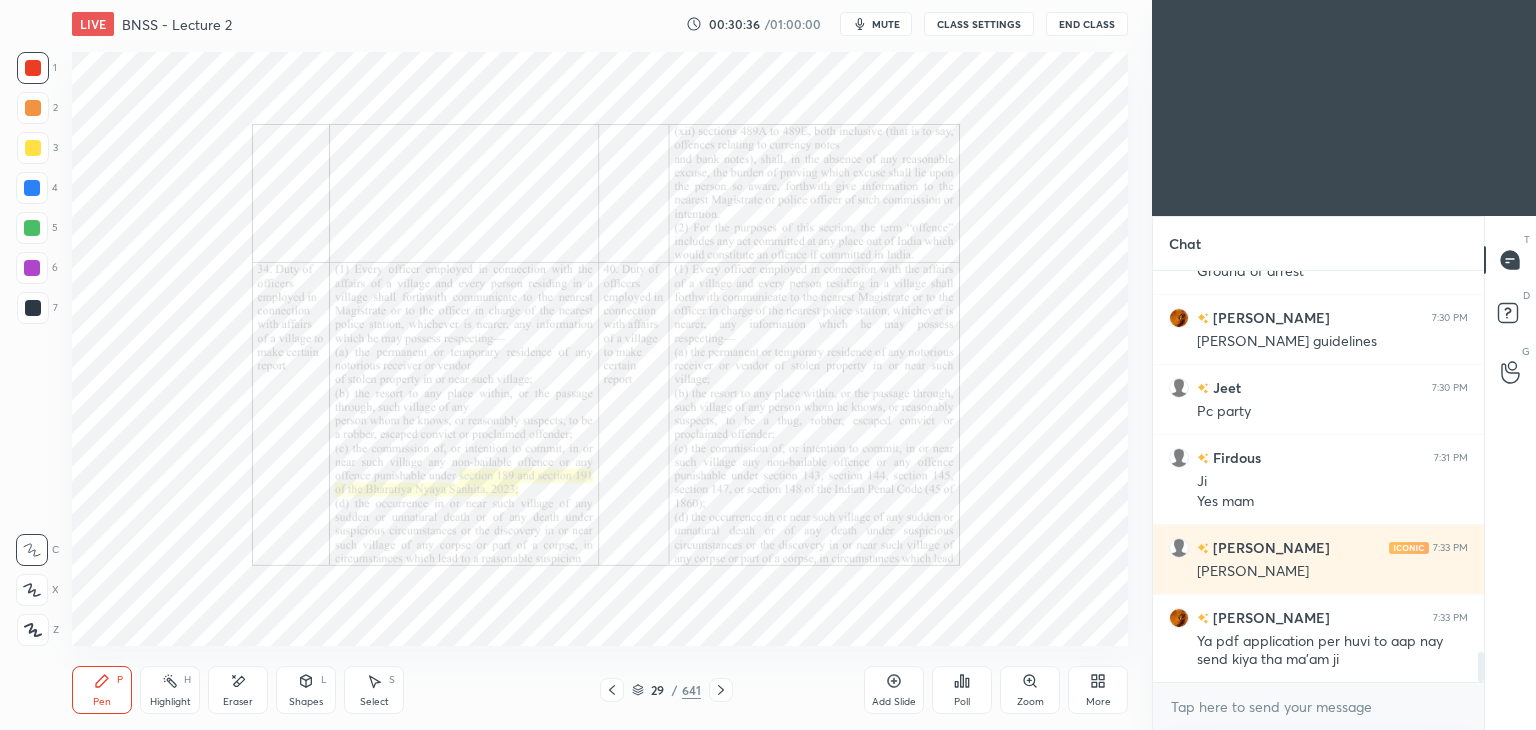 scroll, scrollTop: 5168, scrollLeft: 0, axis: vertical 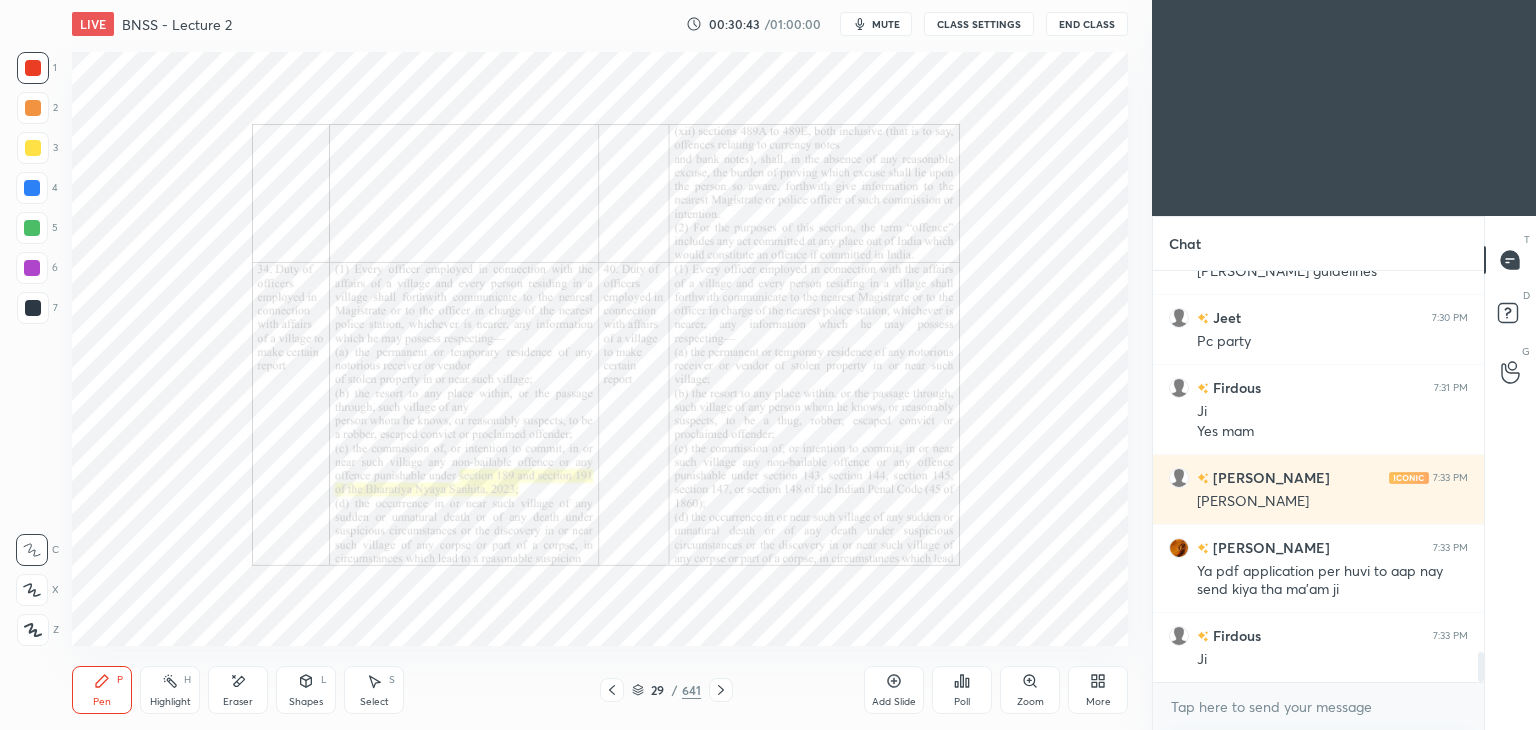 click on "29 / 641" at bounding box center (666, 690) 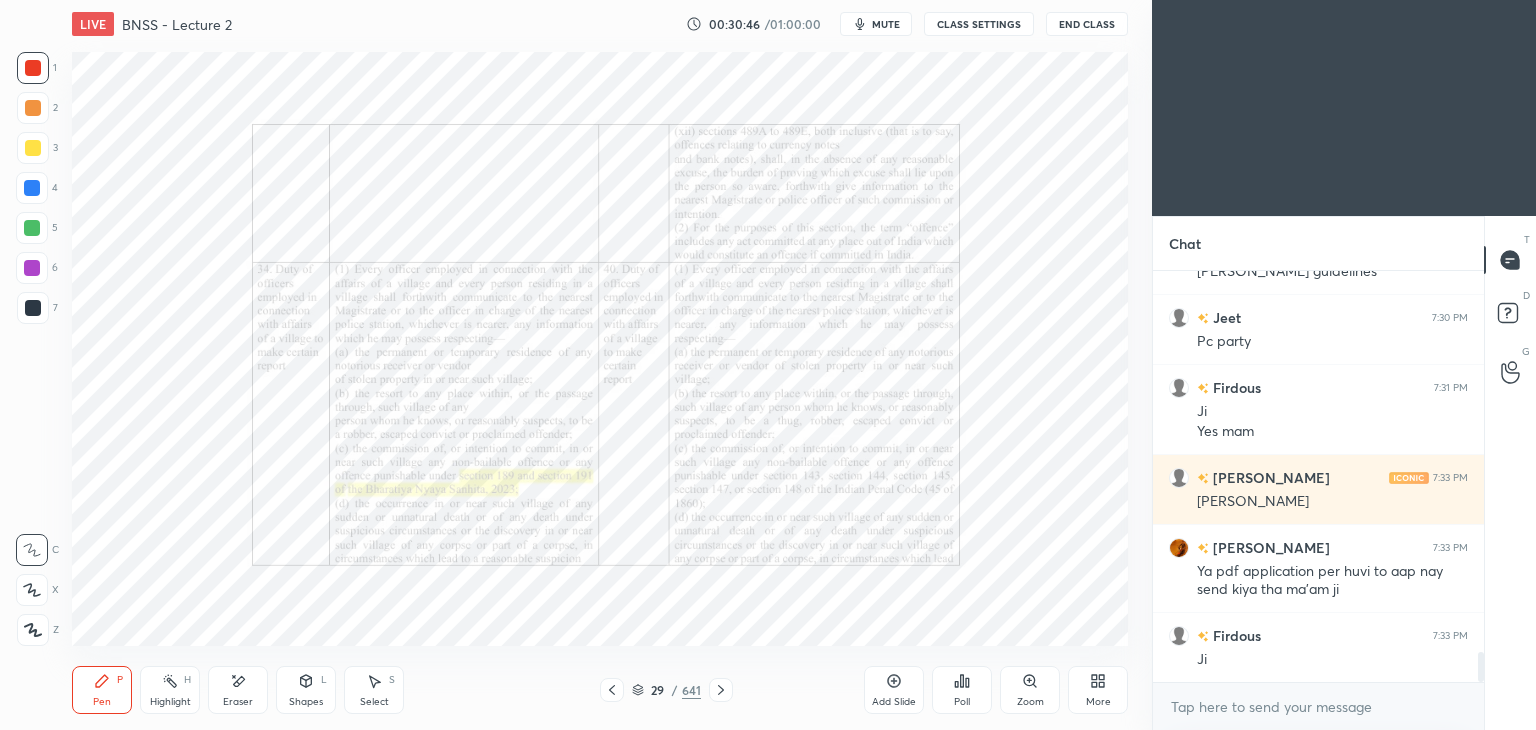 click 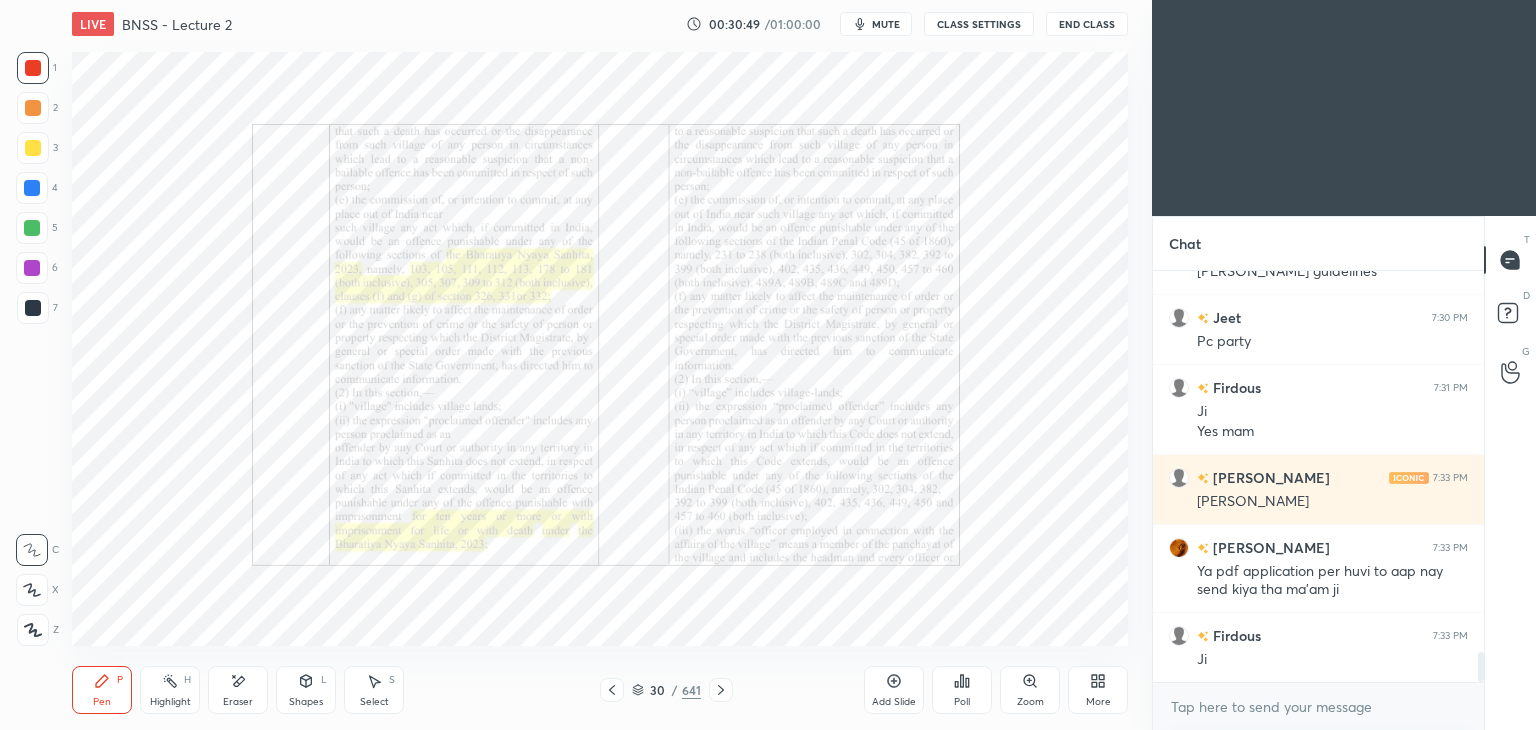 click 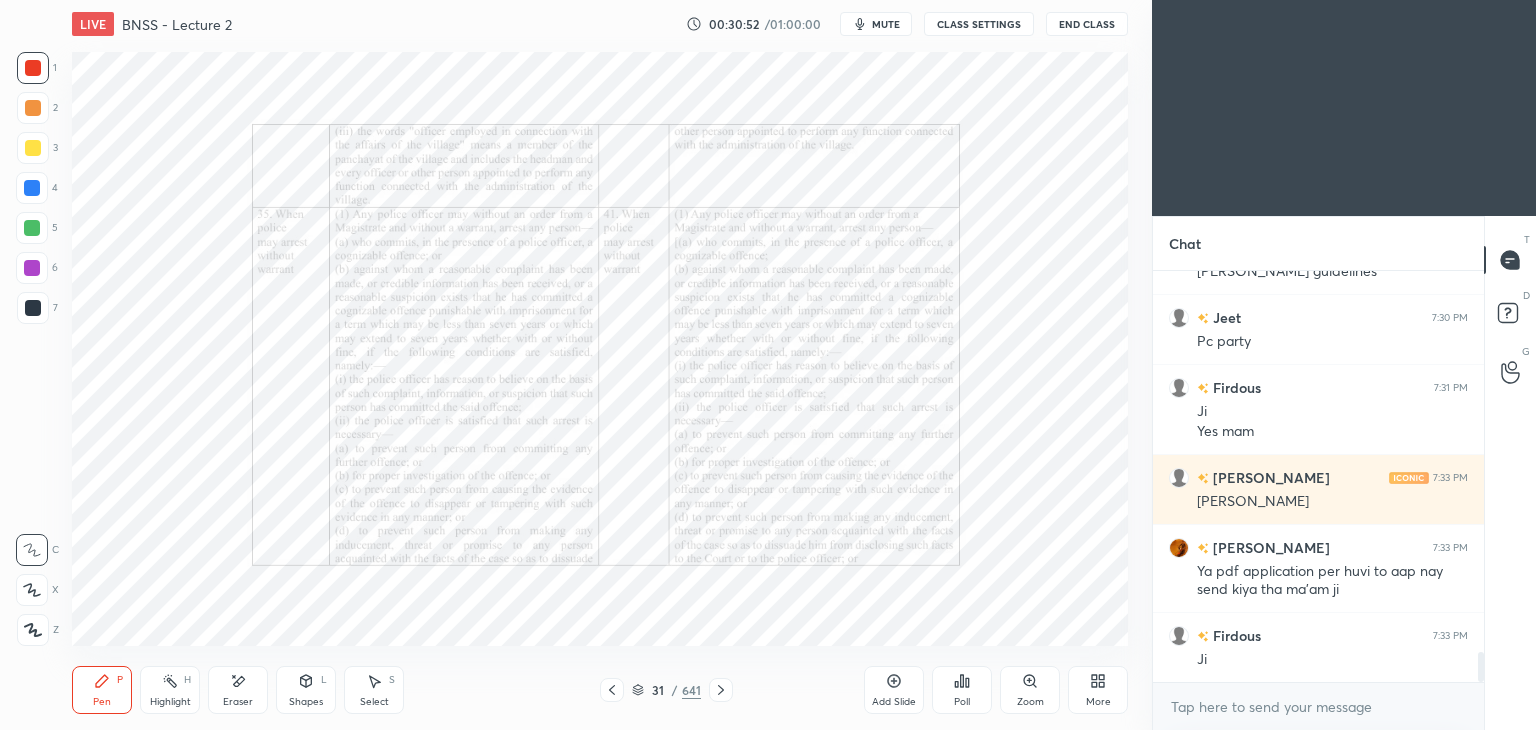 click on "mute" at bounding box center (886, 24) 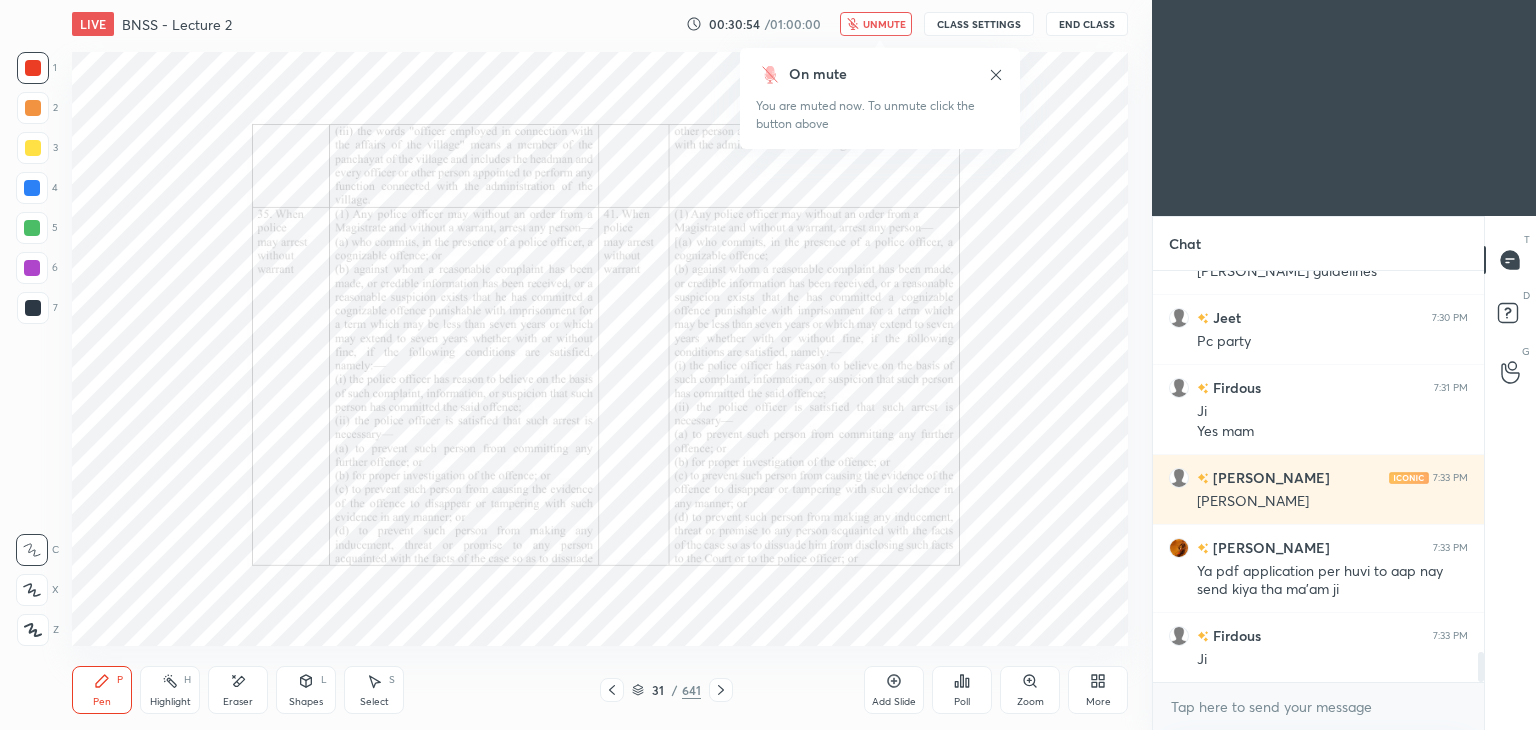 click on "unmute" at bounding box center [884, 24] 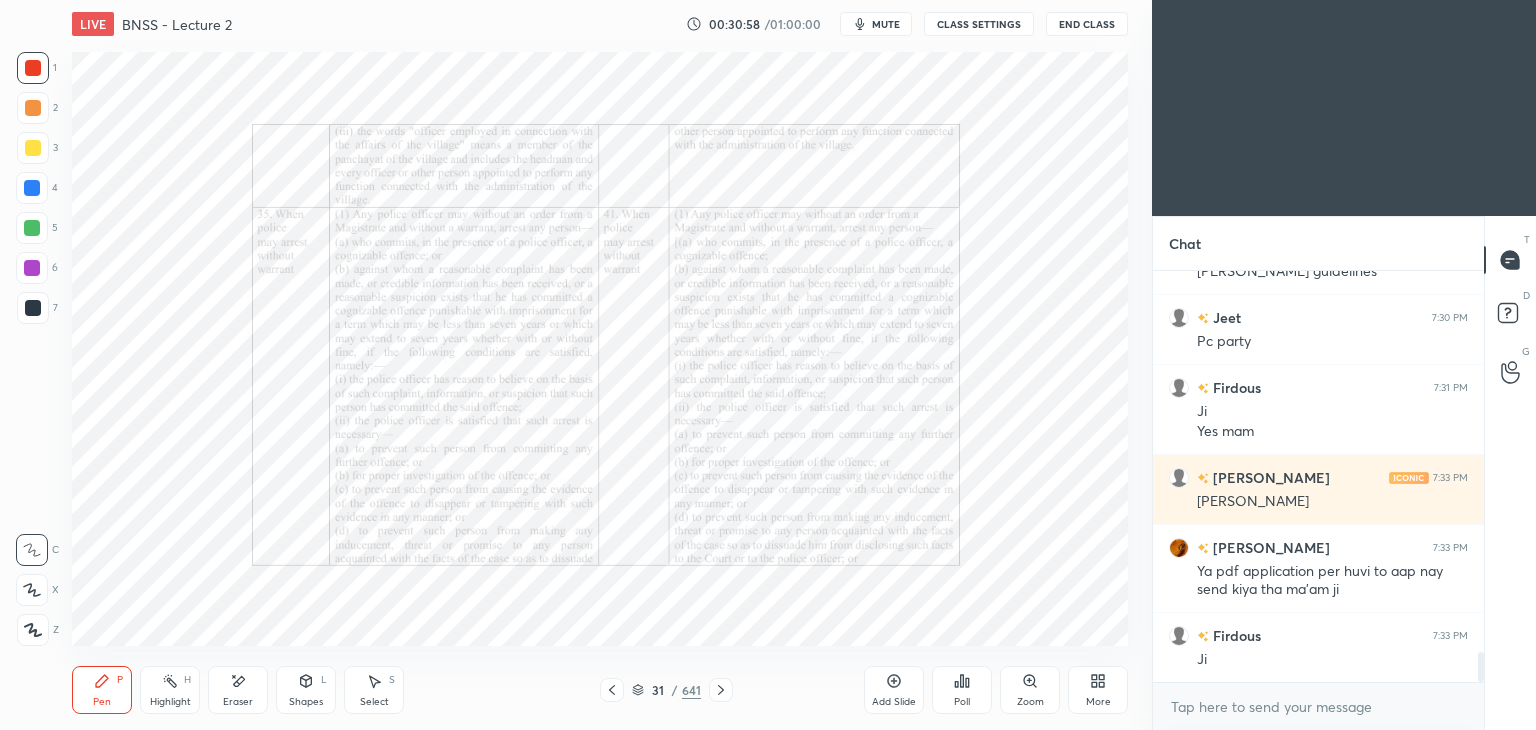 click at bounding box center (721, 690) 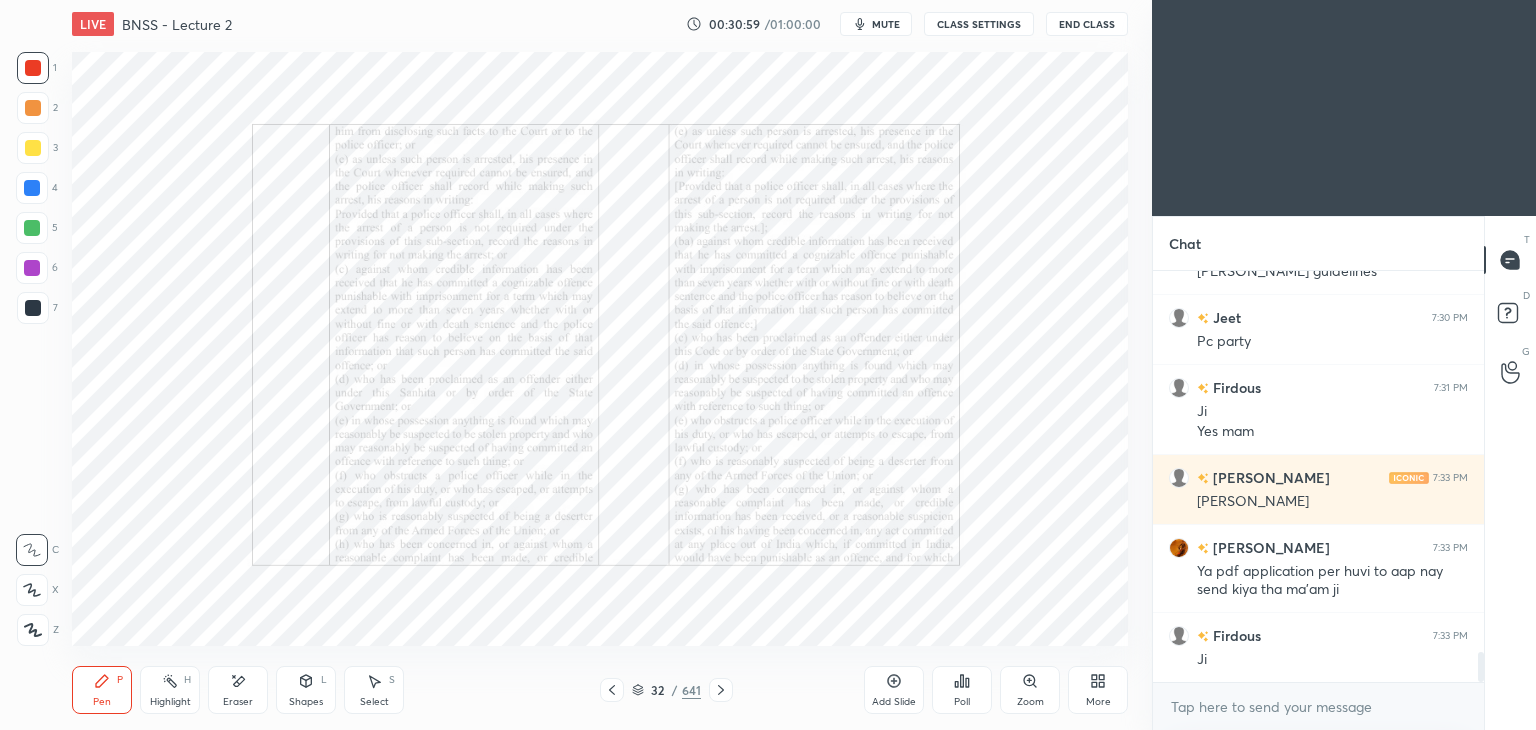 click 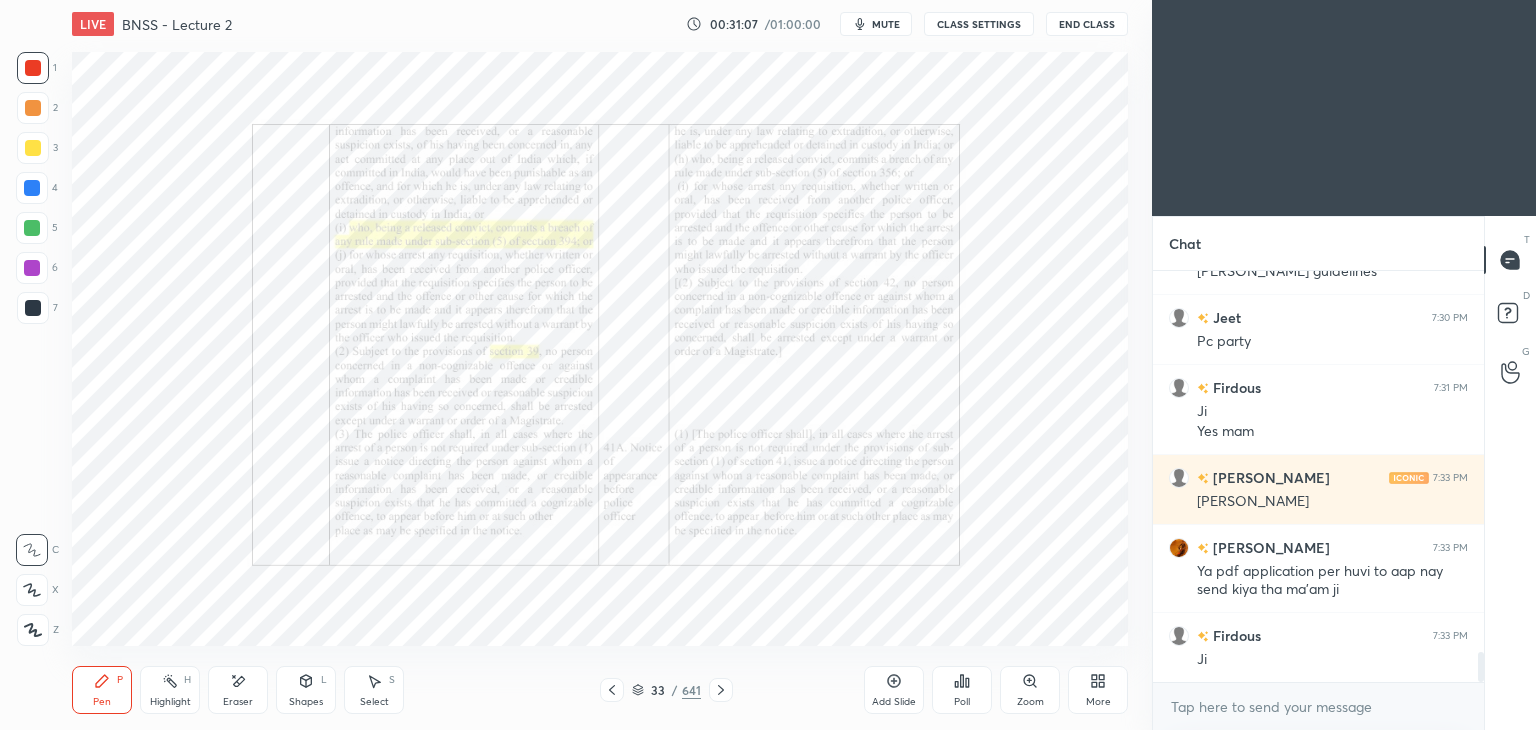 scroll, scrollTop: 5238, scrollLeft: 0, axis: vertical 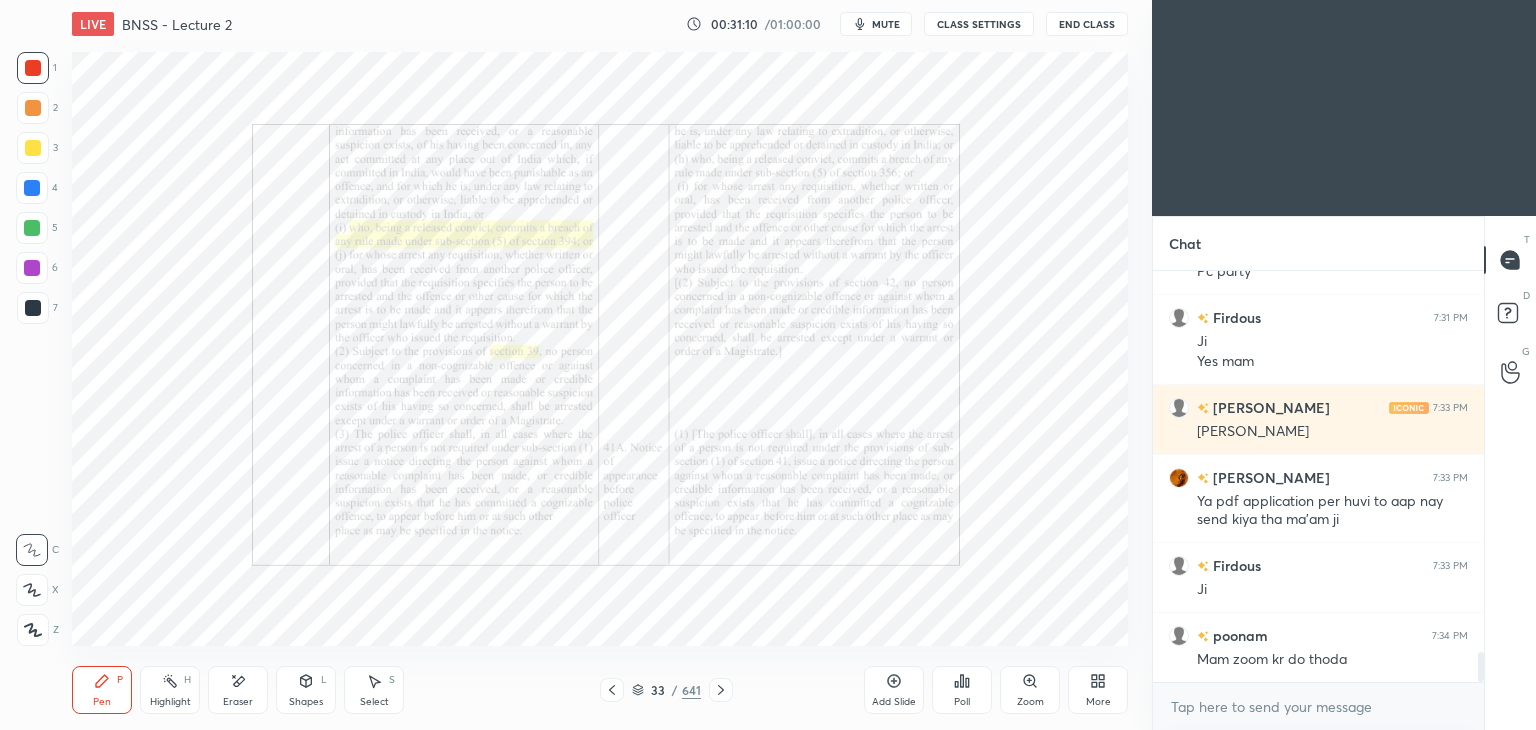 click 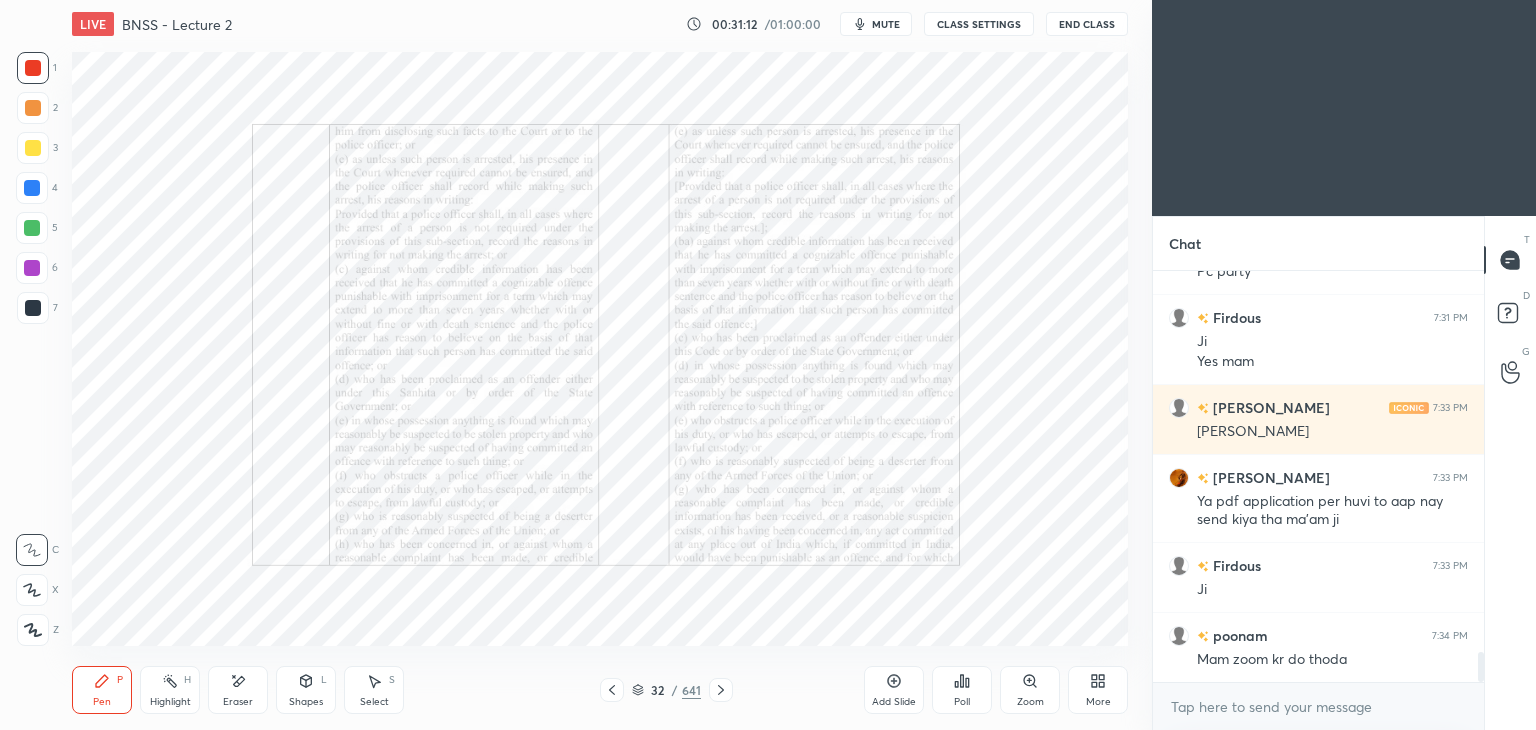 click 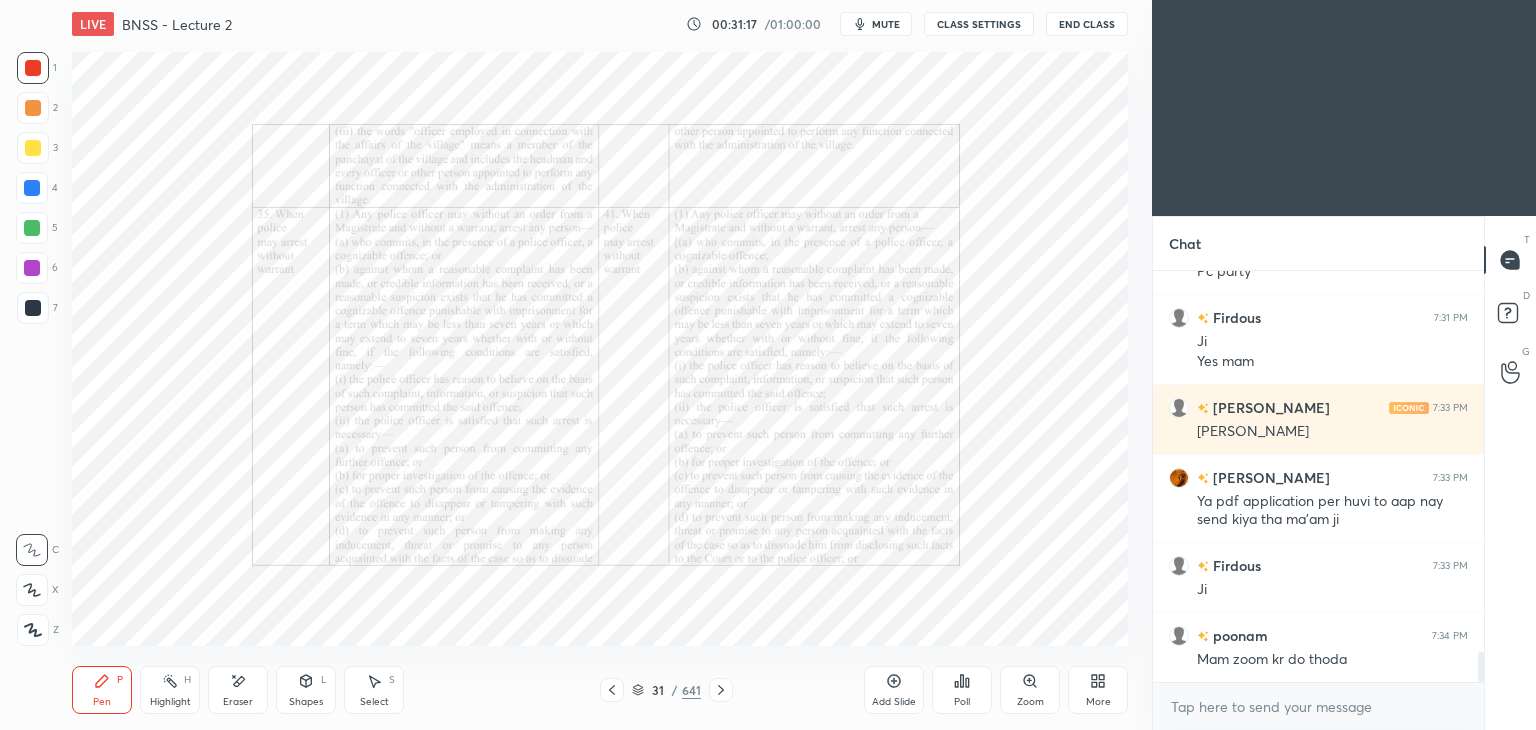 click 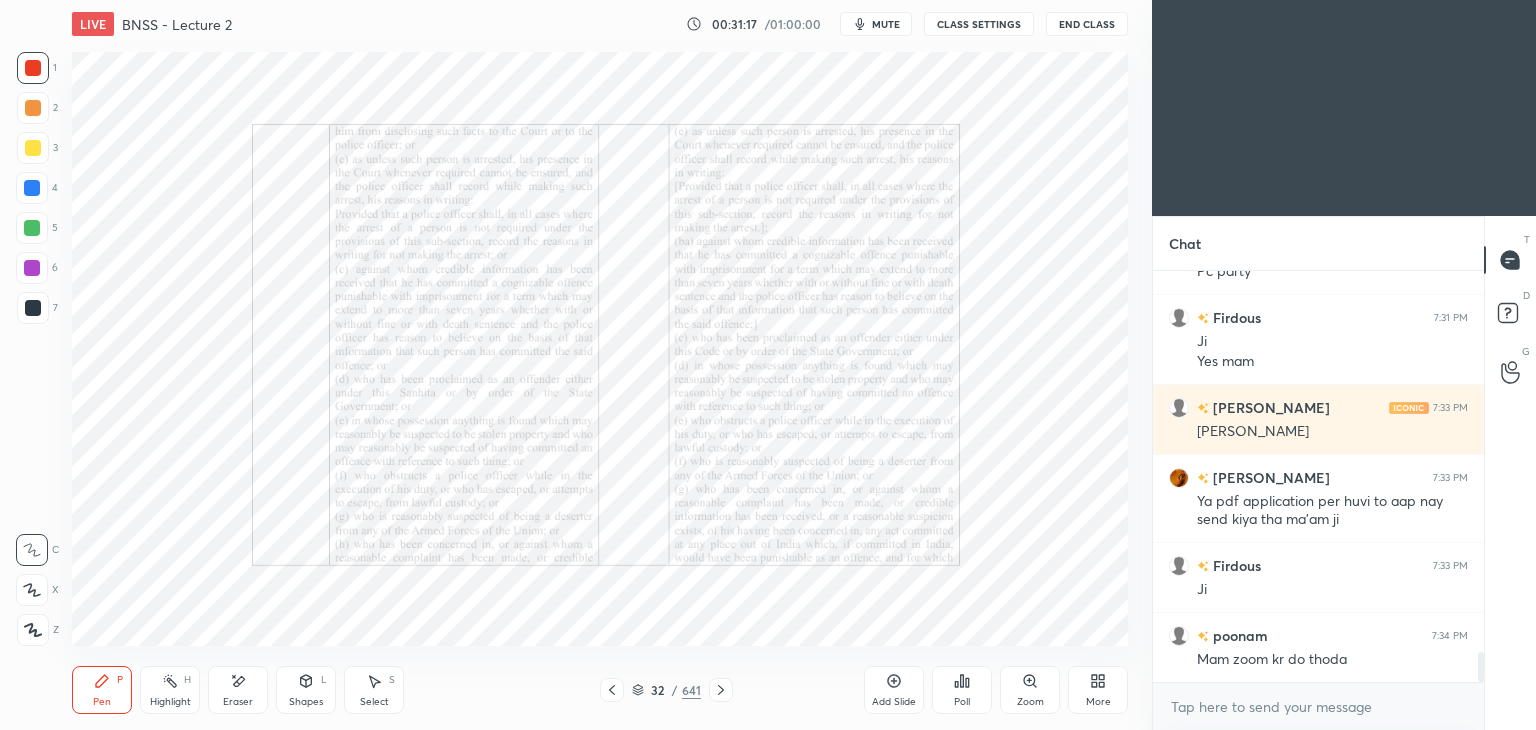 click 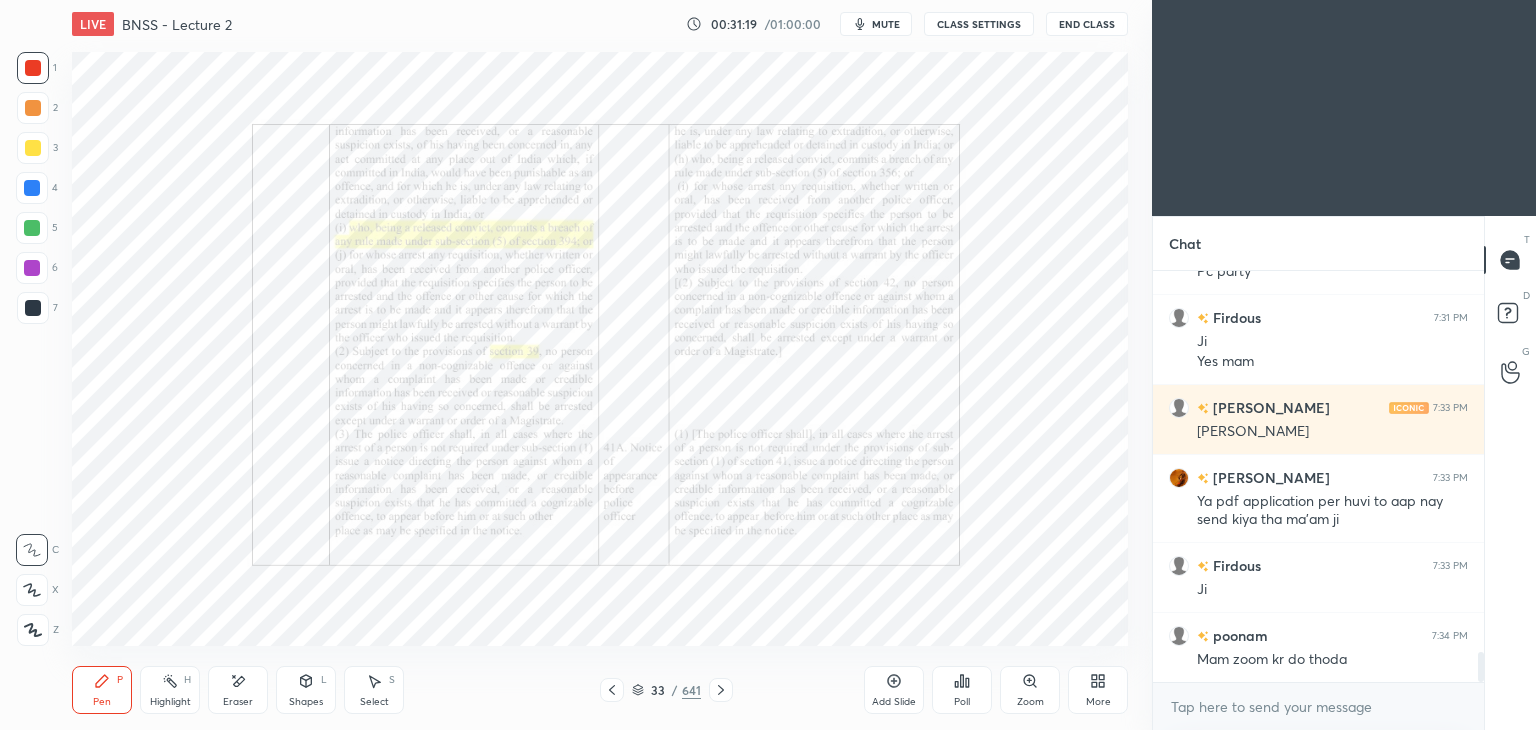click on "Zoom" at bounding box center (1030, 702) 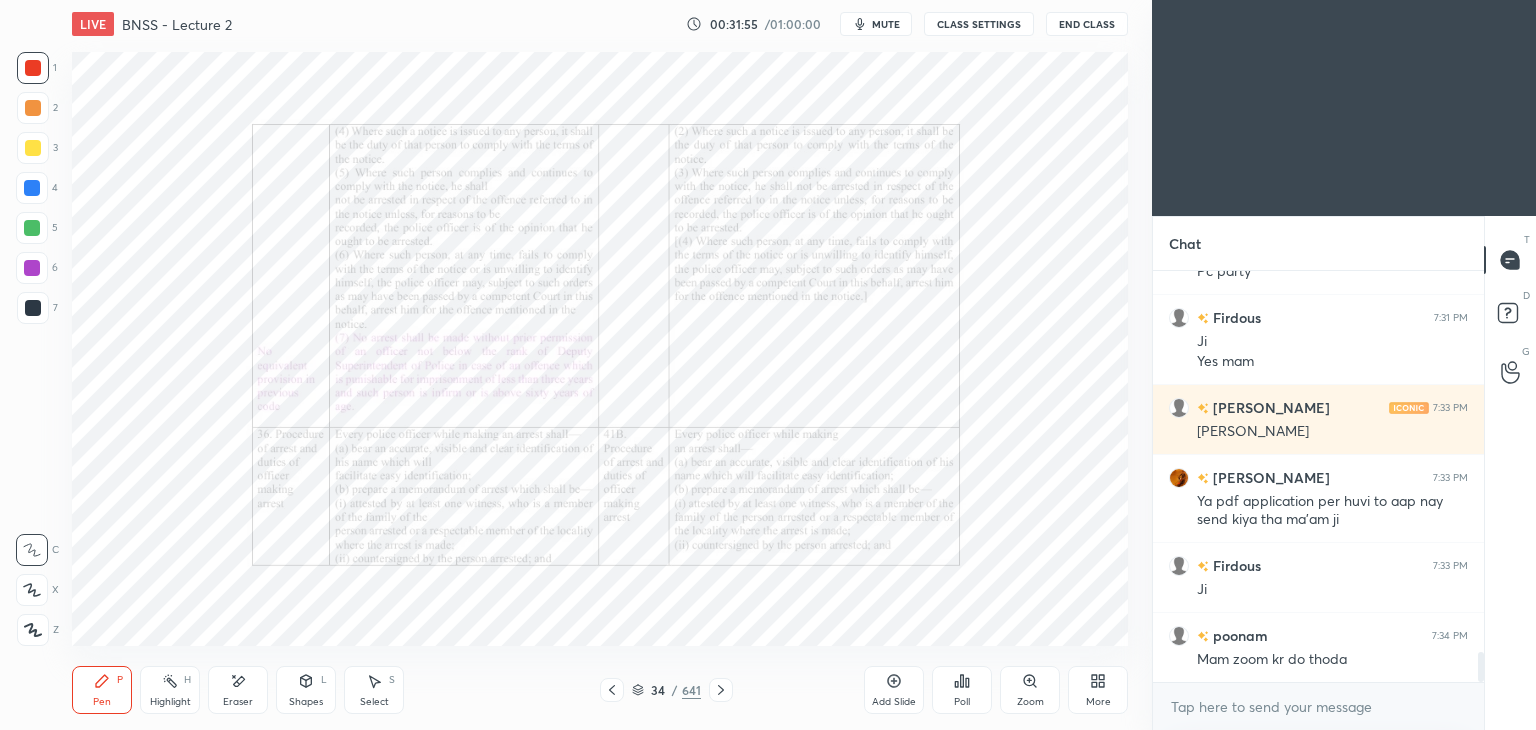 scroll, scrollTop: 5308, scrollLeft: 0, axis: vertical 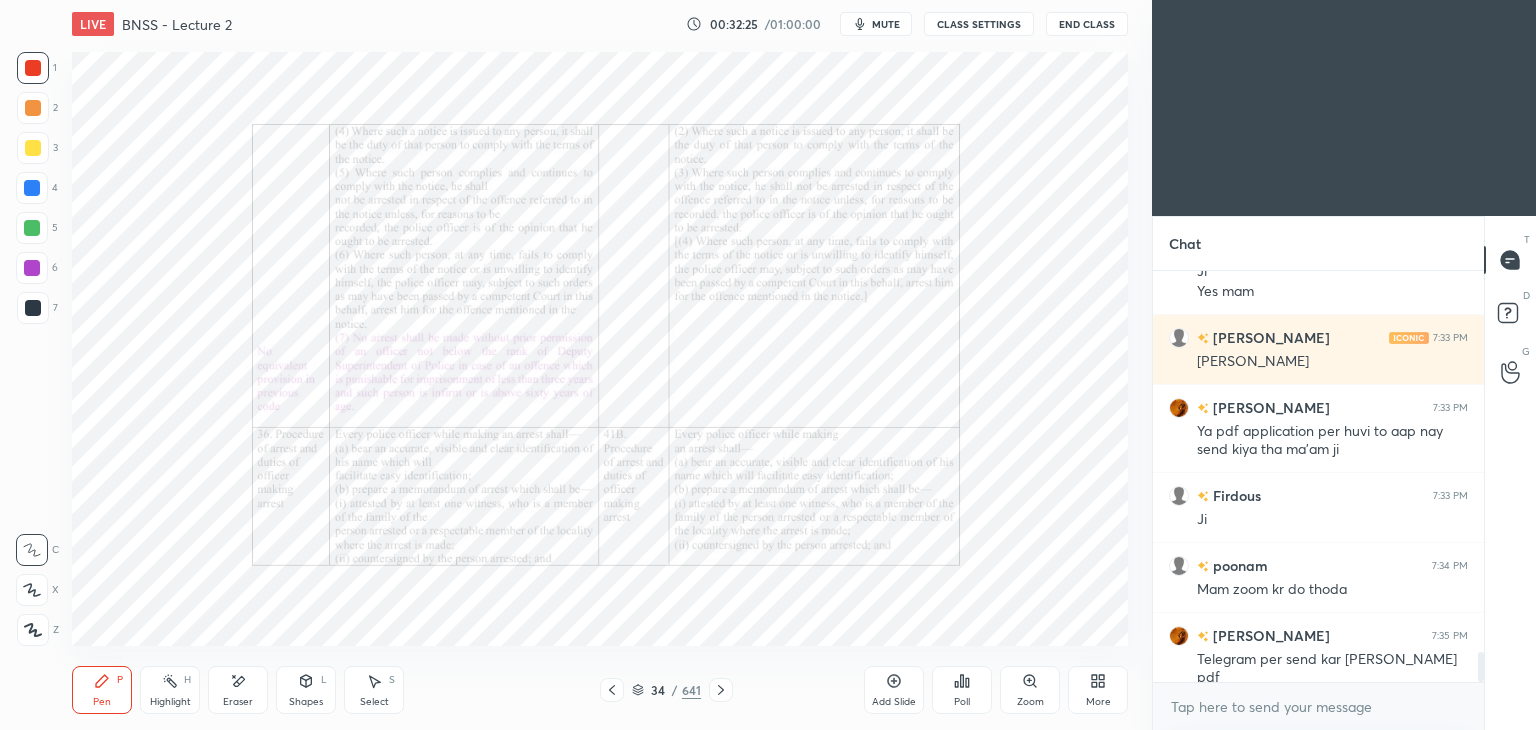 click 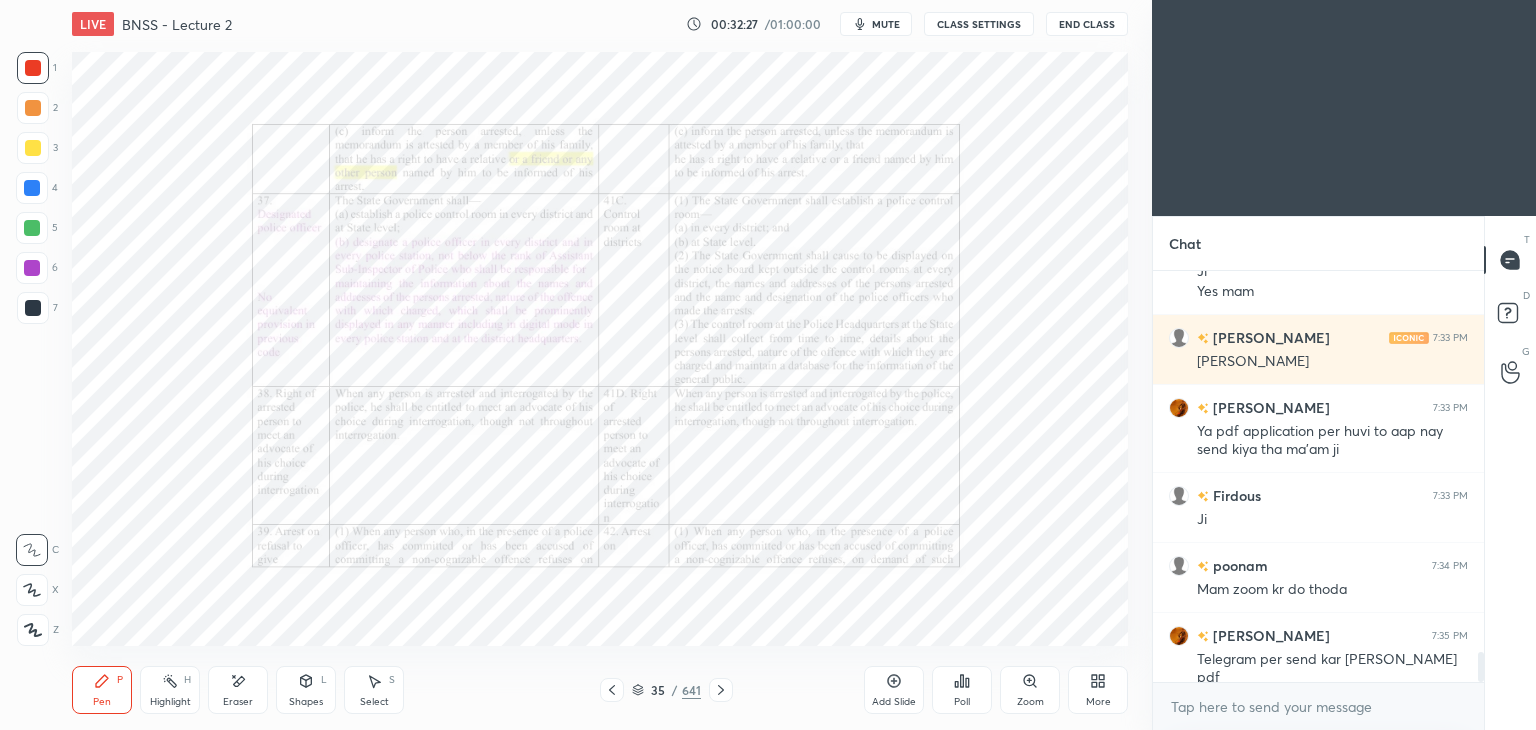 click 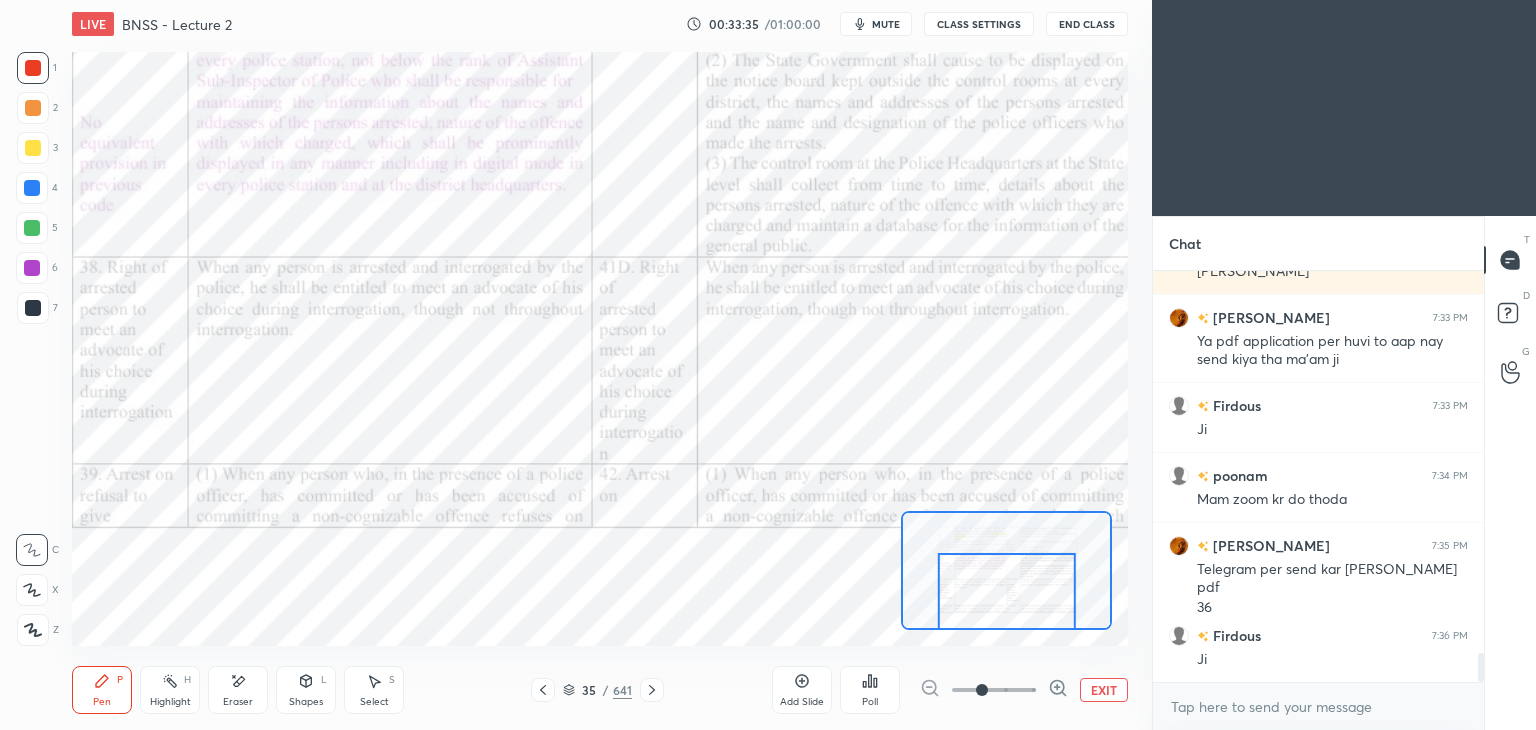 scroll, scrollTop: 5468, scrollLeft: 0, axis: vertical 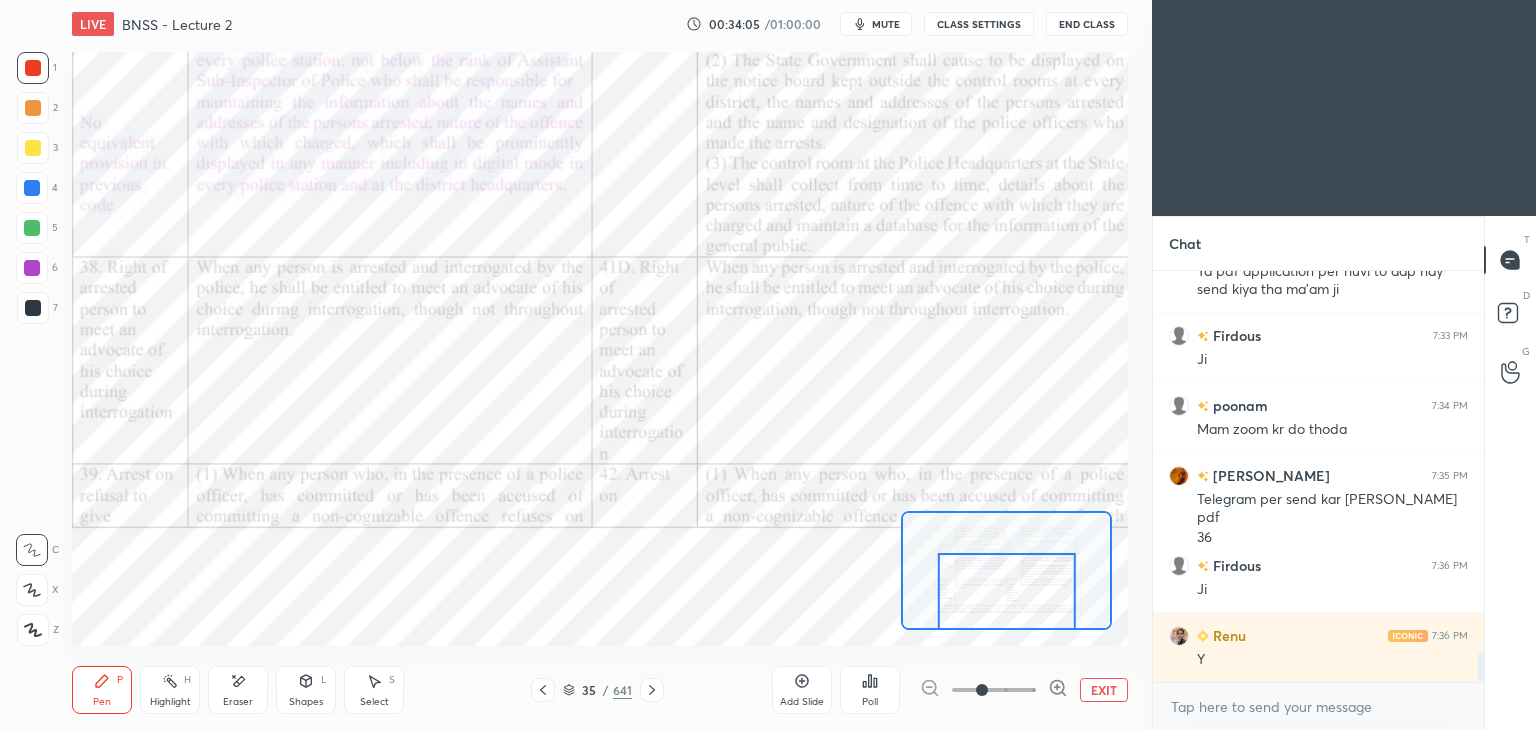 click 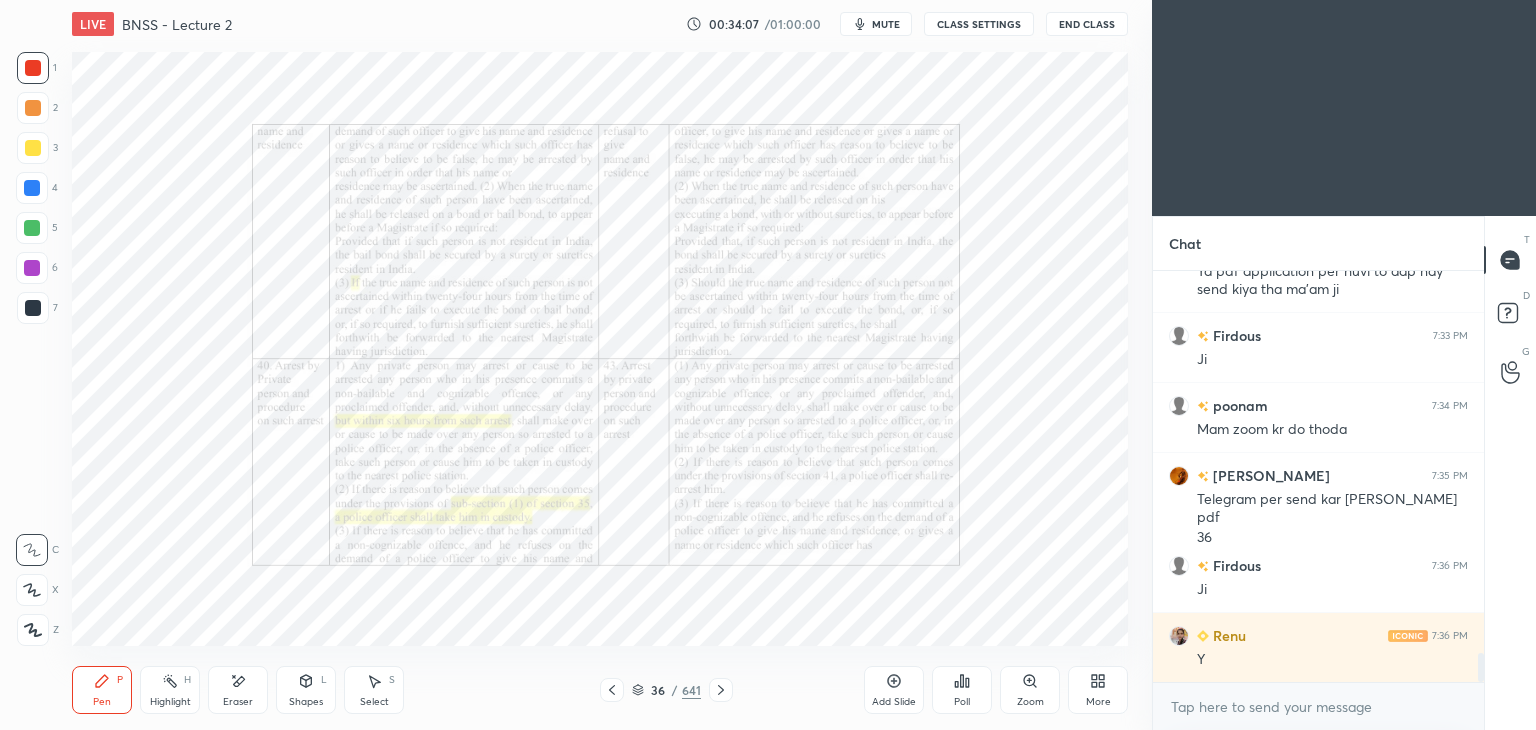 click on "Zoom" at bounding box center (1030, 690) 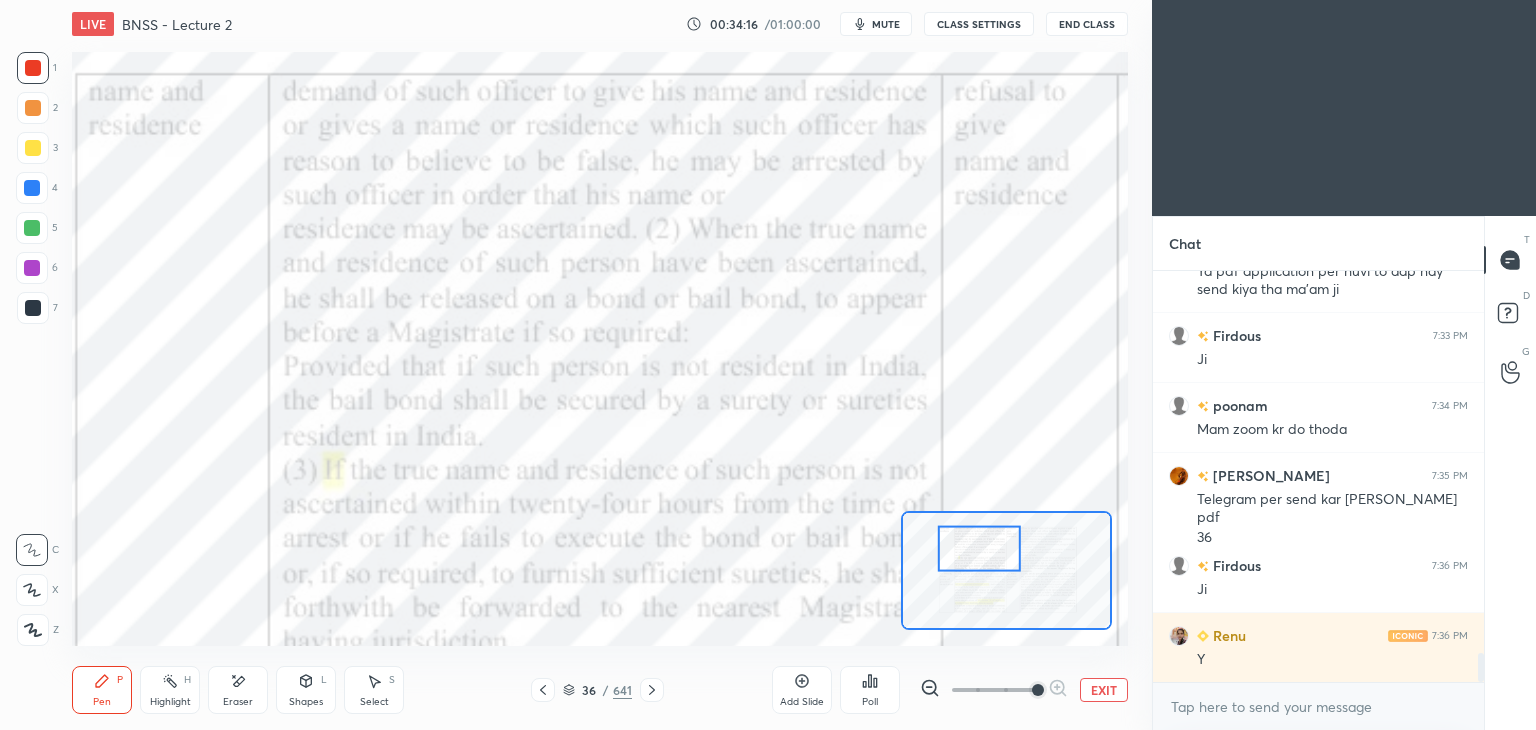 scroll, scrollTop: 5538, scrollLeft: 0, axis: vertical 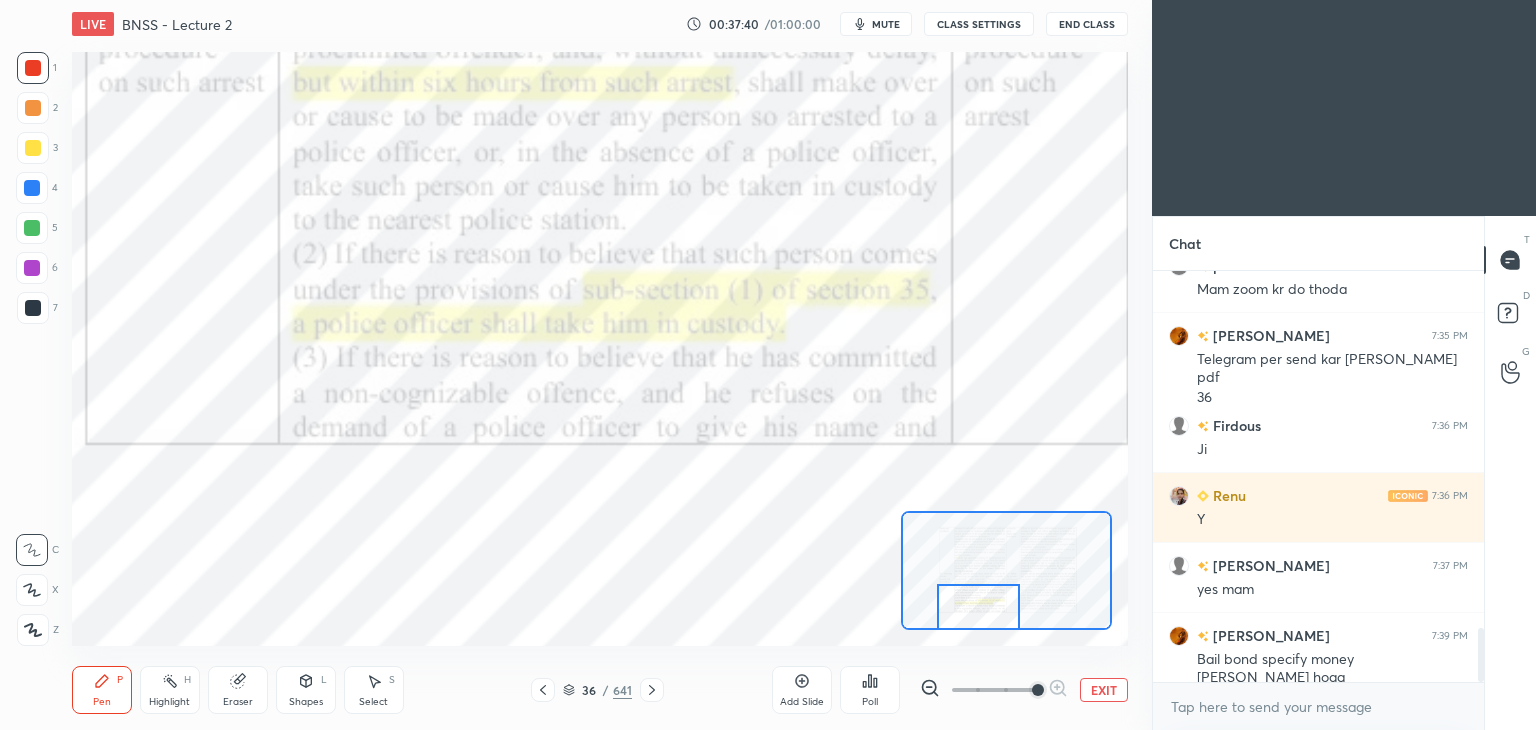 click at bounding box center [652, 690] 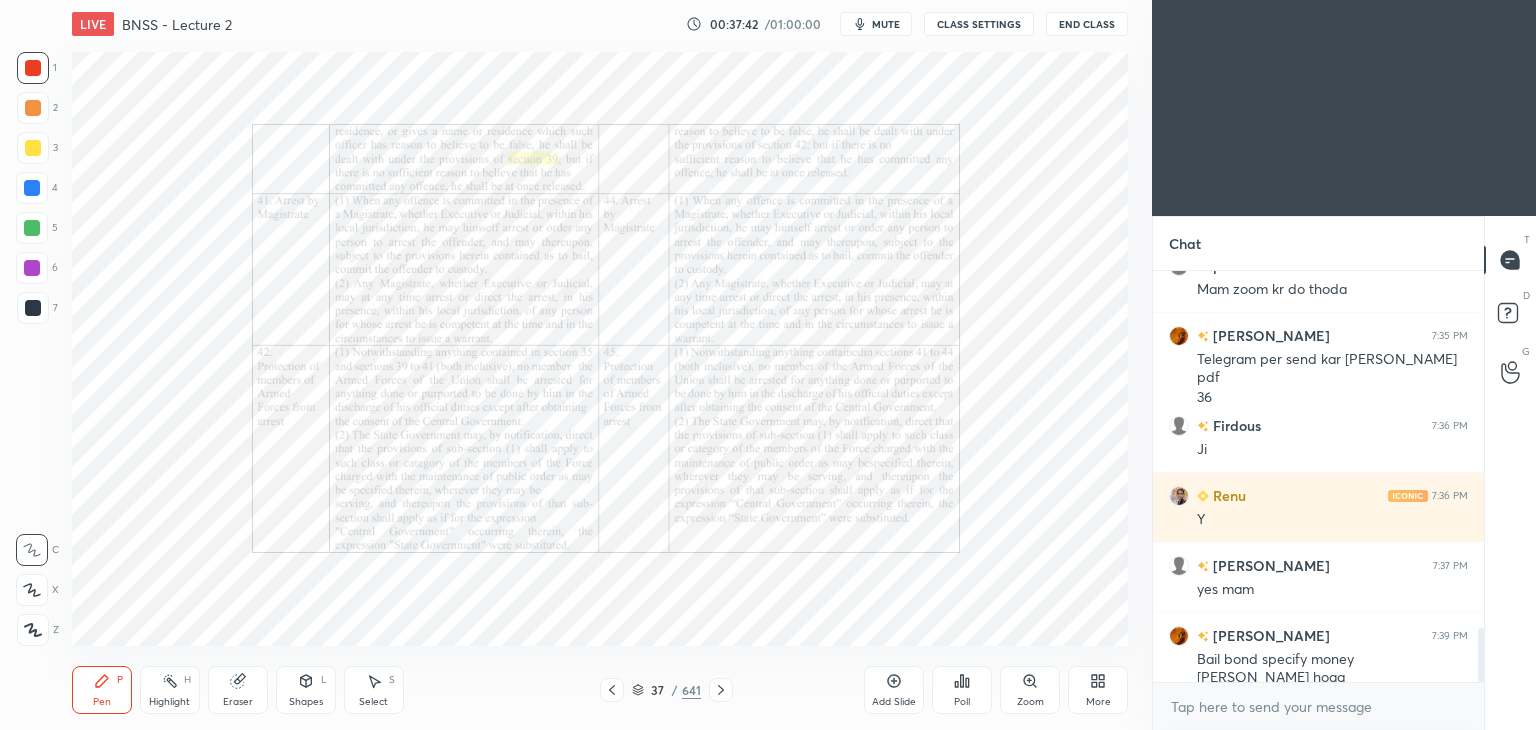 click on "Zoom" at bounding box center [1030, 690] 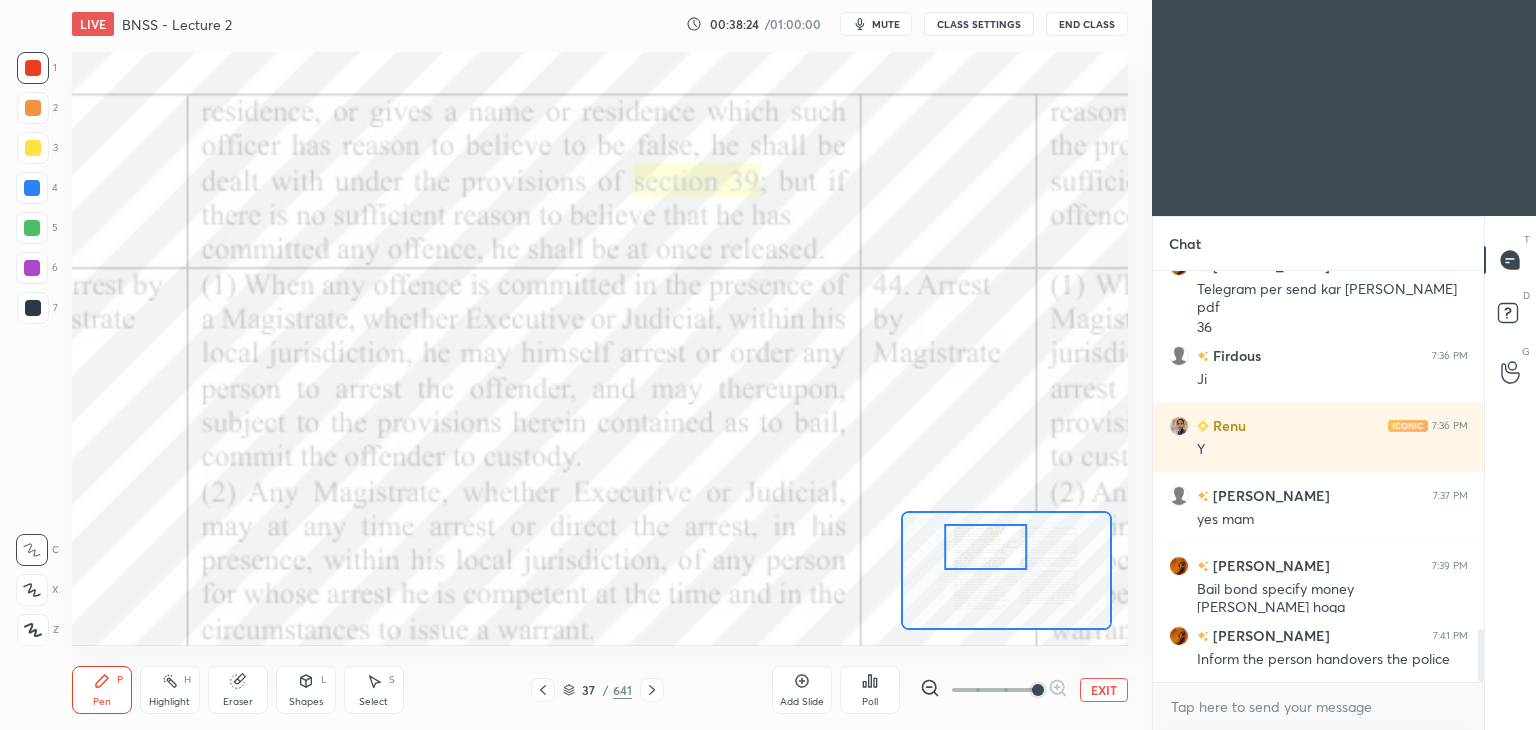 scroll, scrollTop: 2850, scrollLeft: 0, axis: vertical 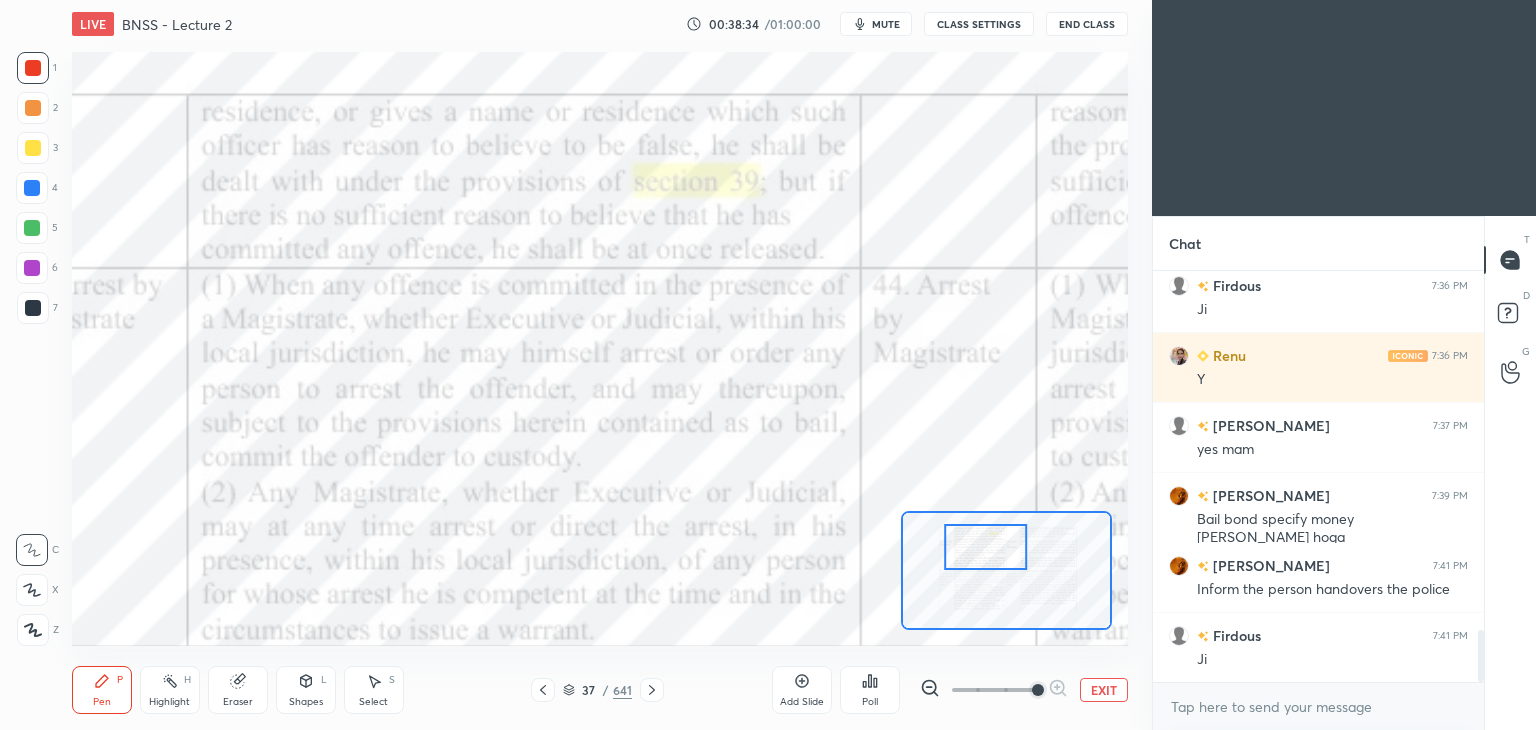 click on "mute" at bounding box center [886, 24] 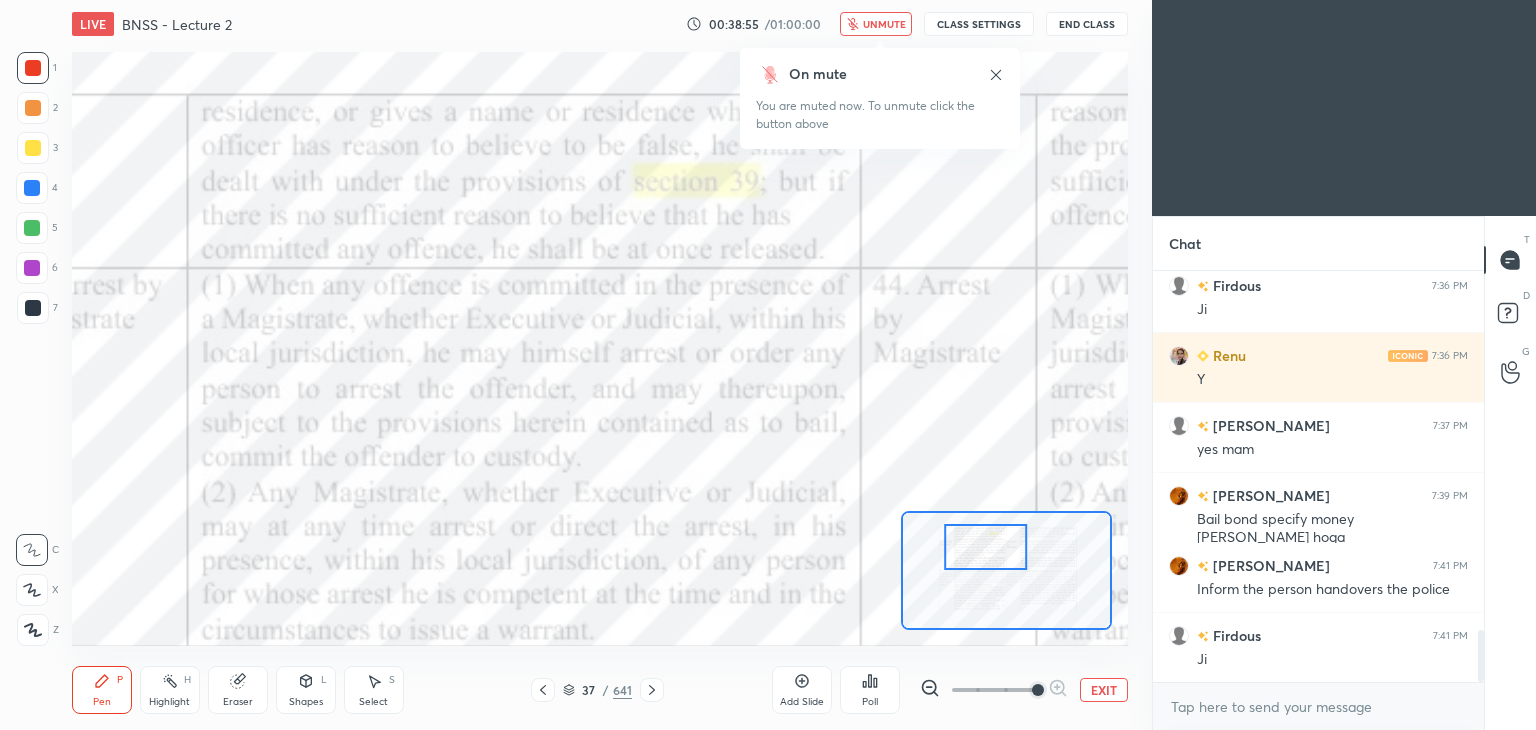 click on "unmute" at bounding box center [884, 24] 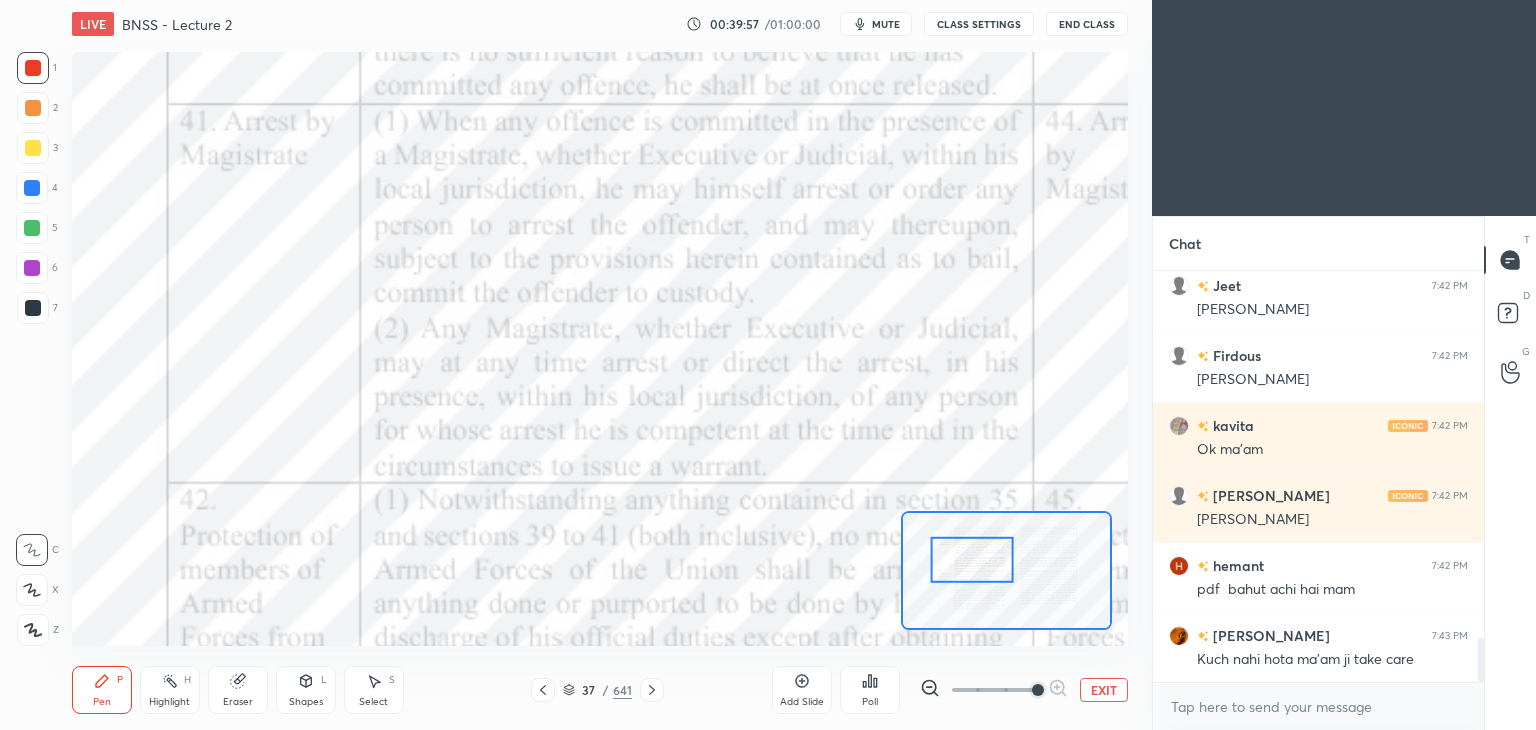 scroll, scrollTop: 3498, scrollLeft: 0, axis: vertical 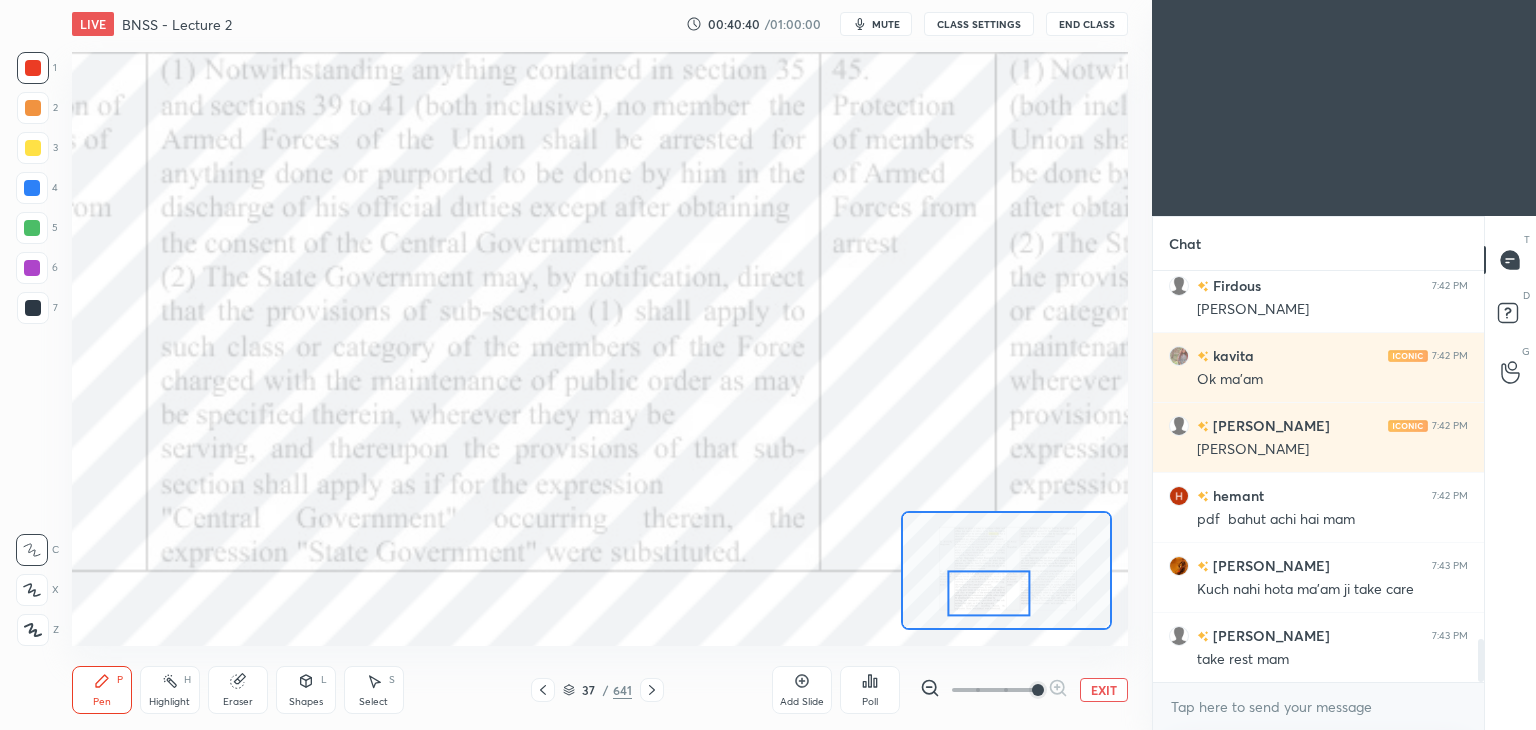 click on "EXIT" at bounding box center [1104, 690] 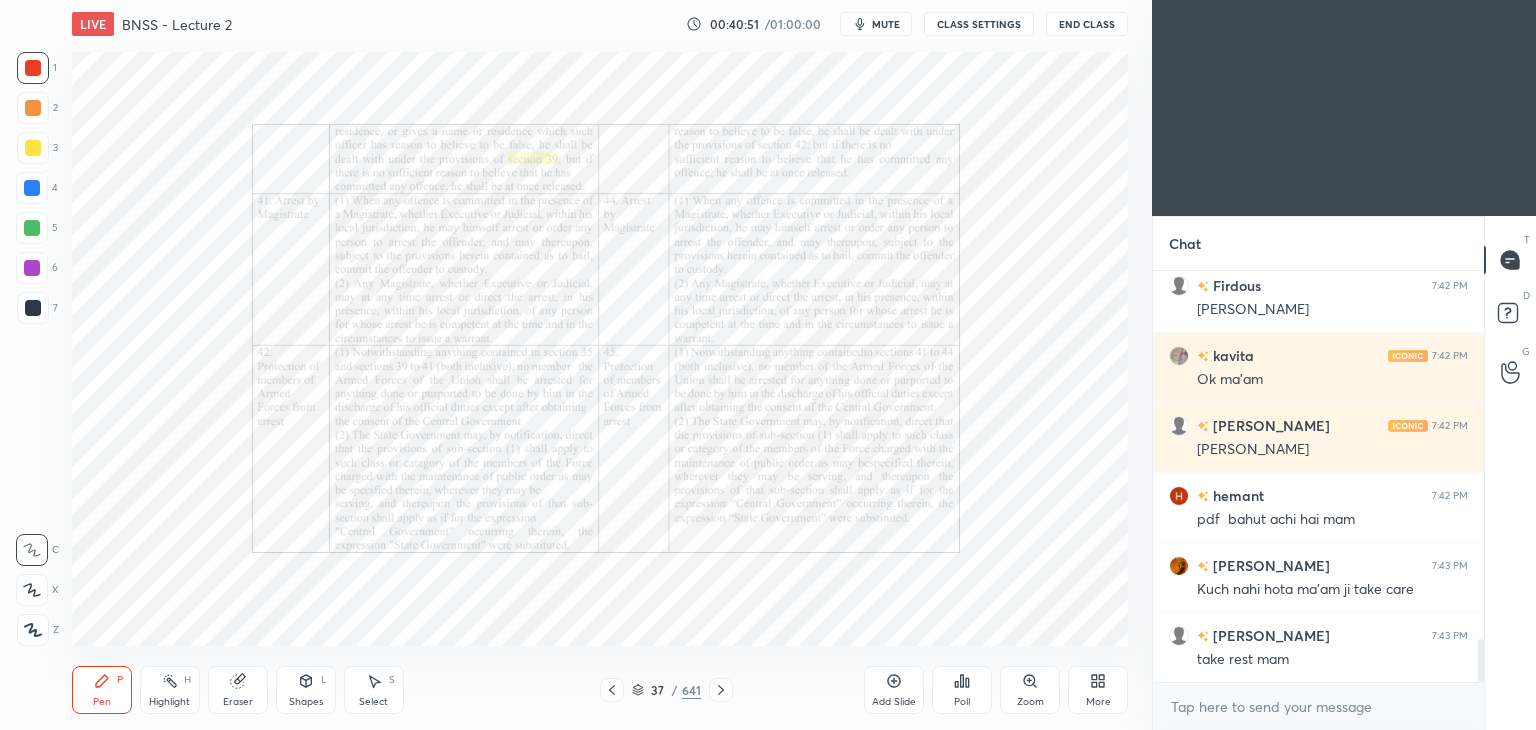 click 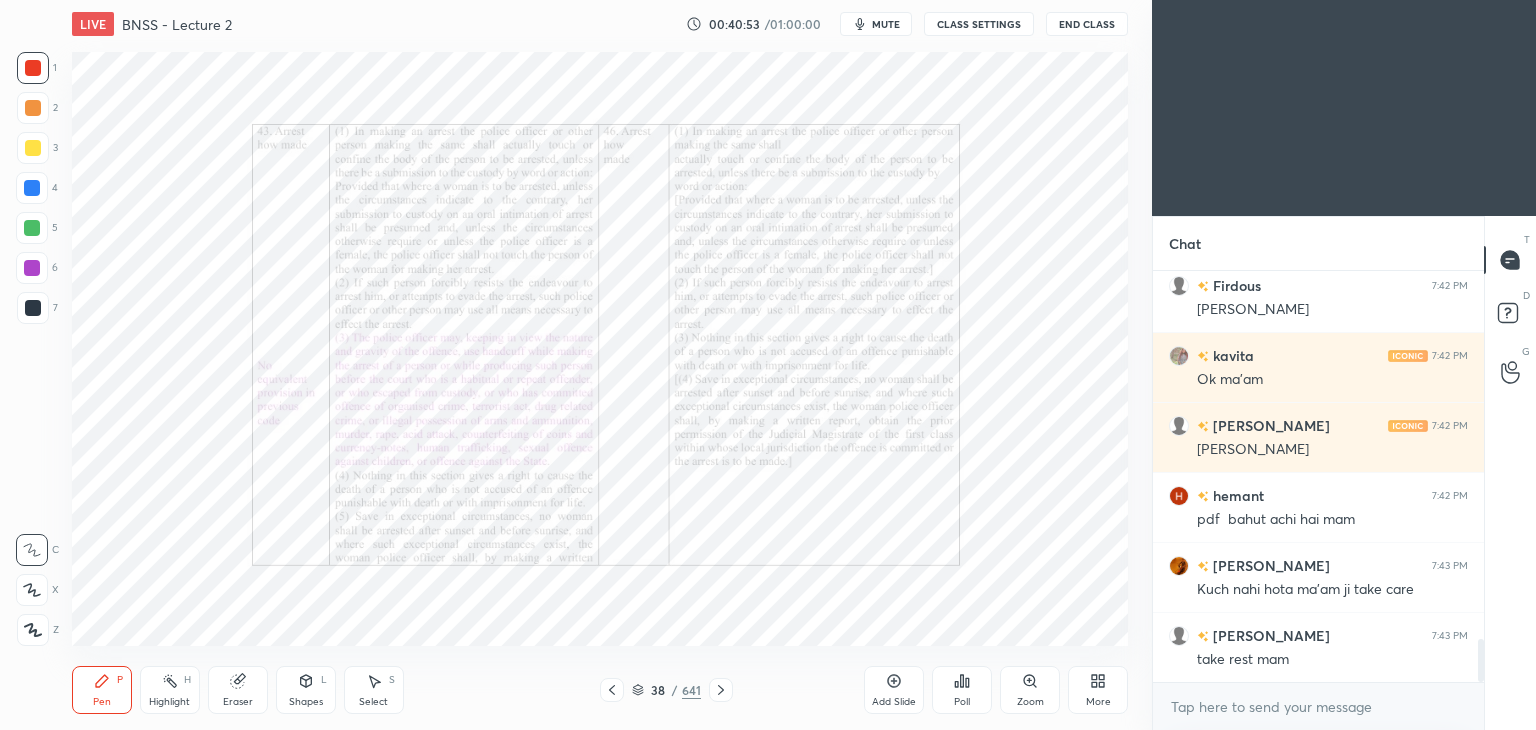 click on "Zoom" at bounding box center (1030, 690) 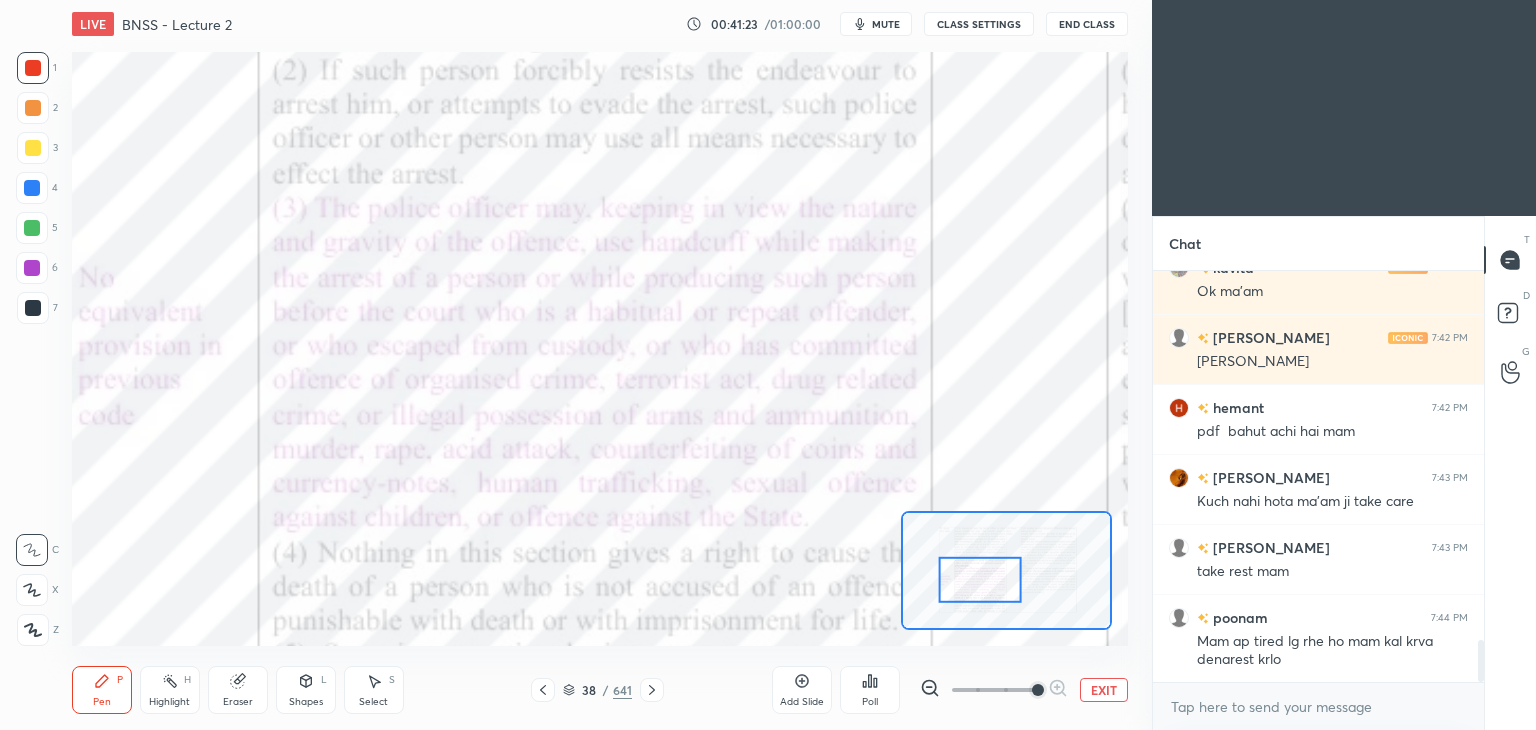 scroll, scrollTop: 3656, scrollLeft: 0, axis: vertical 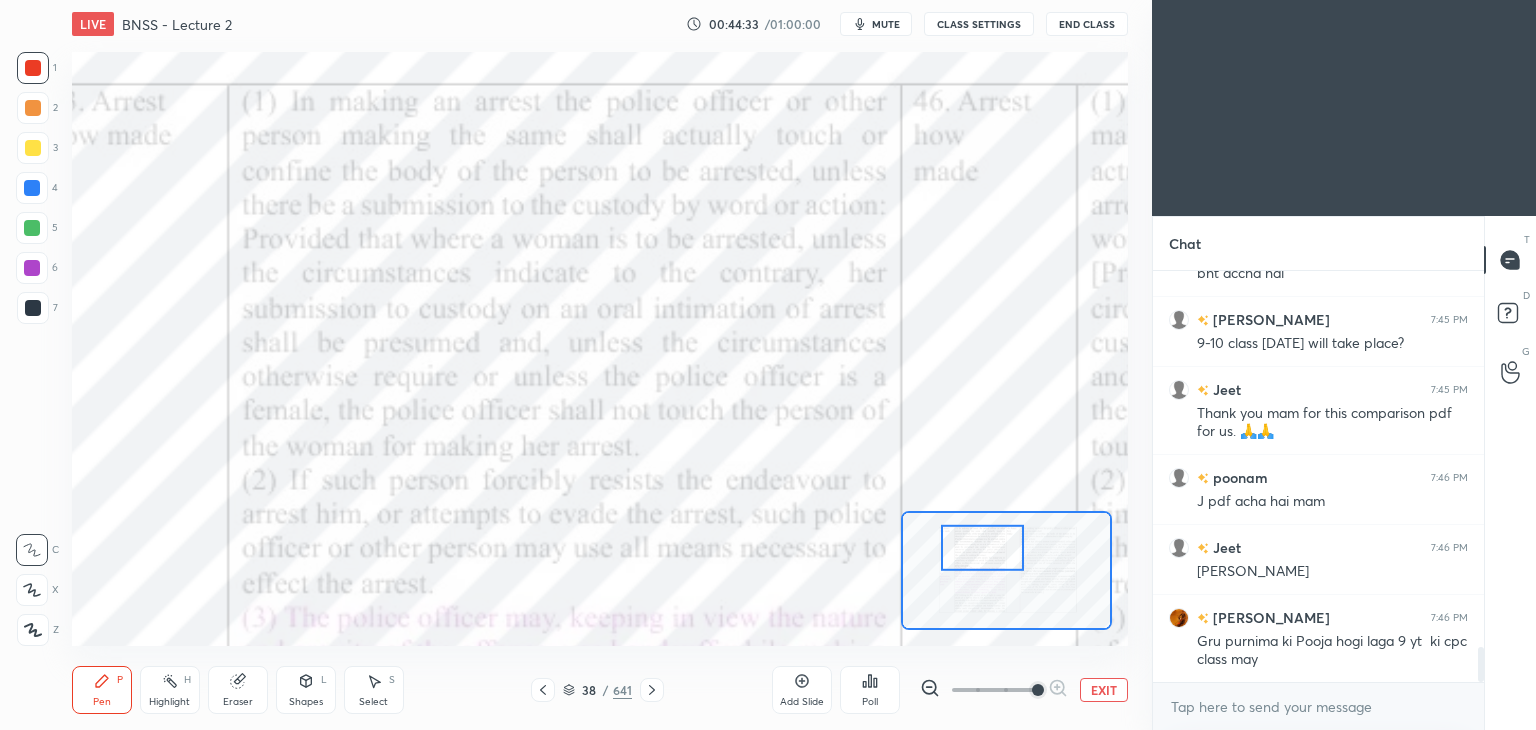 click 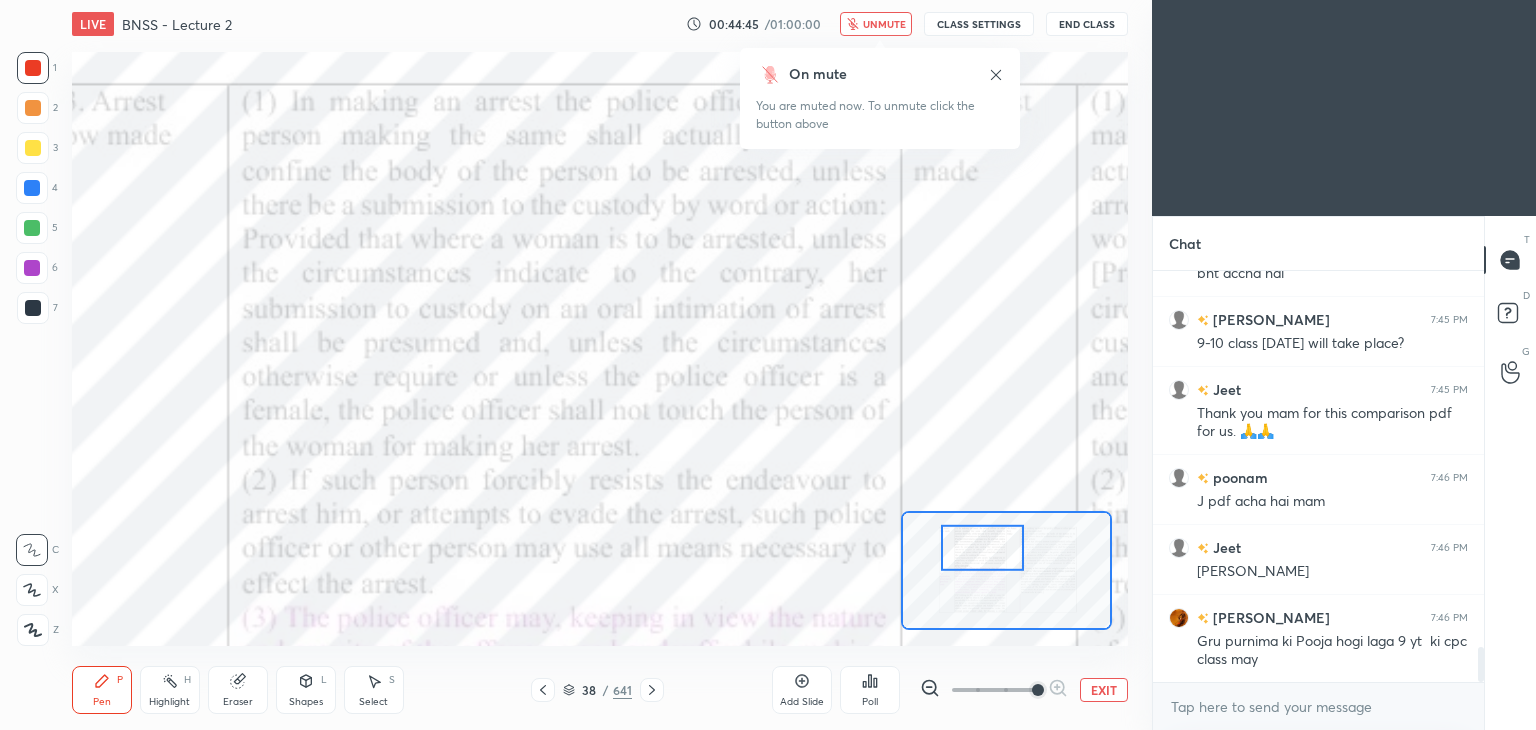 click on "unmute" at bounding box center [876, 24] 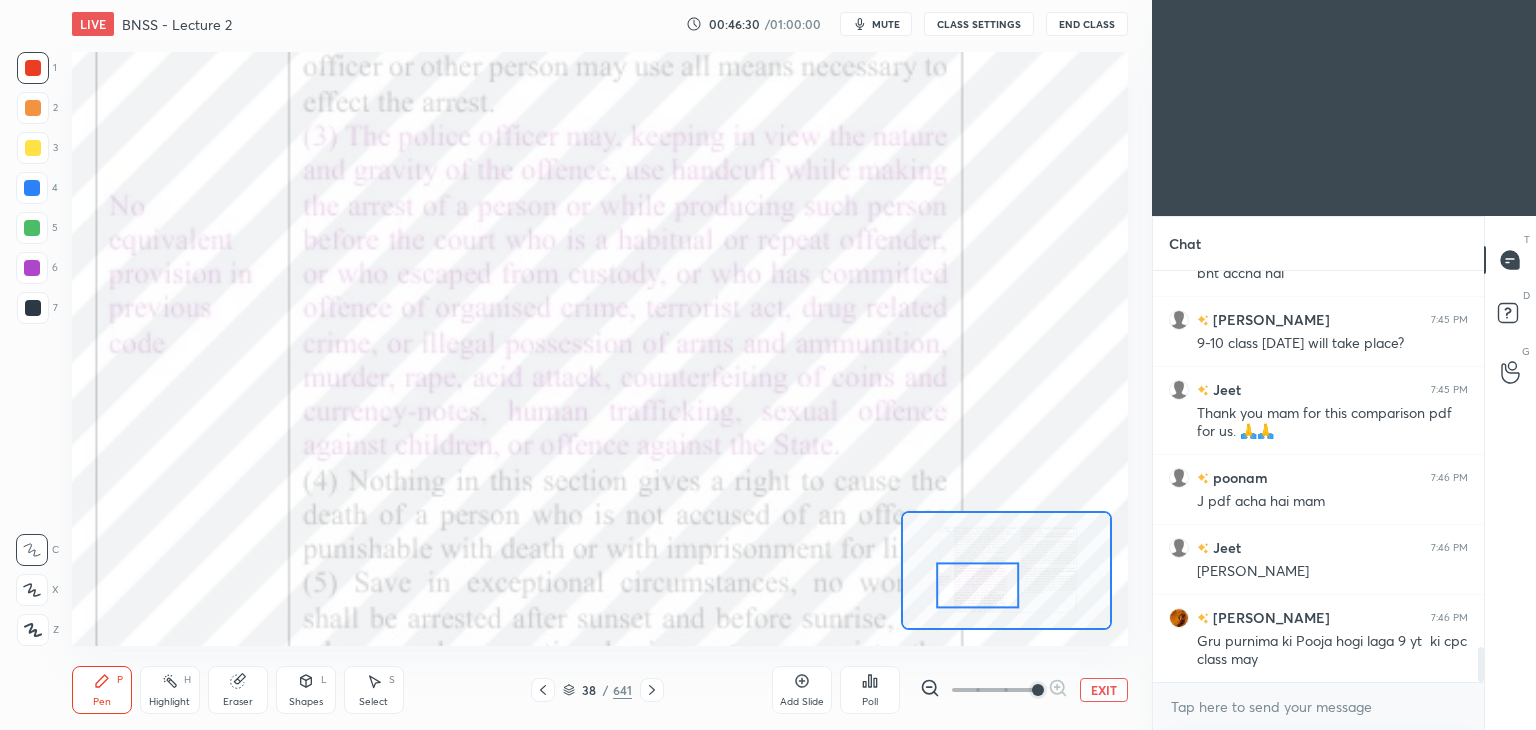scroll, scrollTop: 4430, scrollLeft: 0, axis: vertical 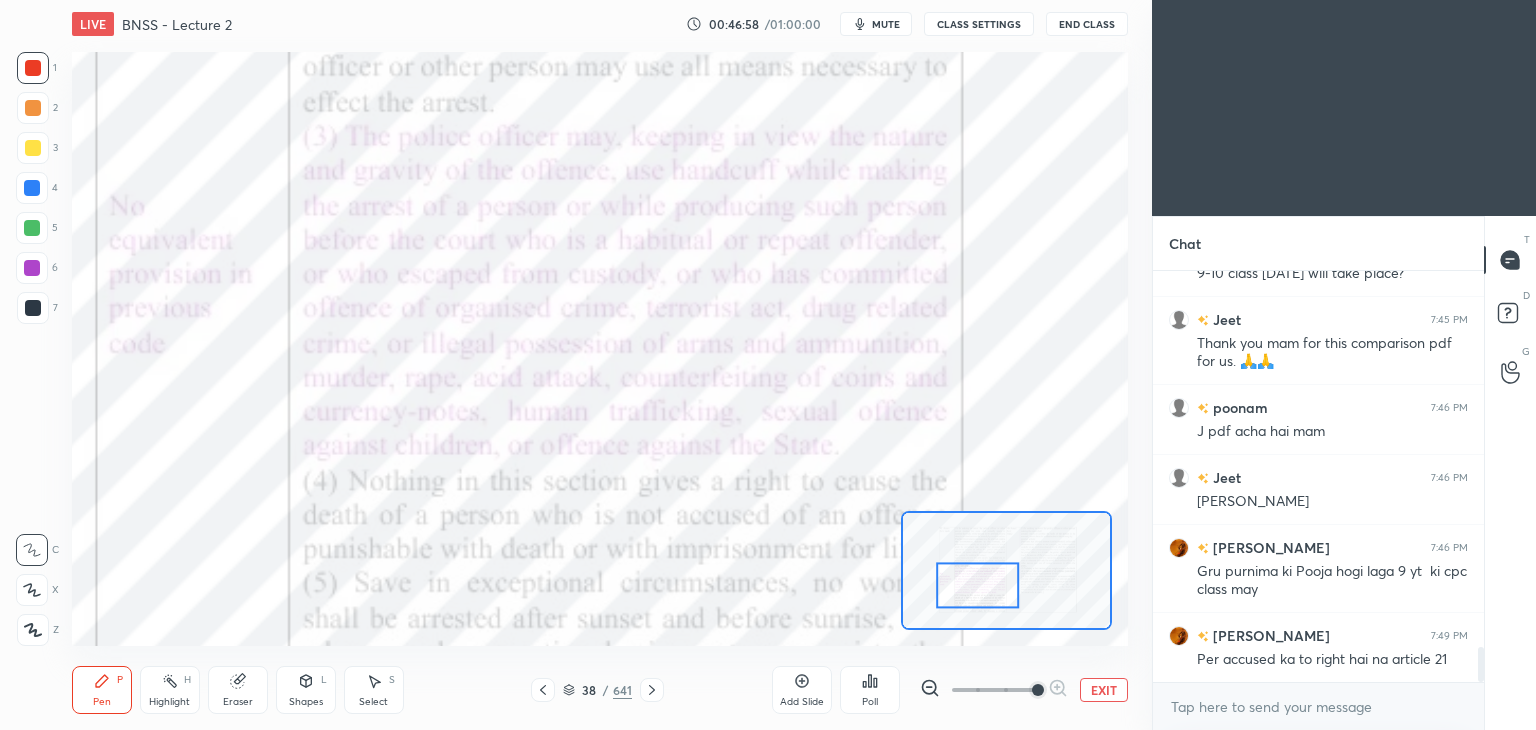 click at bounding box center (33, 308) 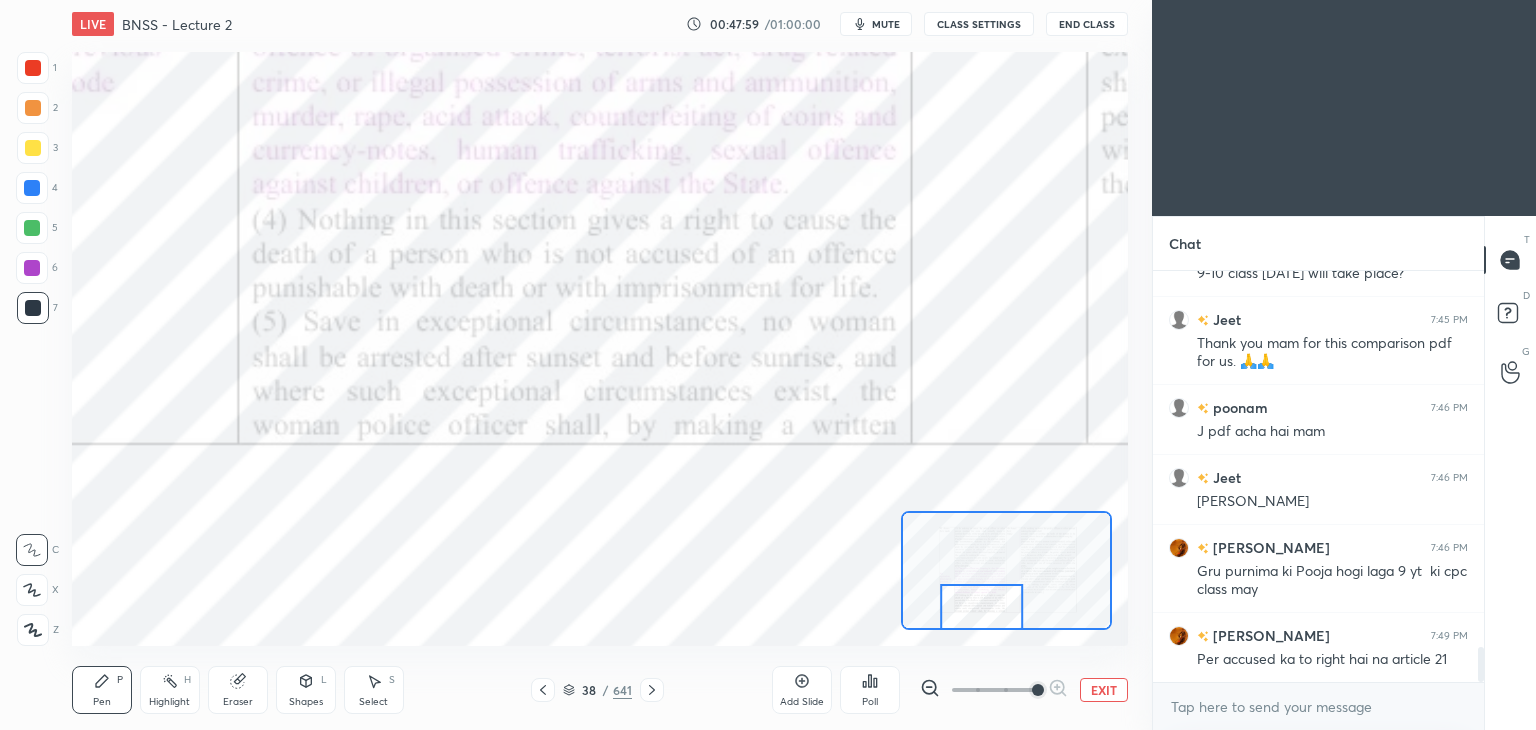 scroll, scrollTop: 4500, scrollLeft: 0, axis: vertical 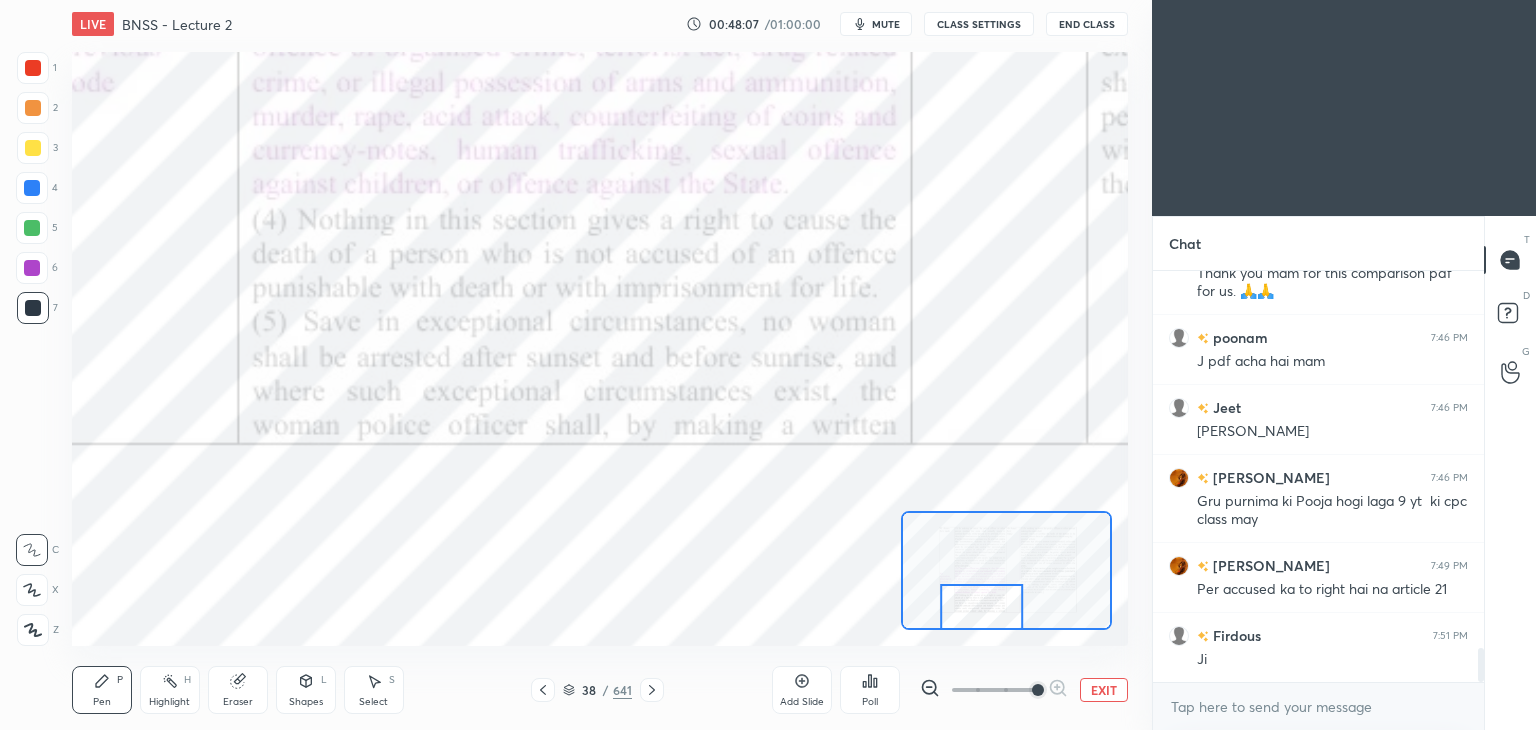 click 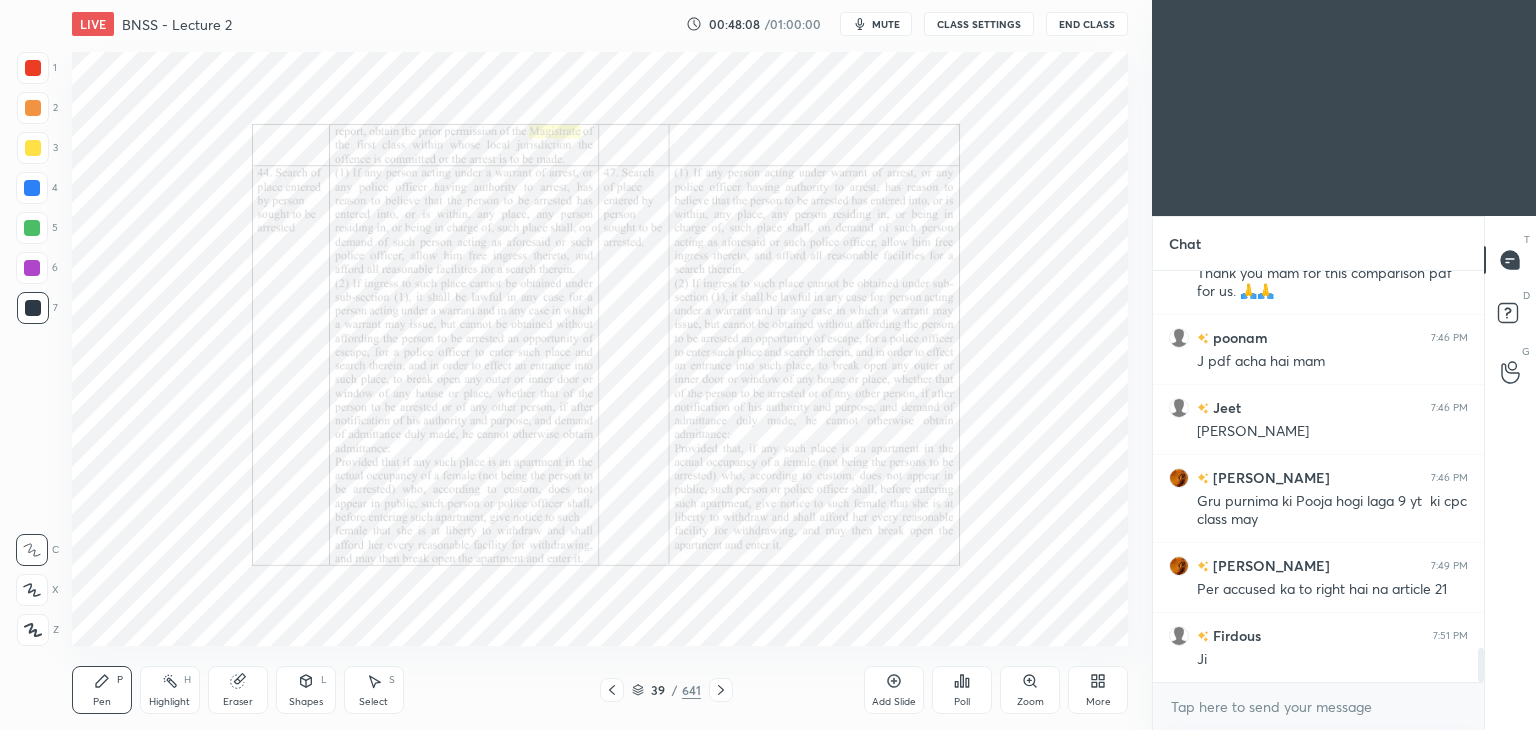 click on "Zoom" at bounding box center (1030, 690) 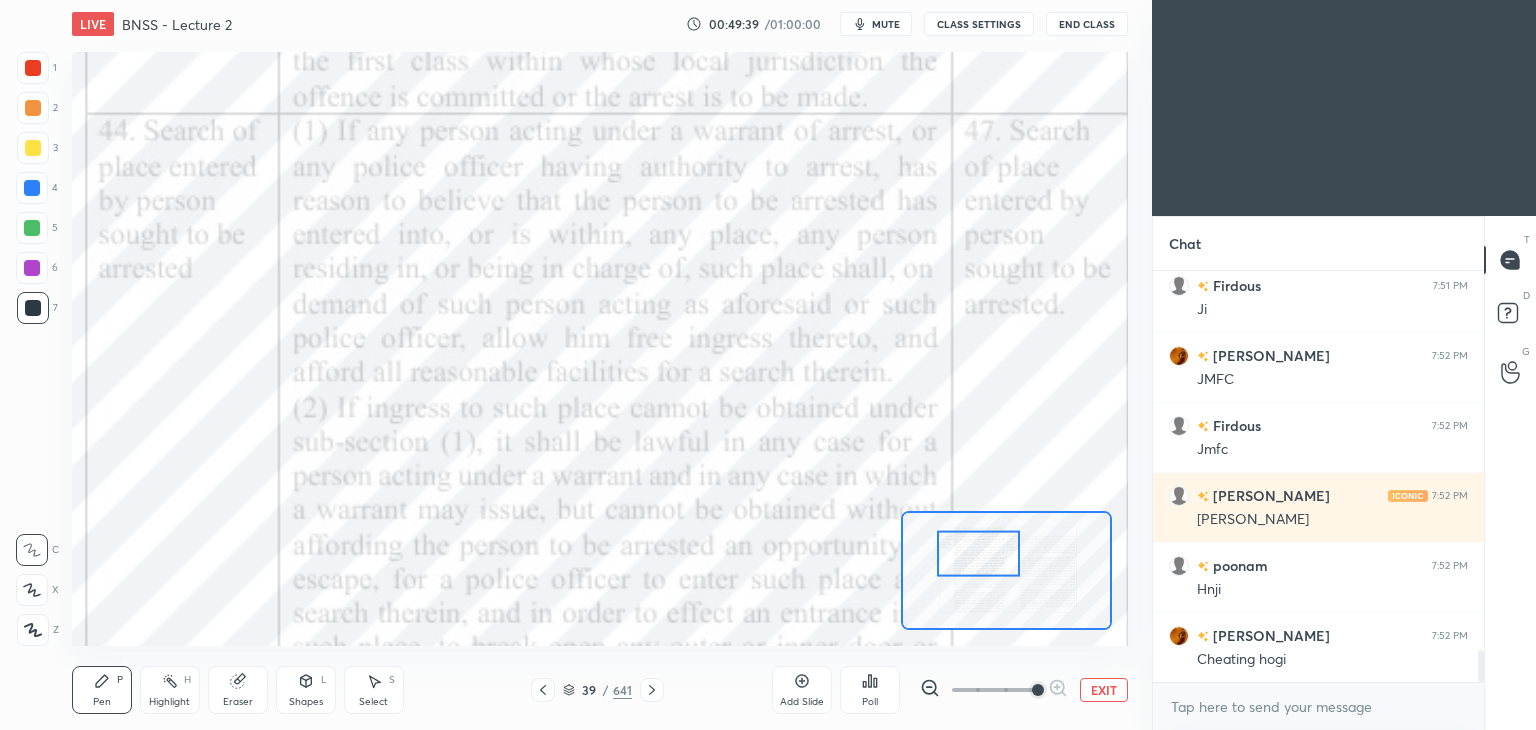 scroll, scrollTop: 4938, scrollLeft: 0, axis: vertical 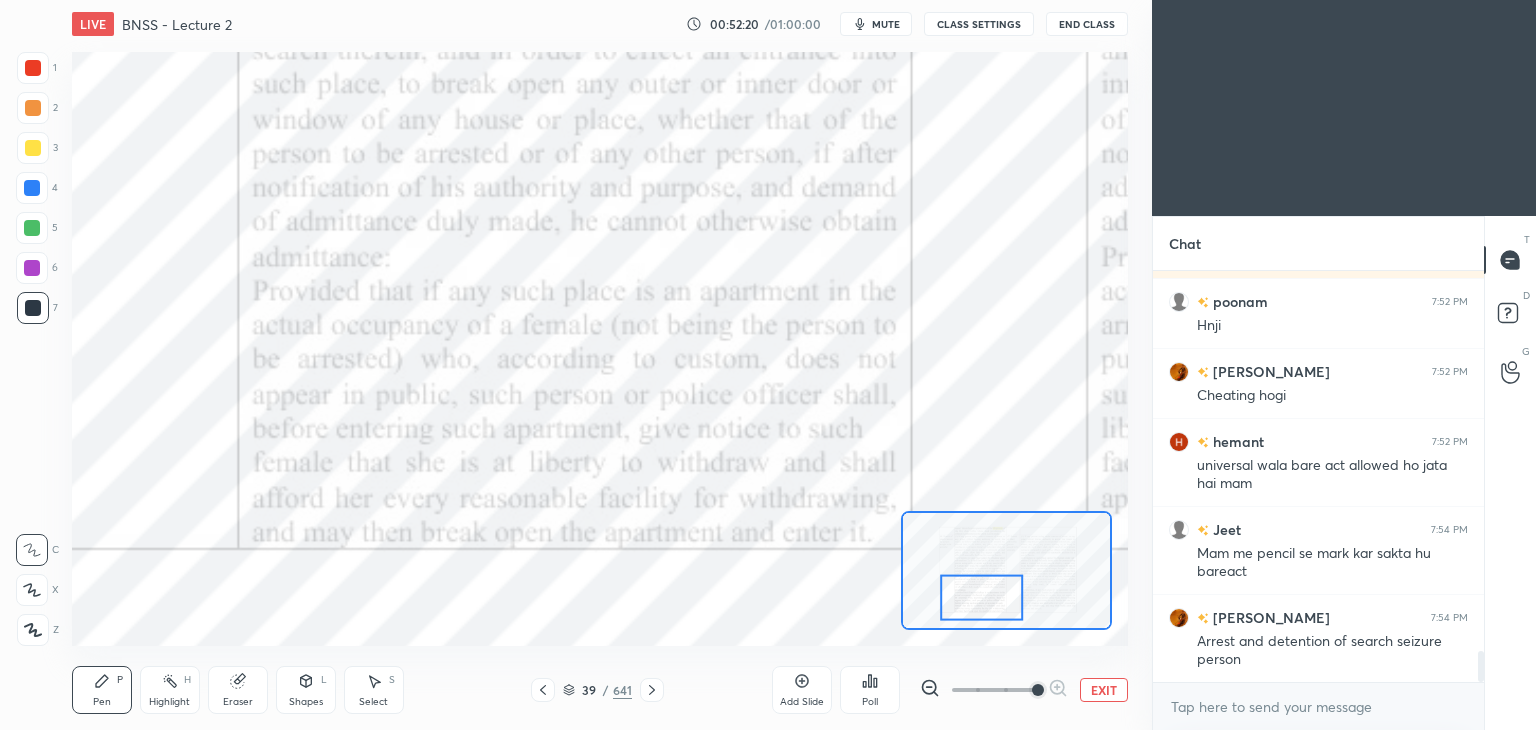 click 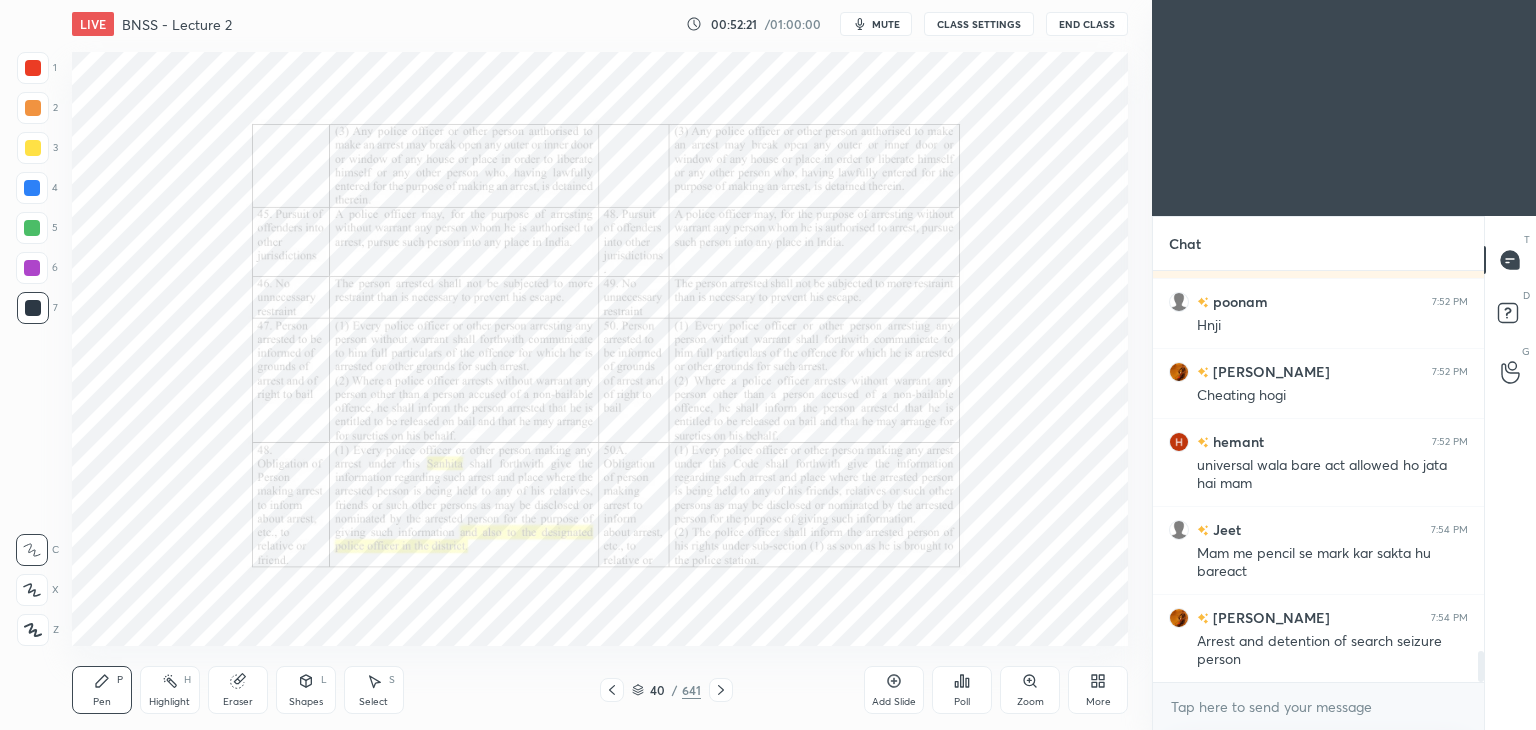 click 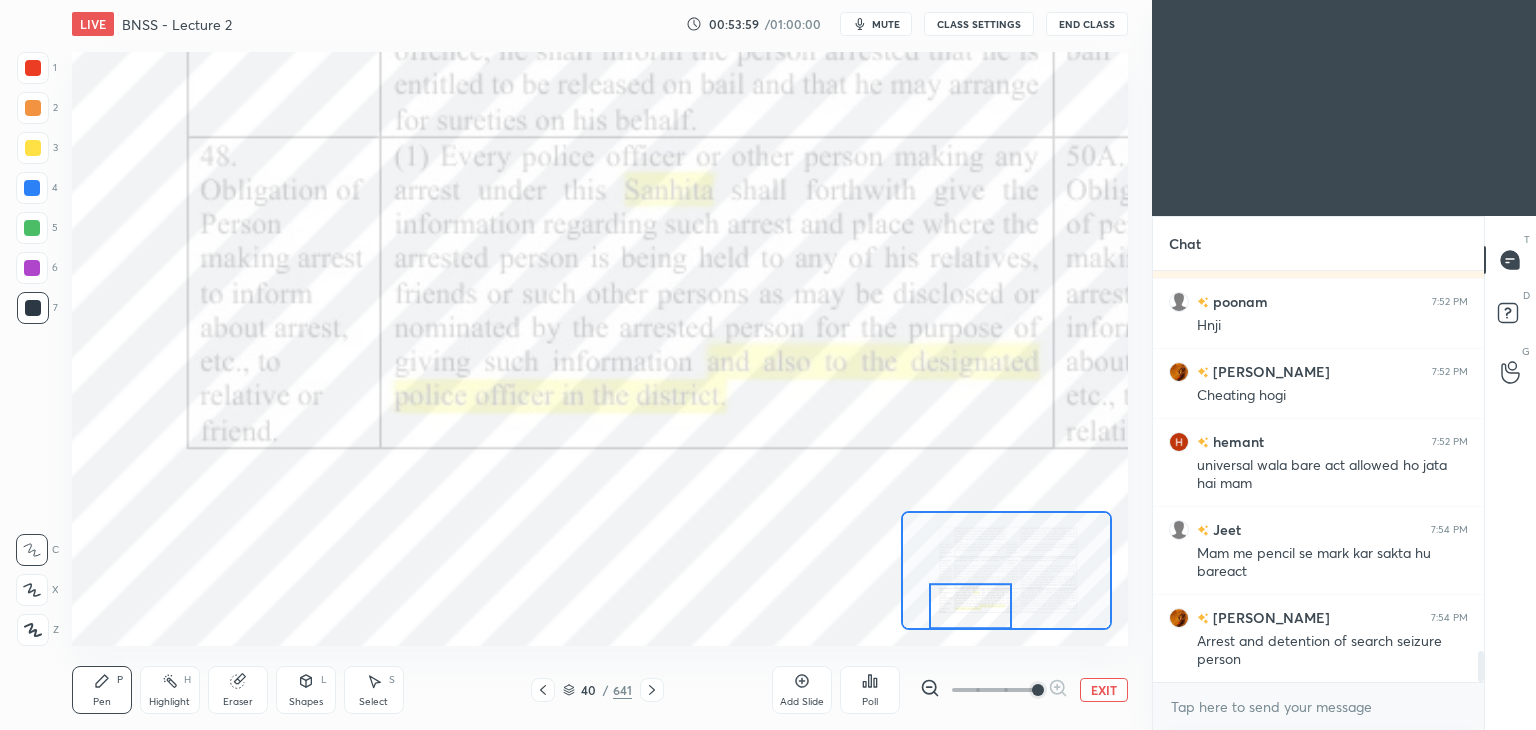 scroll, scrollTop: 5184, scrollLeft: 0, axis: vertical 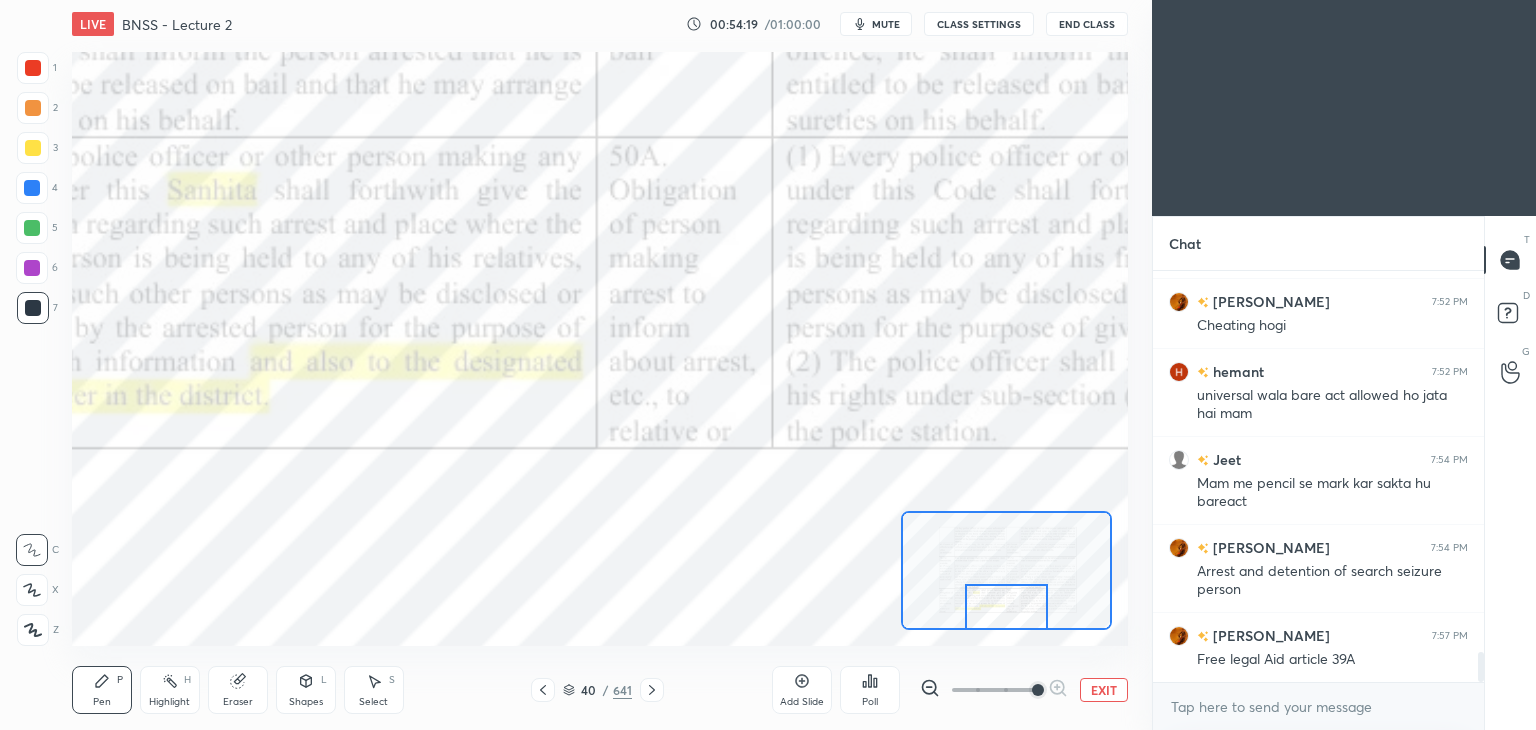 click 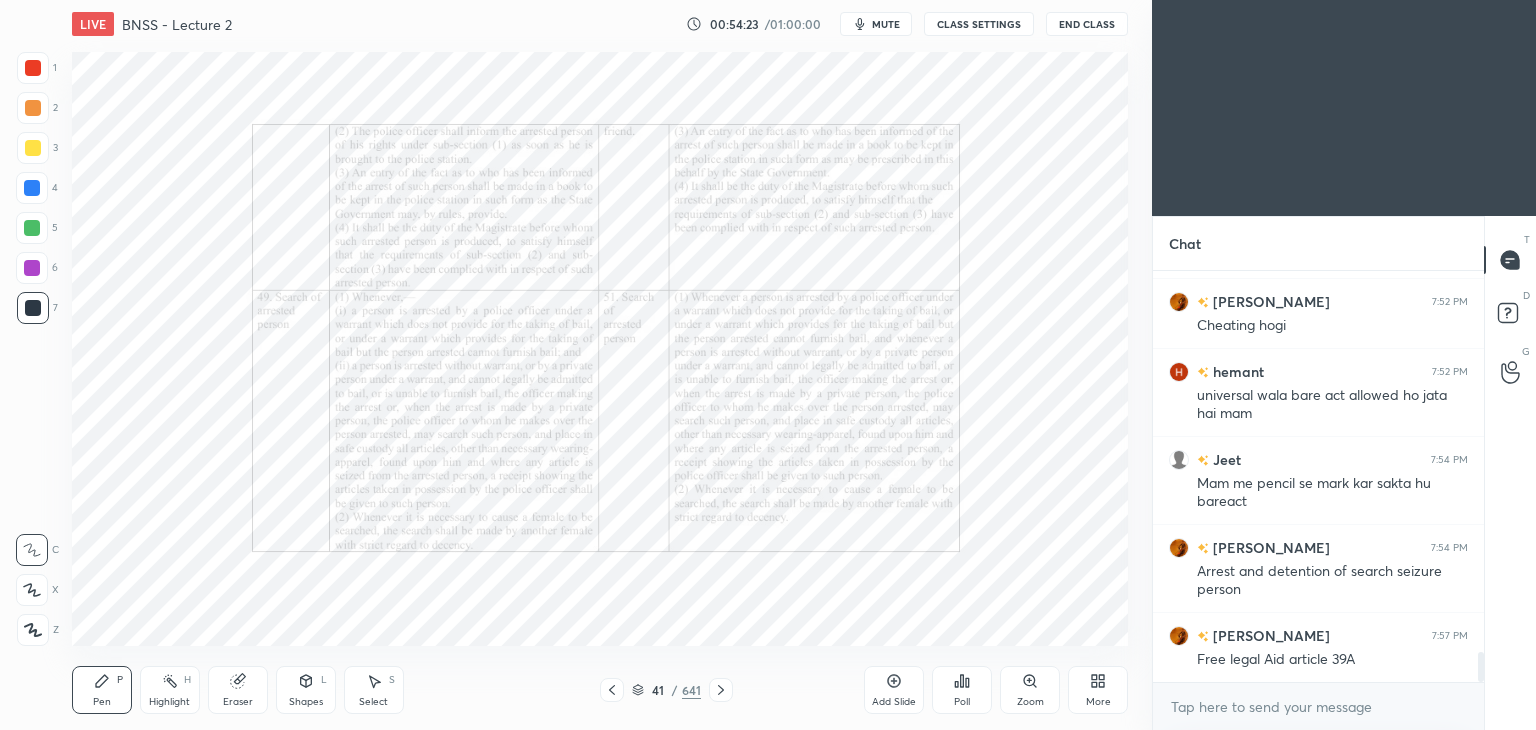 click 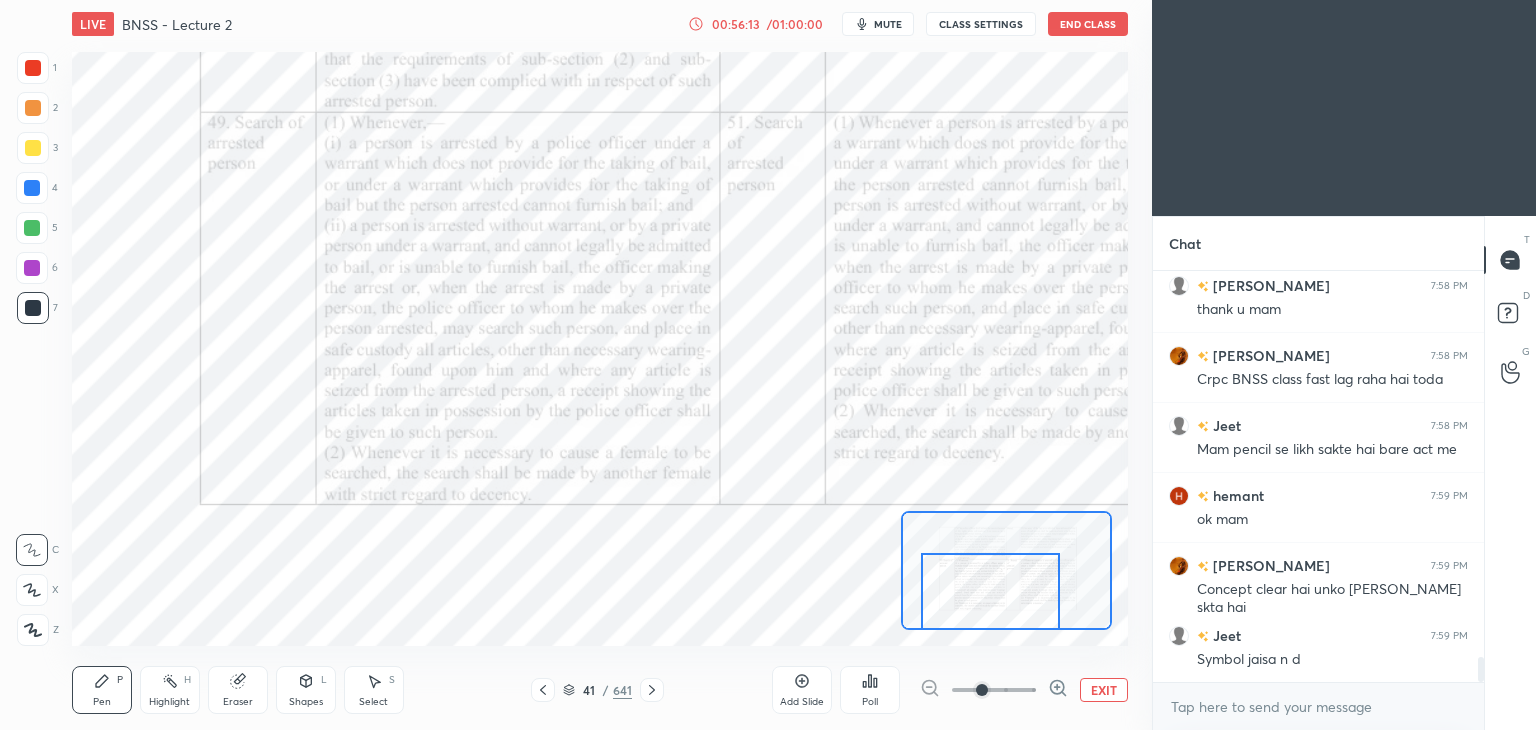 scroll, scrollTop: 6444, scrollLeft: 0, axis: vertical 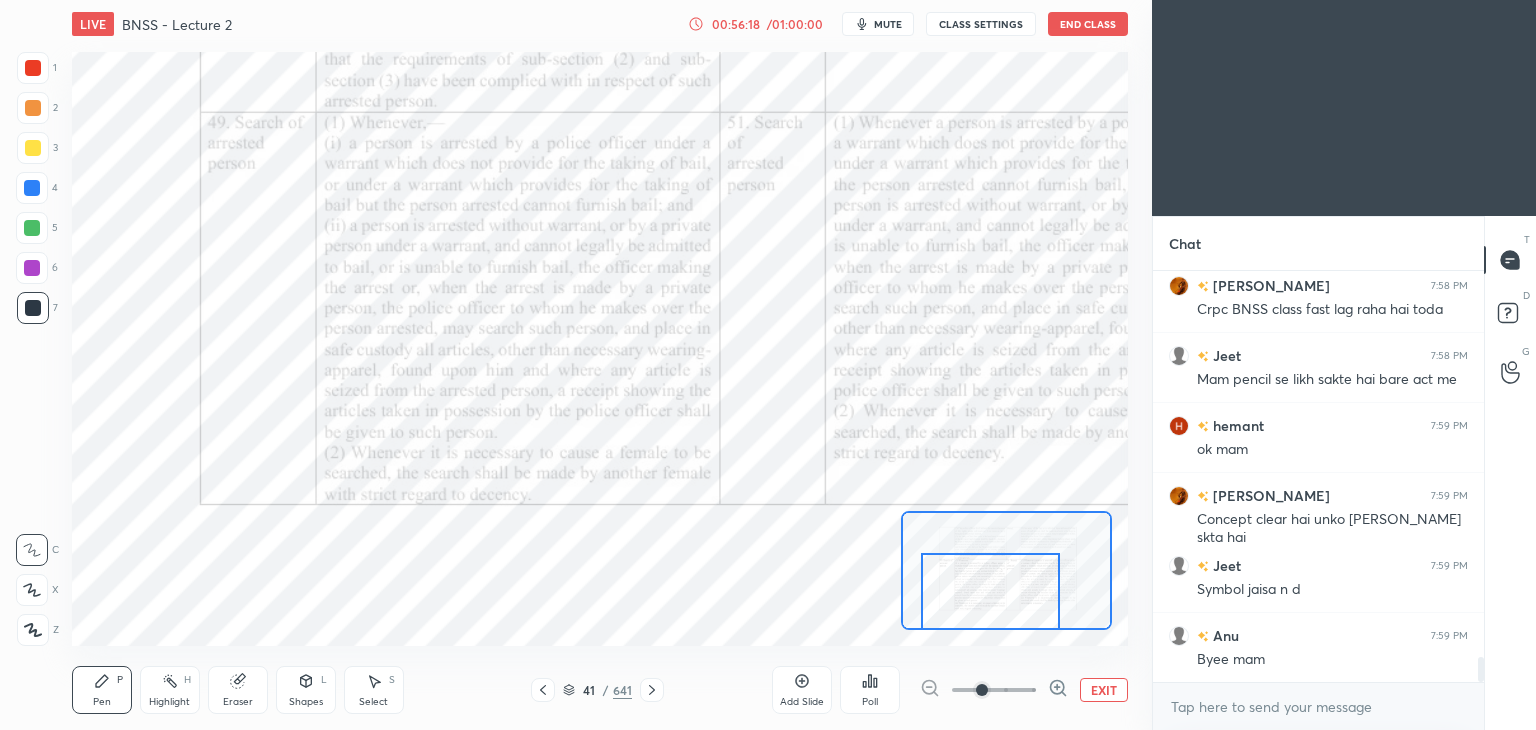 click on "mute" at bounding box center [888, 24] 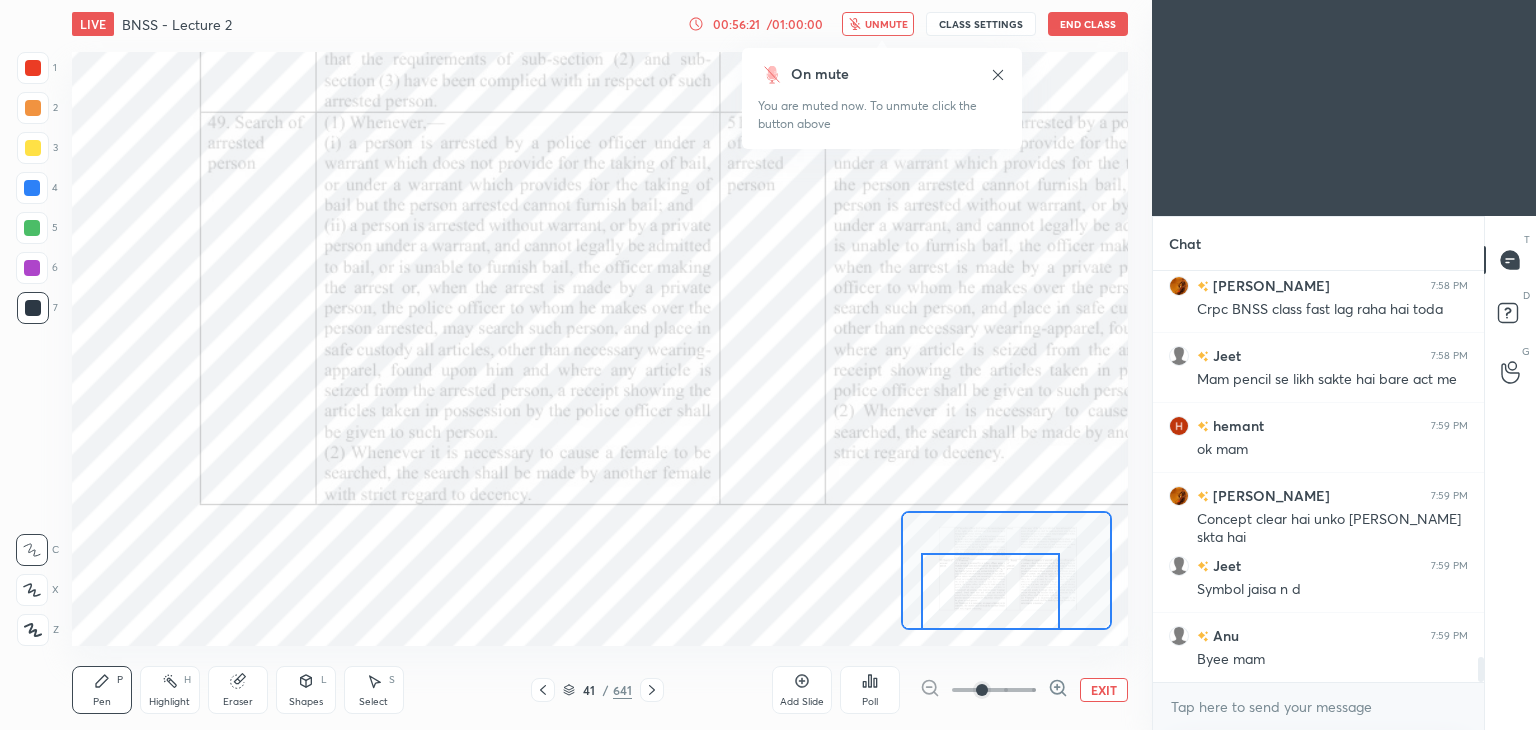 type 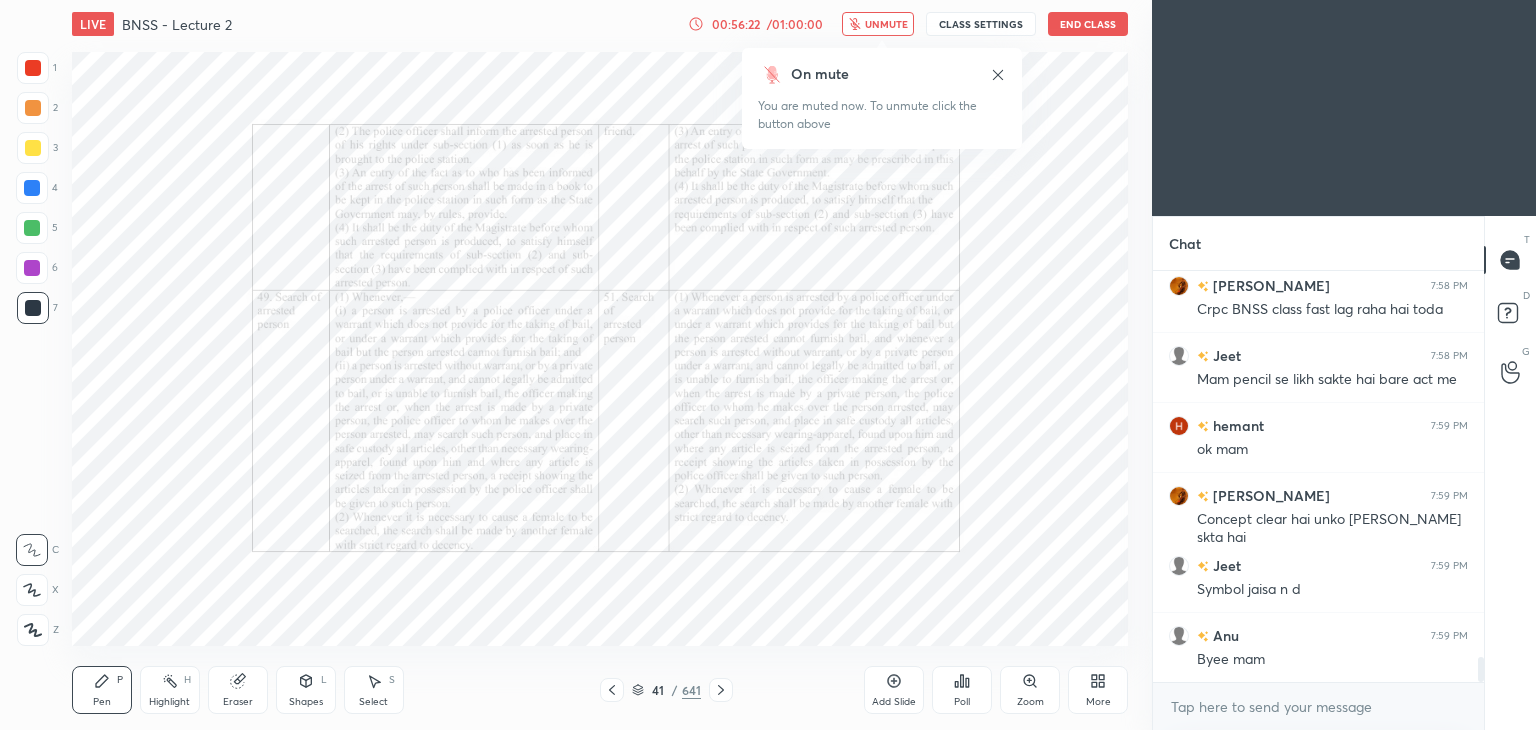 scroll, scrollTop: 6532, scrollLeft: 0, axis: vertical 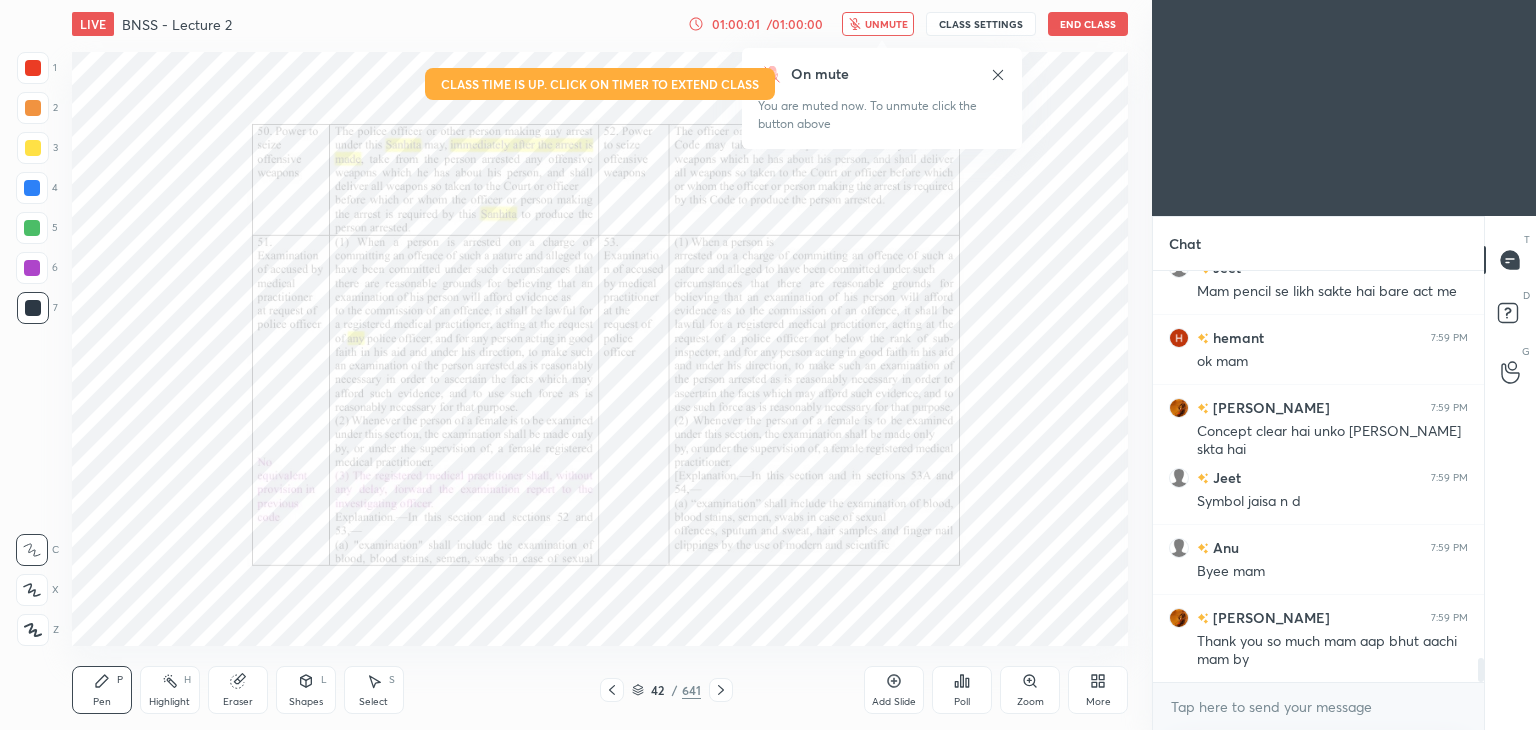 click on "End Class" at bounding box center [1088, 24] 